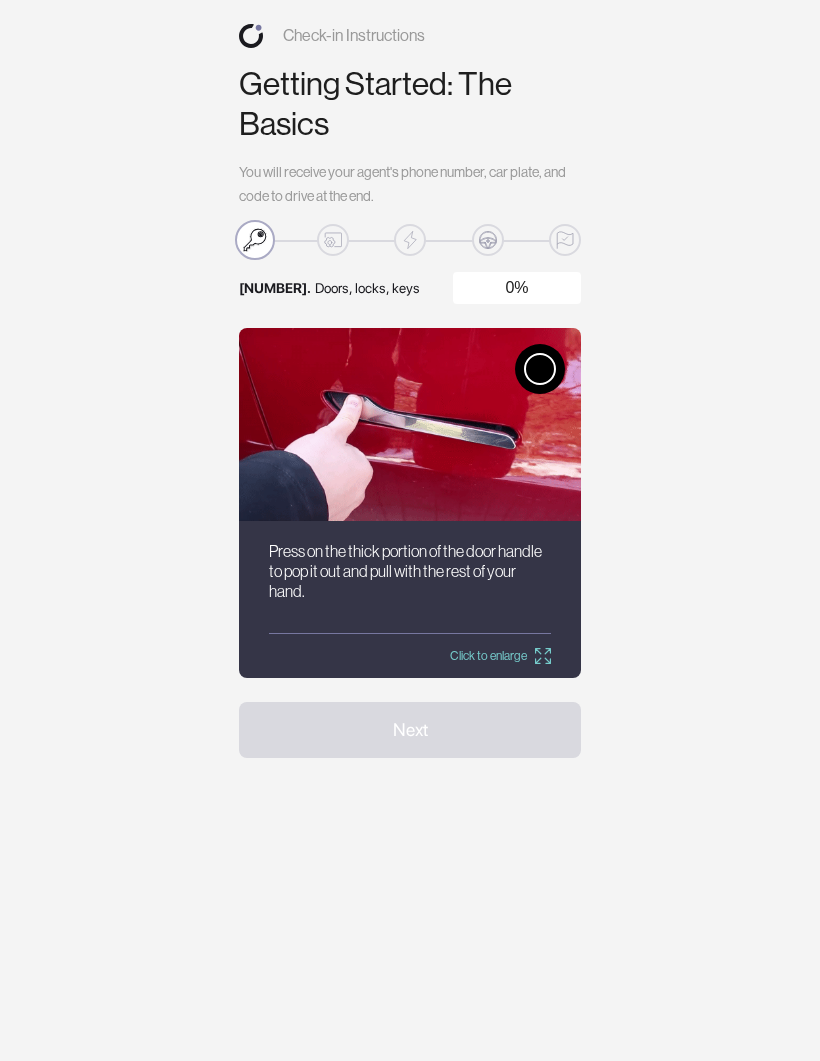 scroll, scrollTop: 0, scrollLeft: 0, axis: both 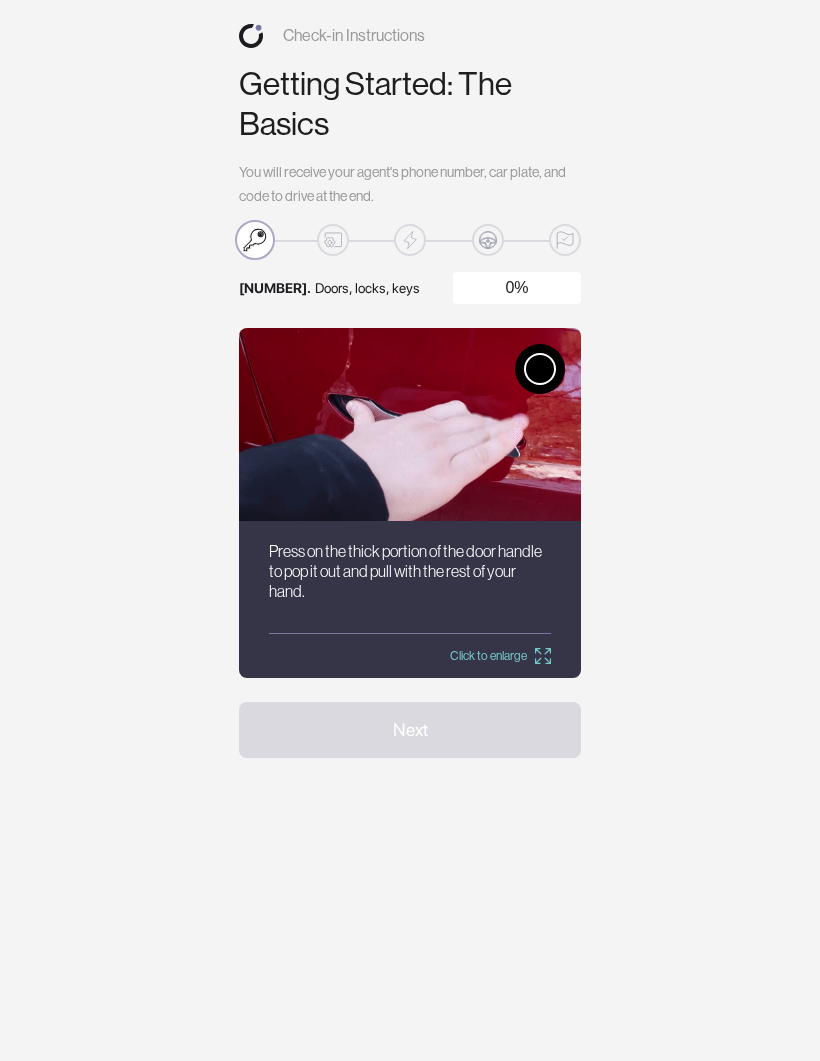click at bounding box center [540, 369] 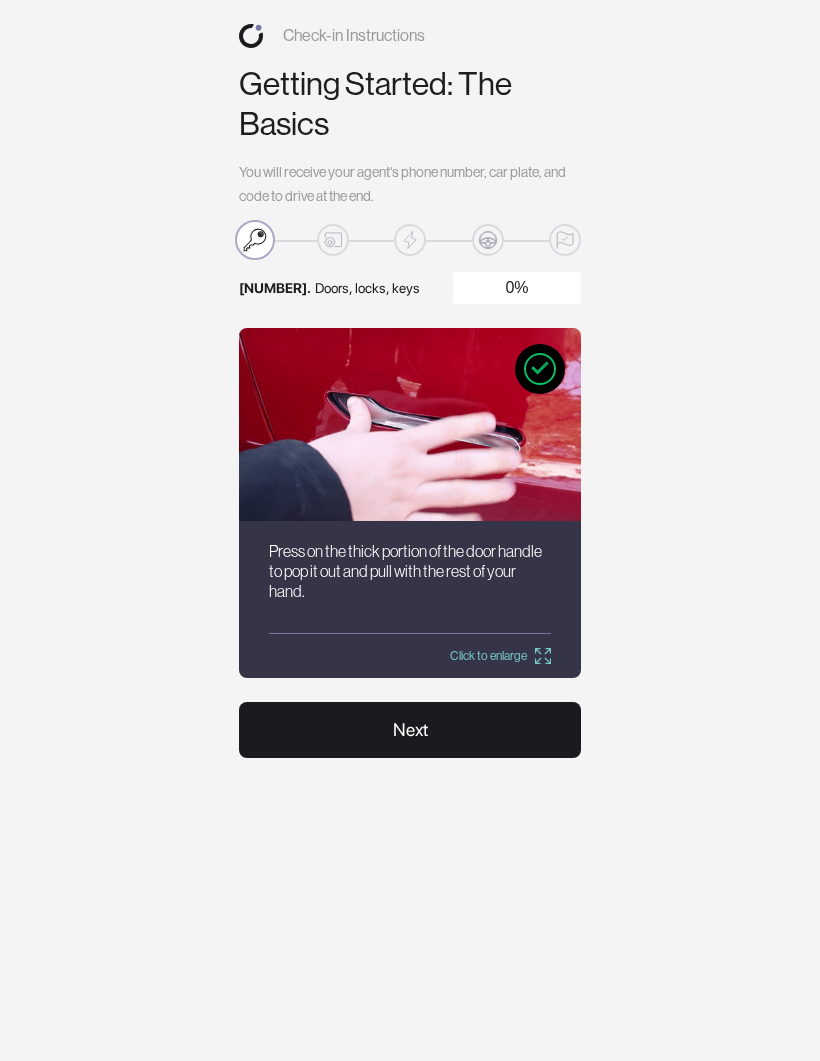 click on "Next" at bounding box center [410, 730] 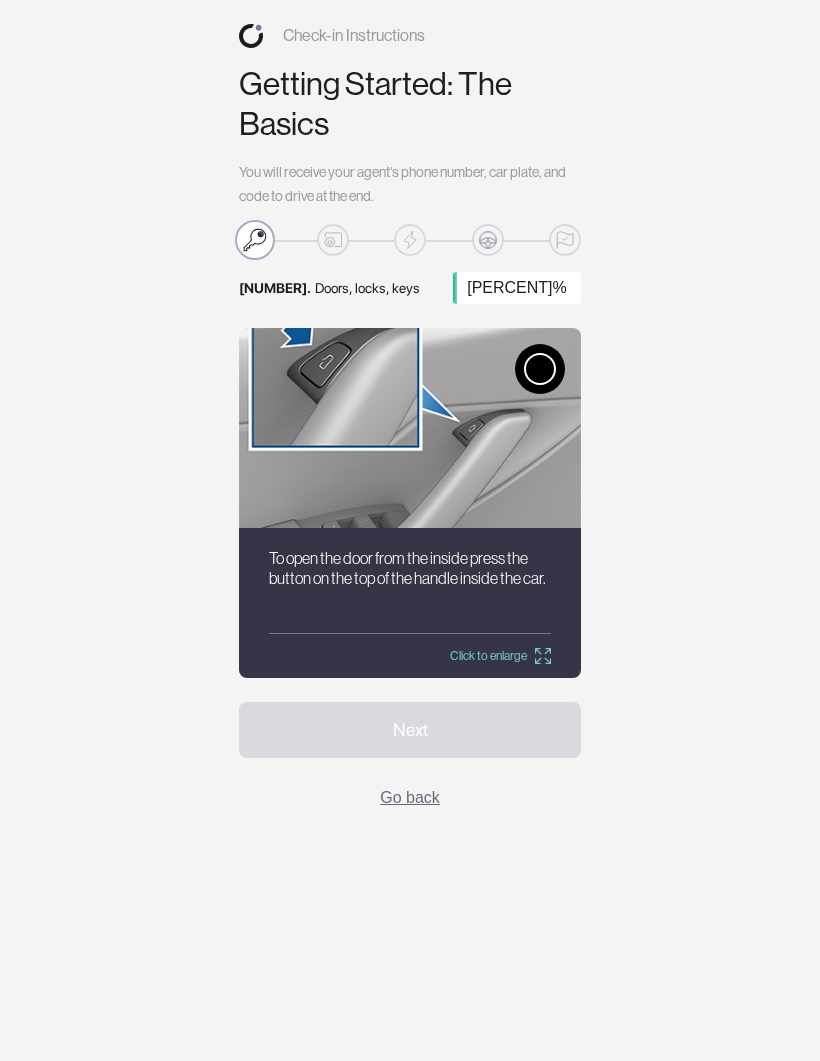 click at bounding box center (540, 369) 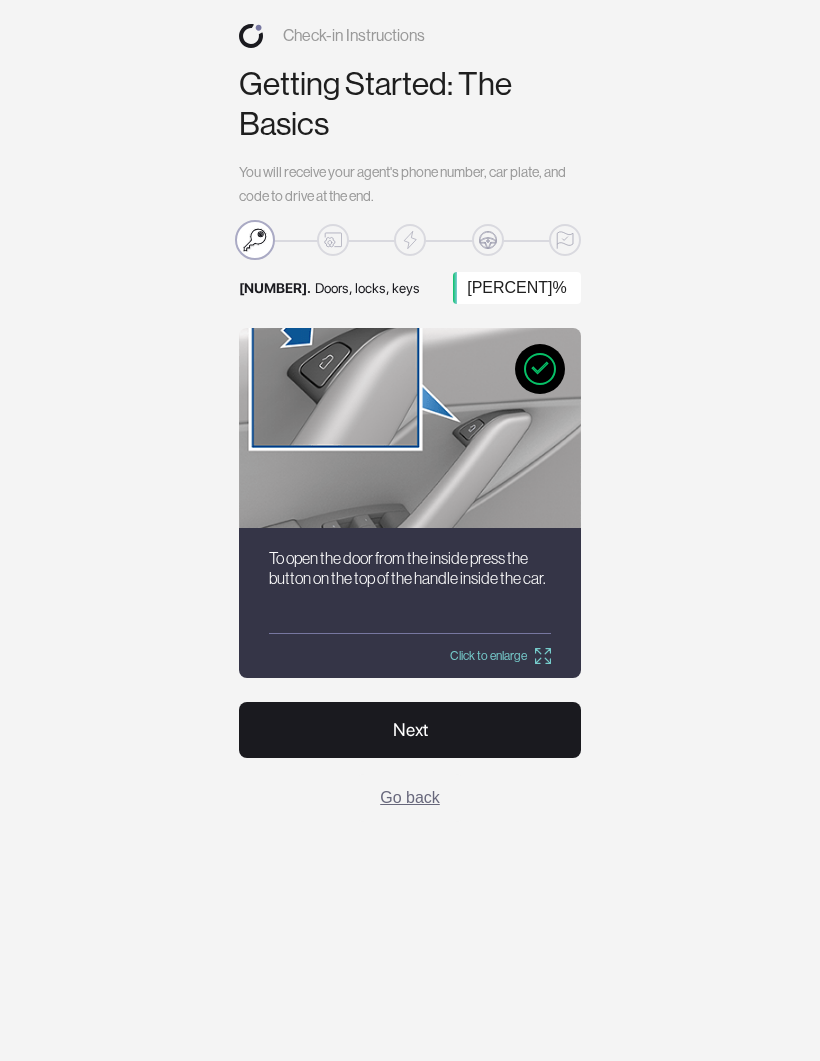 click on "Next" at bounding box center (410, 730) 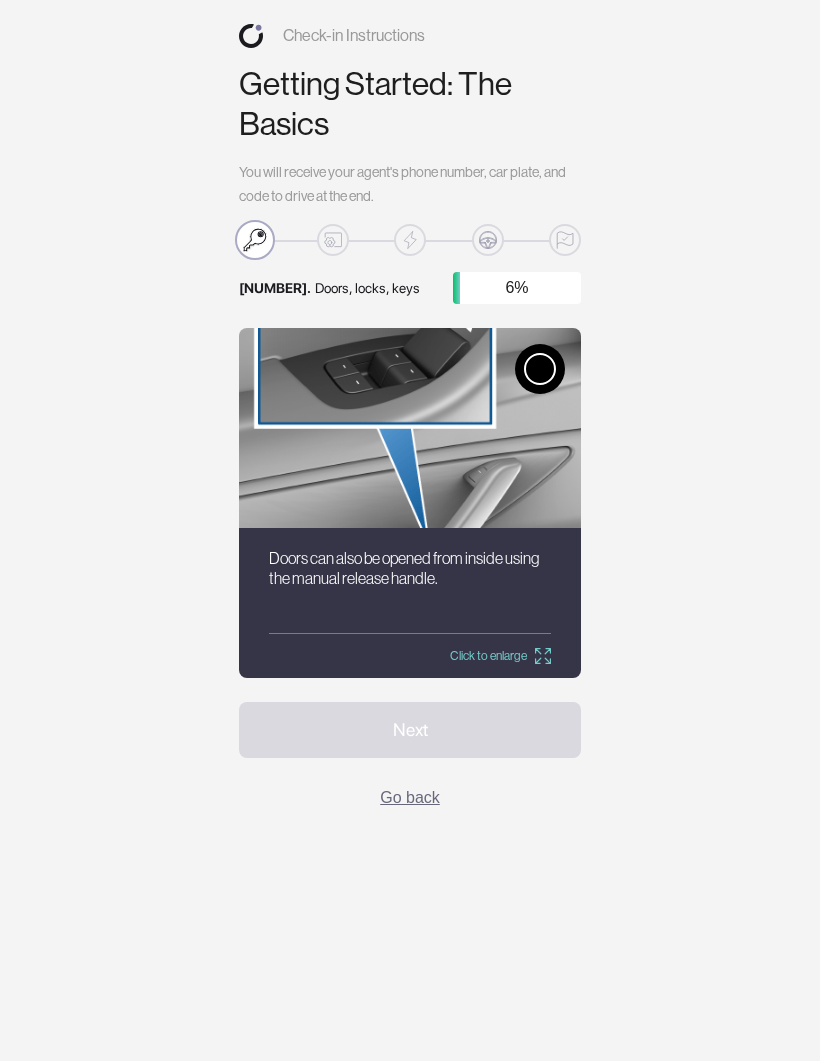 click at bounding box center (410, 428) 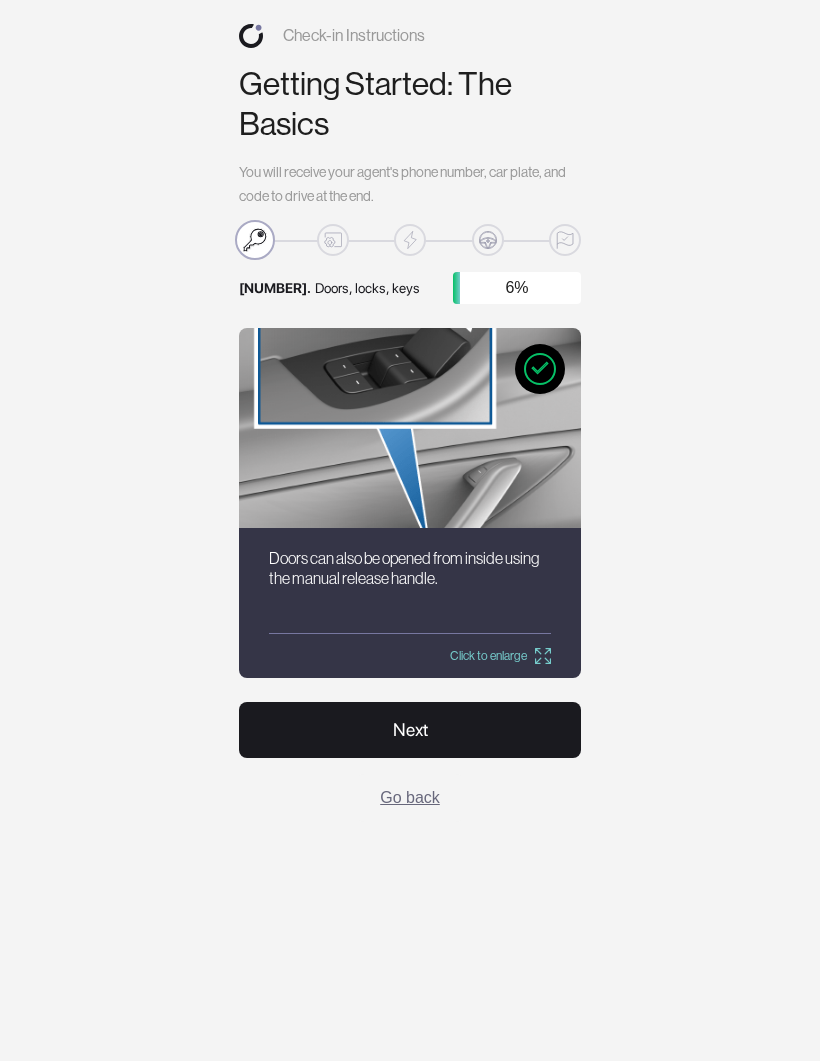 click 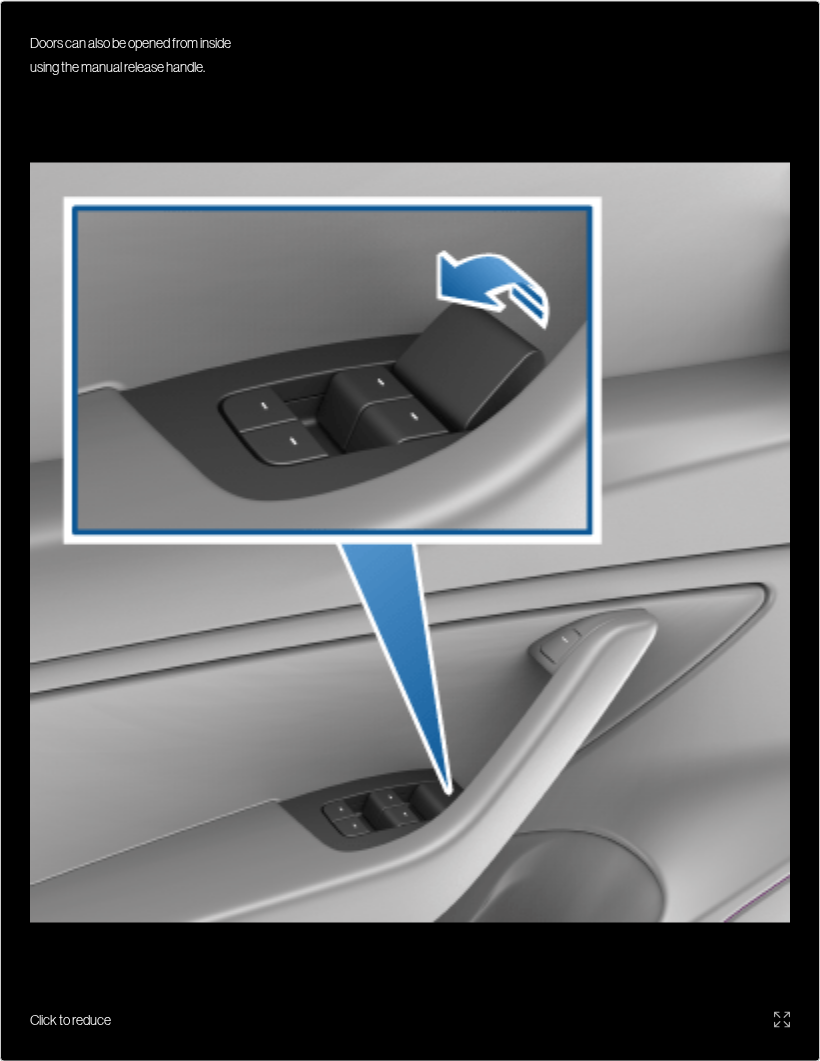 click on "Click to reduce" at bounding box center (410, 1019) 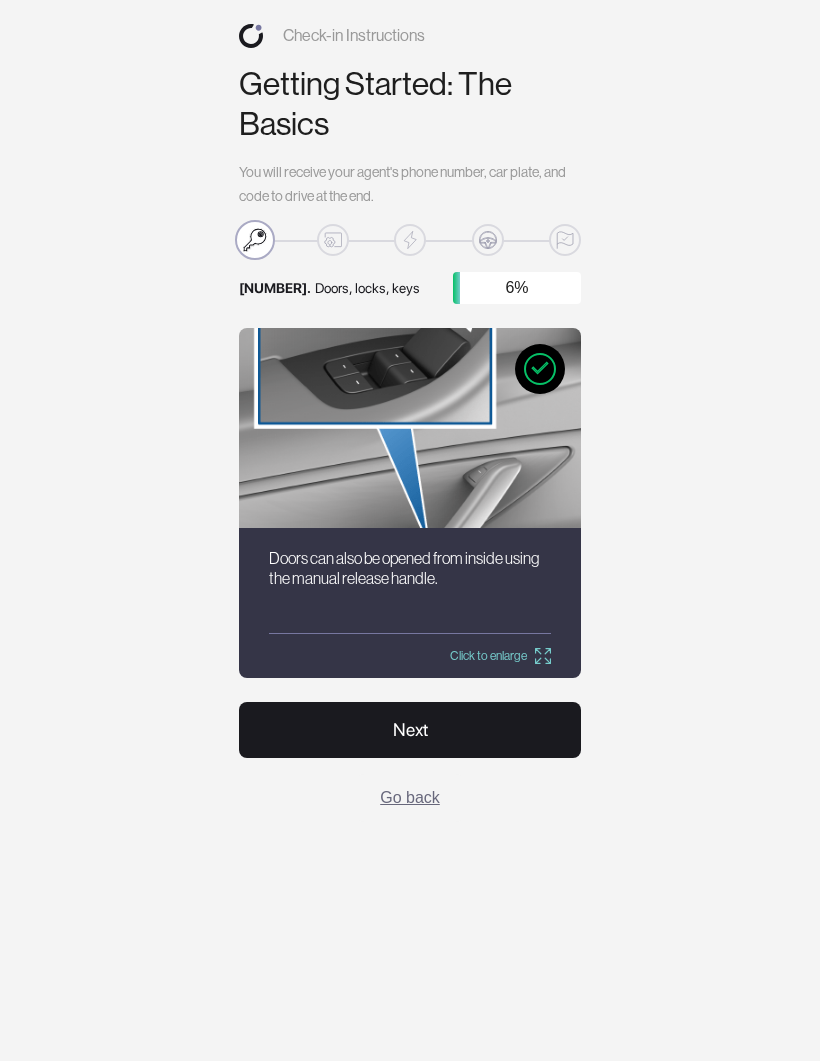 click on "Next" at bounding box center (410, 730) 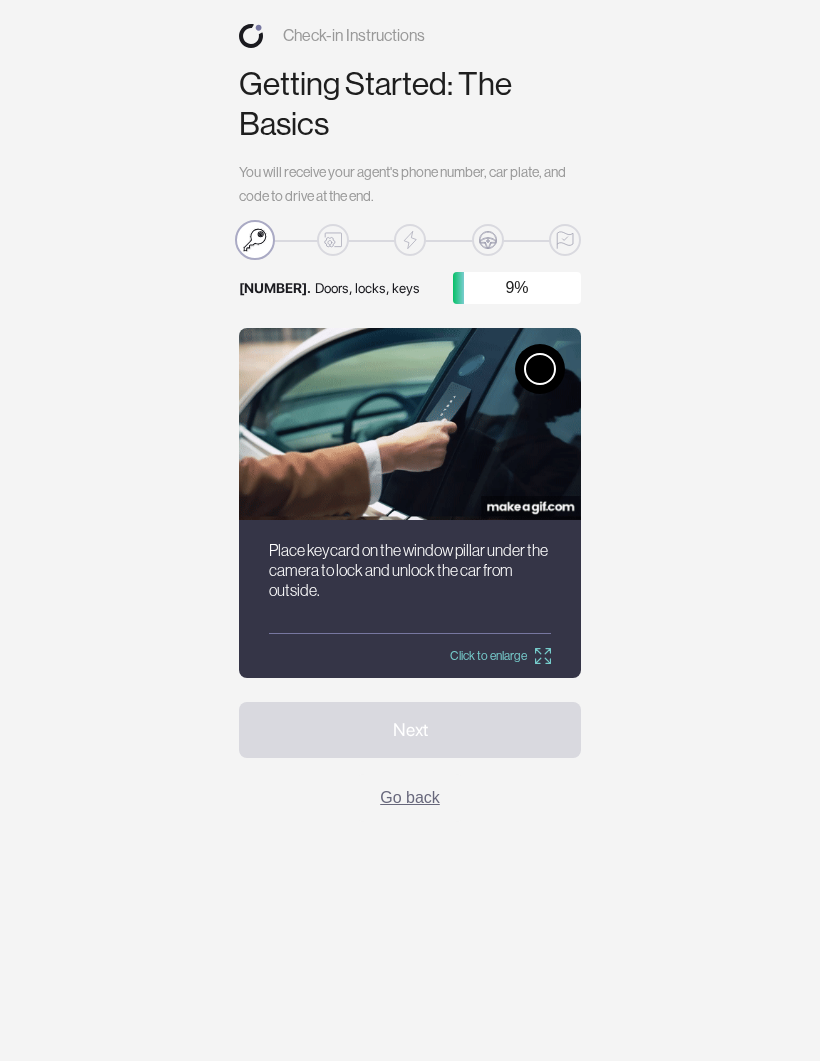 click at bounding box center [540, 369] 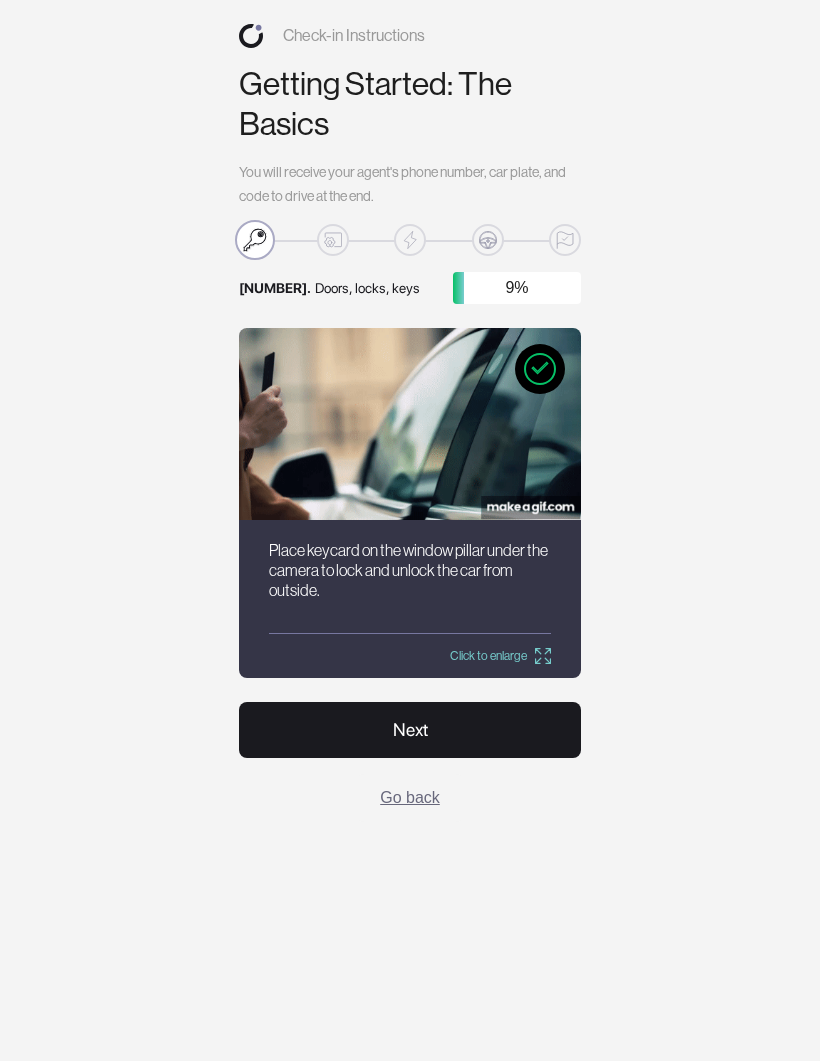 click on "Next" at bounding box center (410, 730) 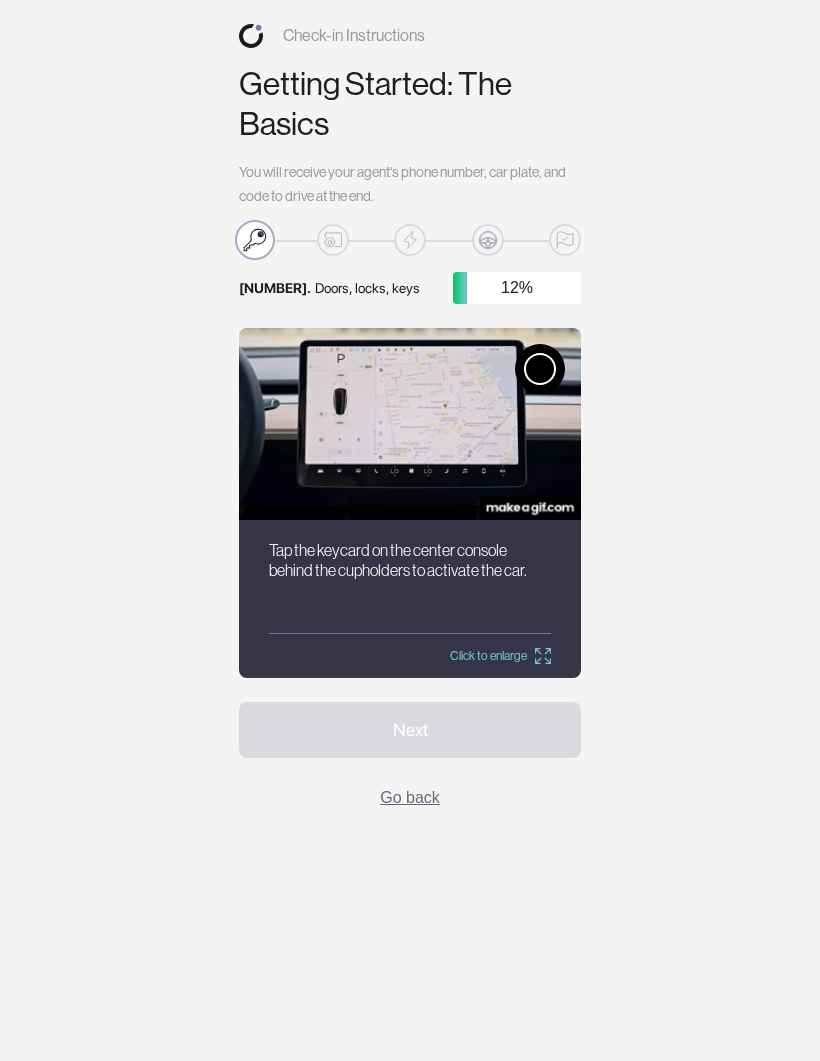 click at bounding box center [540, 369] 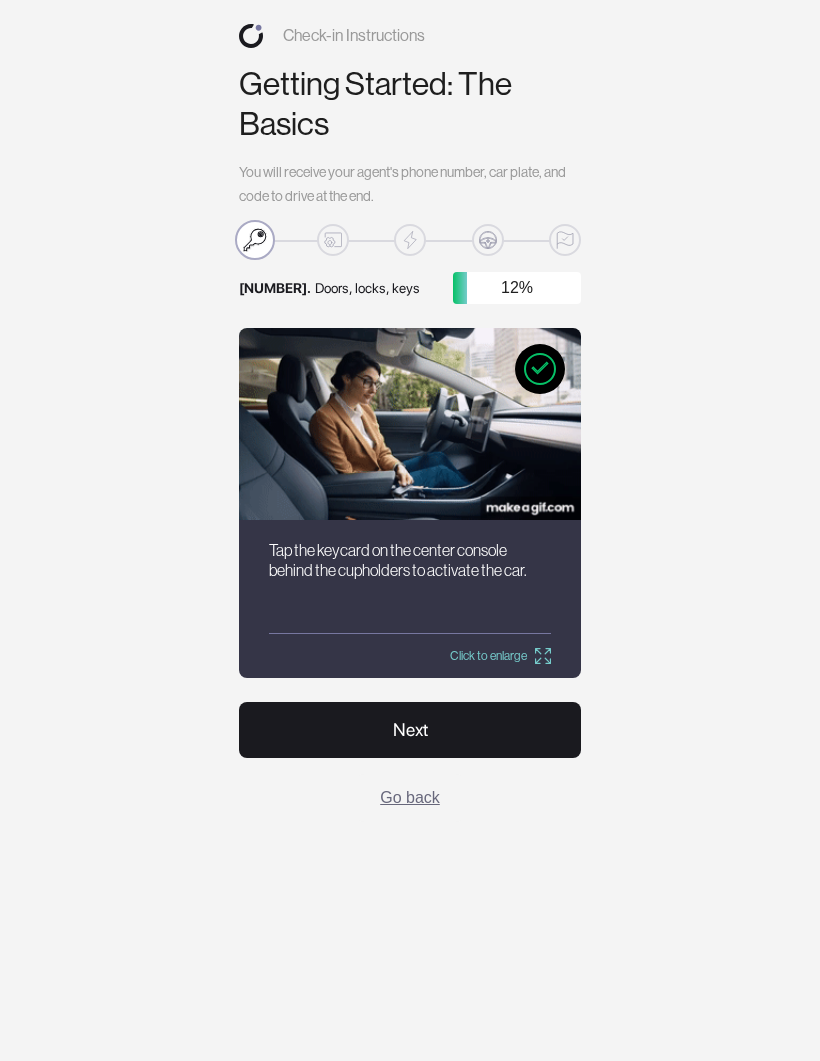click on "Next" at bounding box center [410, 730] 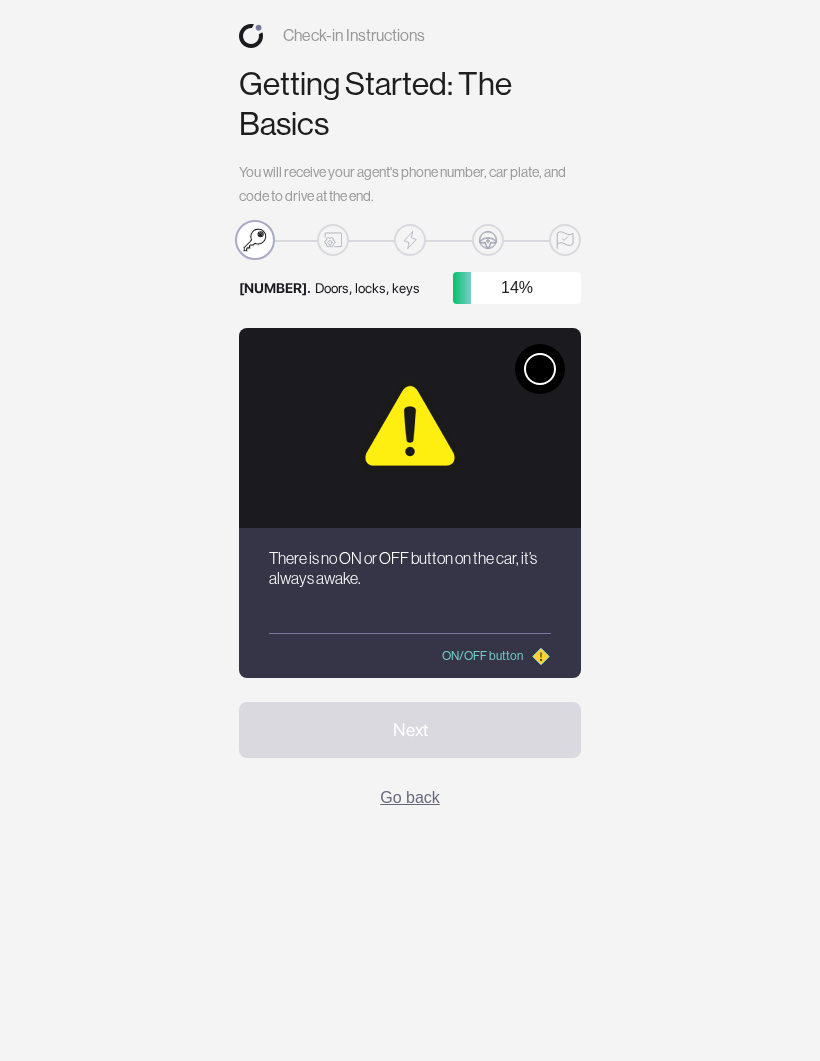 click at bounding box center (540, 369) 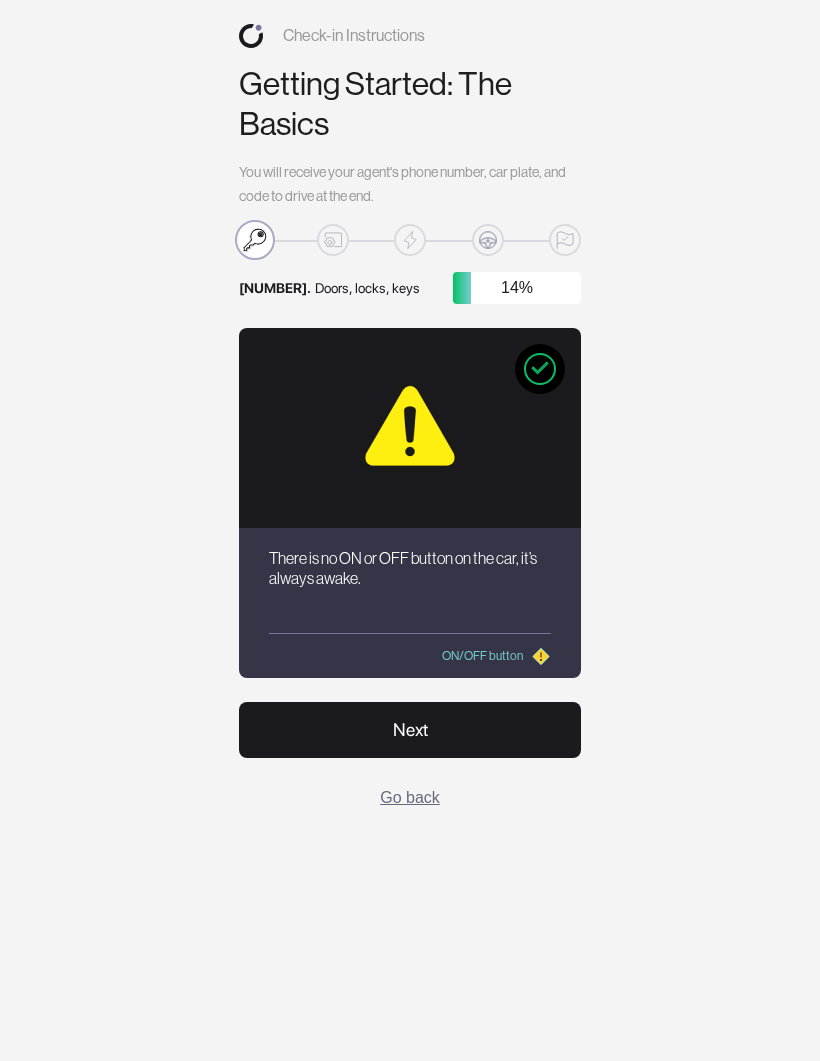 click on "Next" at bounding box center [410, 730] 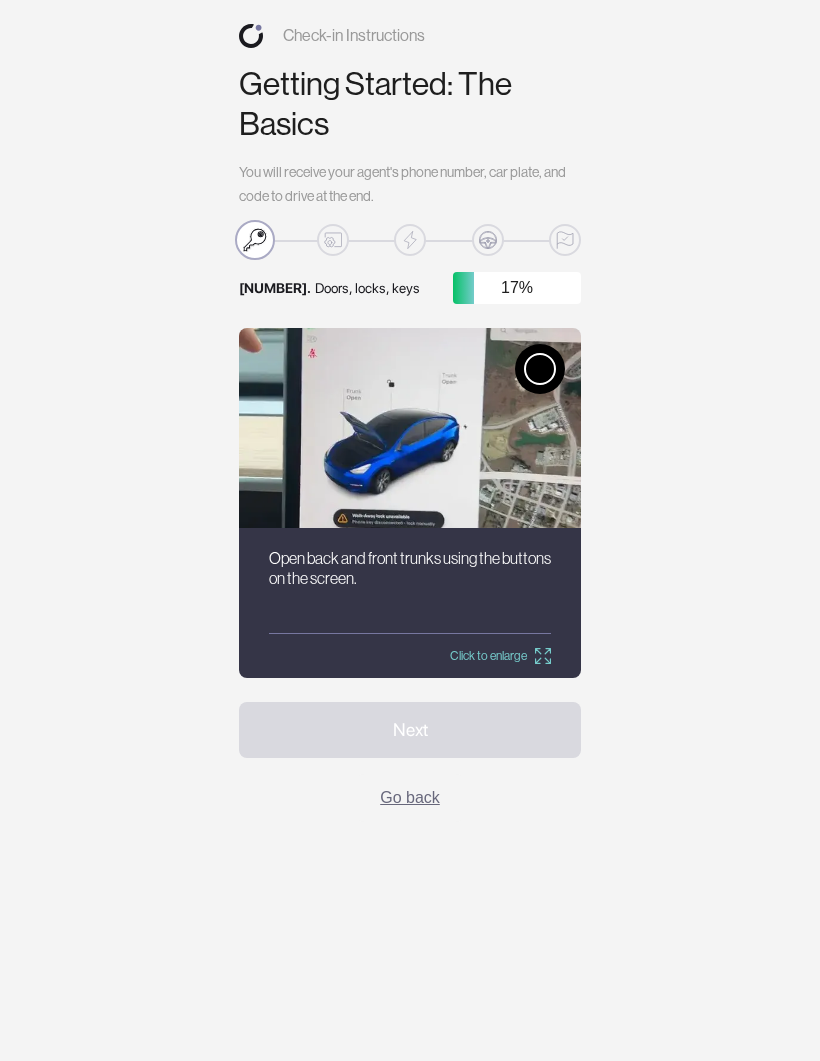 click 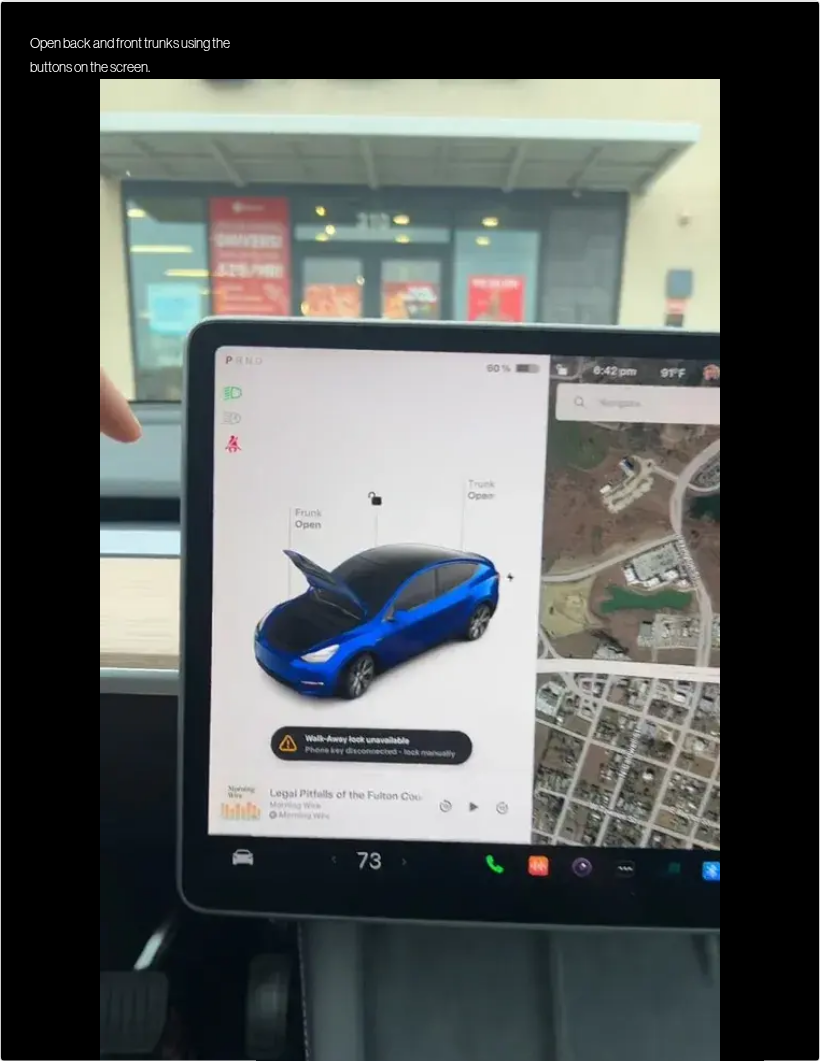 click at bounding box center [410, 578] 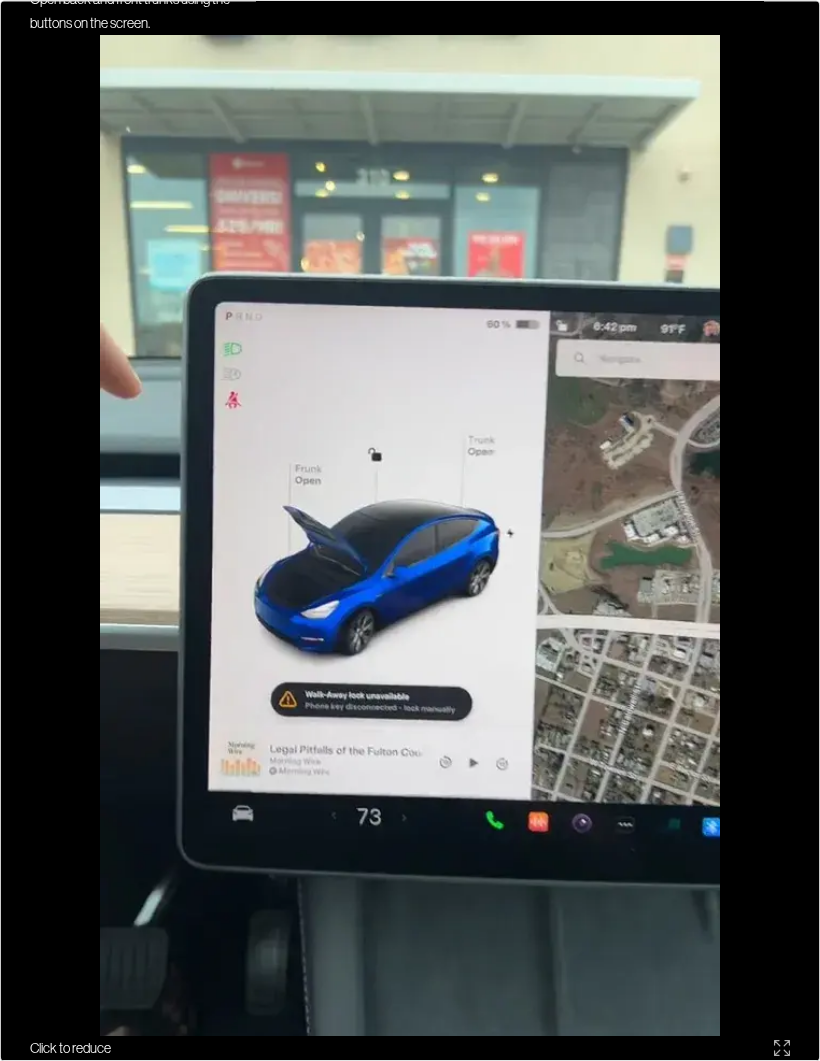 scroll, scrollTop: 43, scrollLeft: 0, axis: vertical 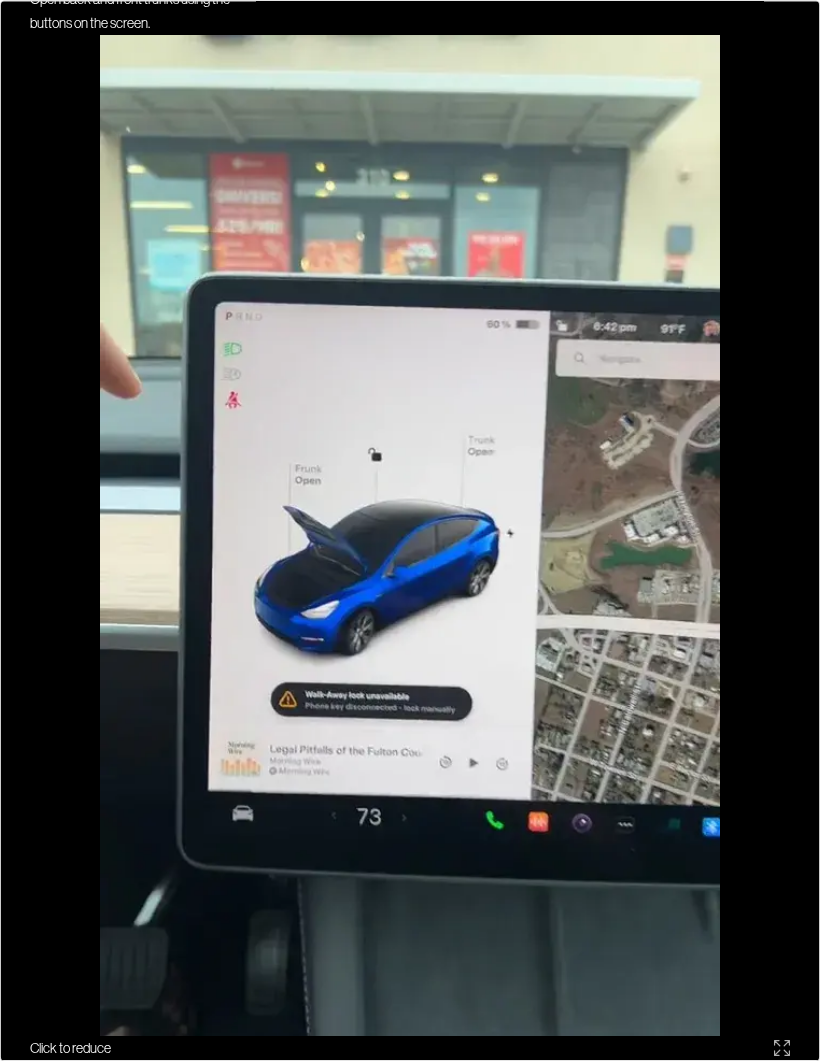 click on "Click to reduce" at bounding box center (410, 1048) 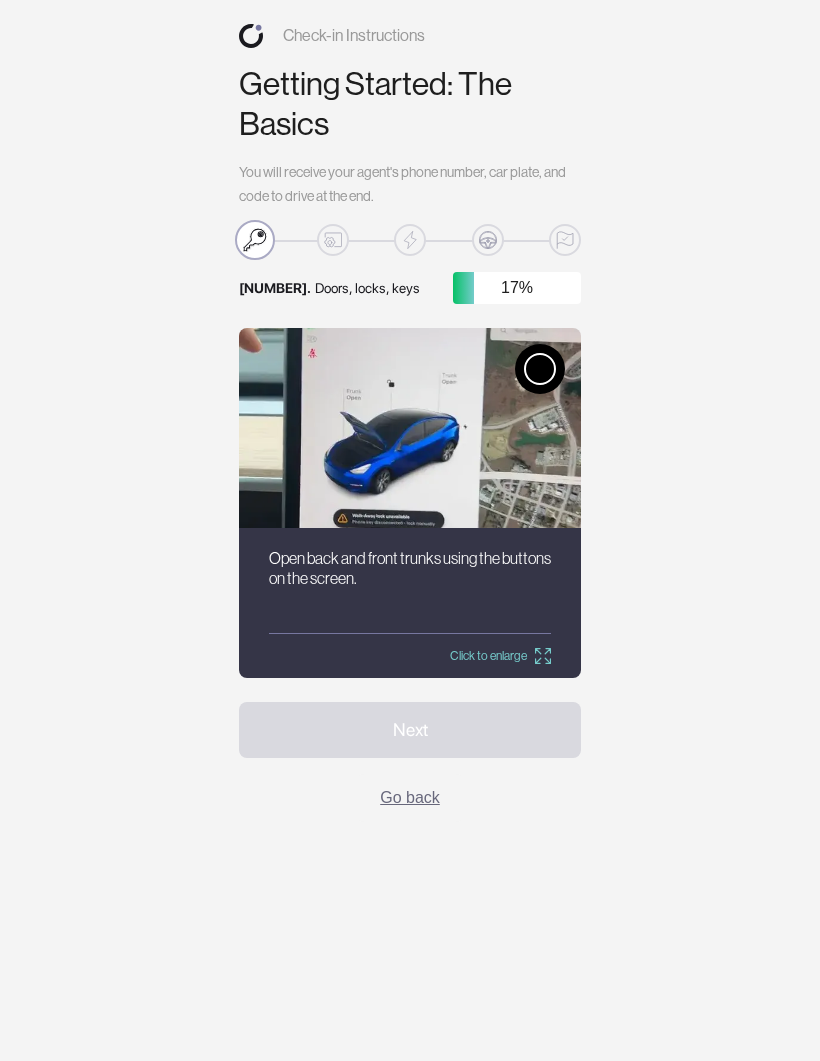 click at bounding box center (540, 369) 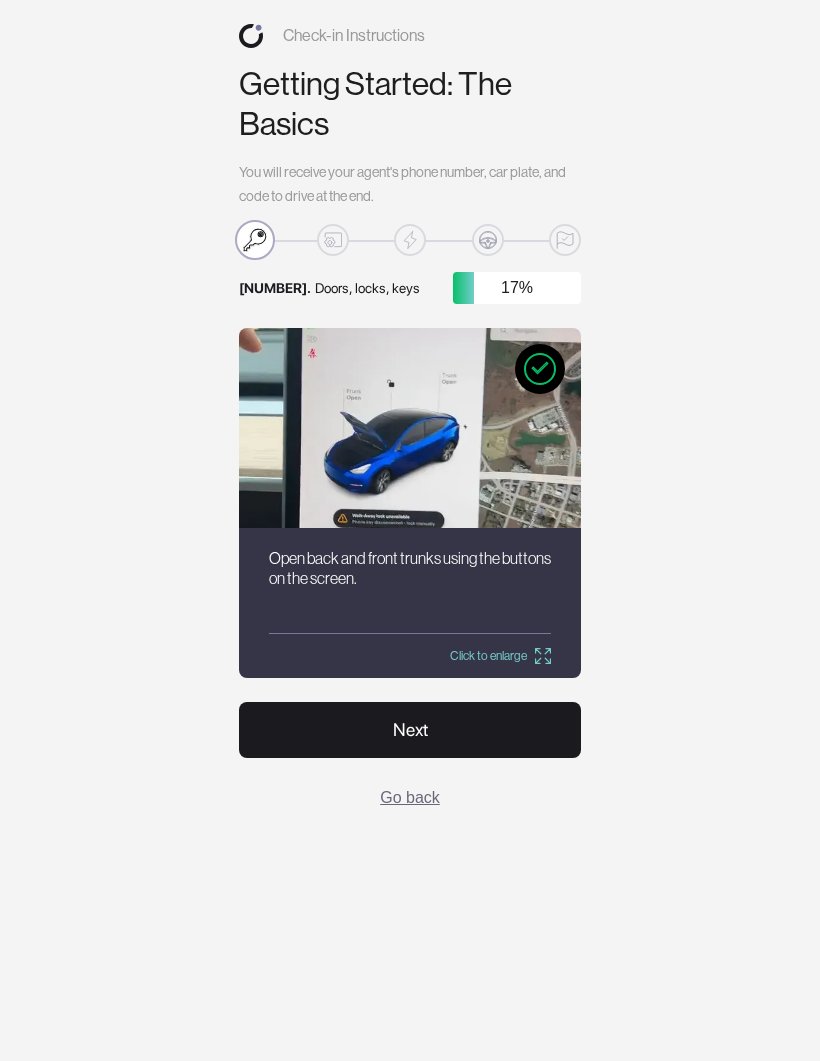 click on "Next" at bounding box center [410, 730] 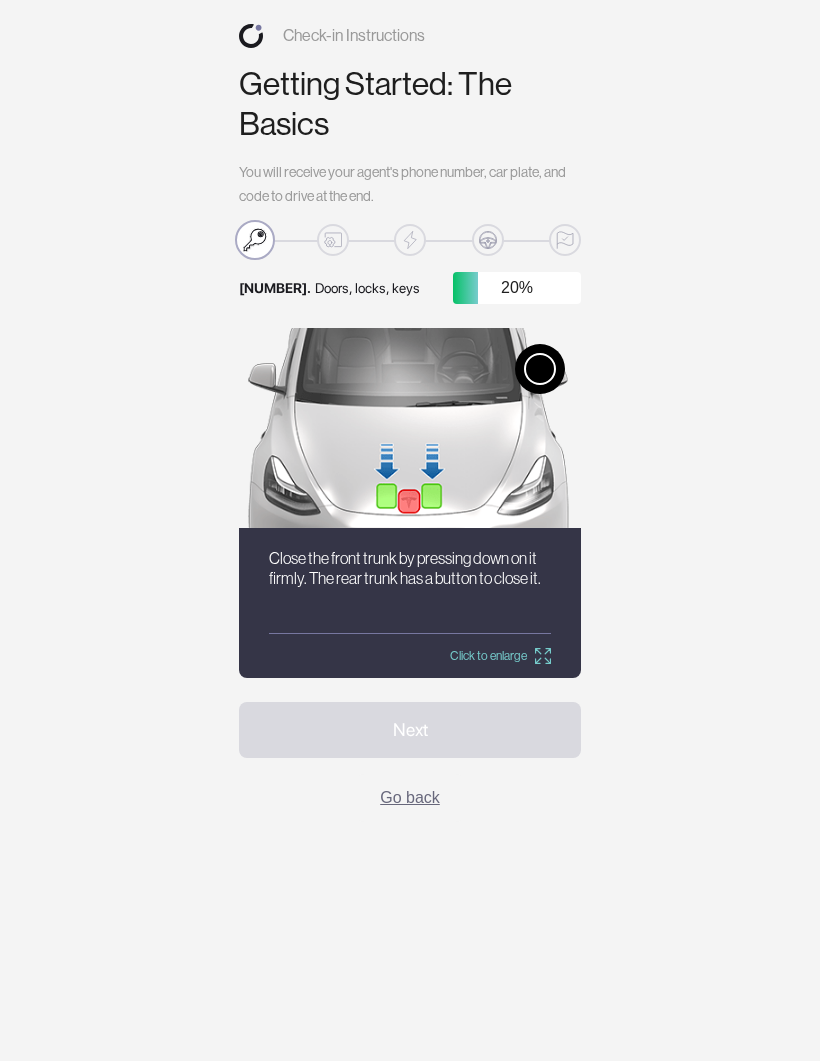 click on "Click to enlarge" at bounding box center [500, 656] 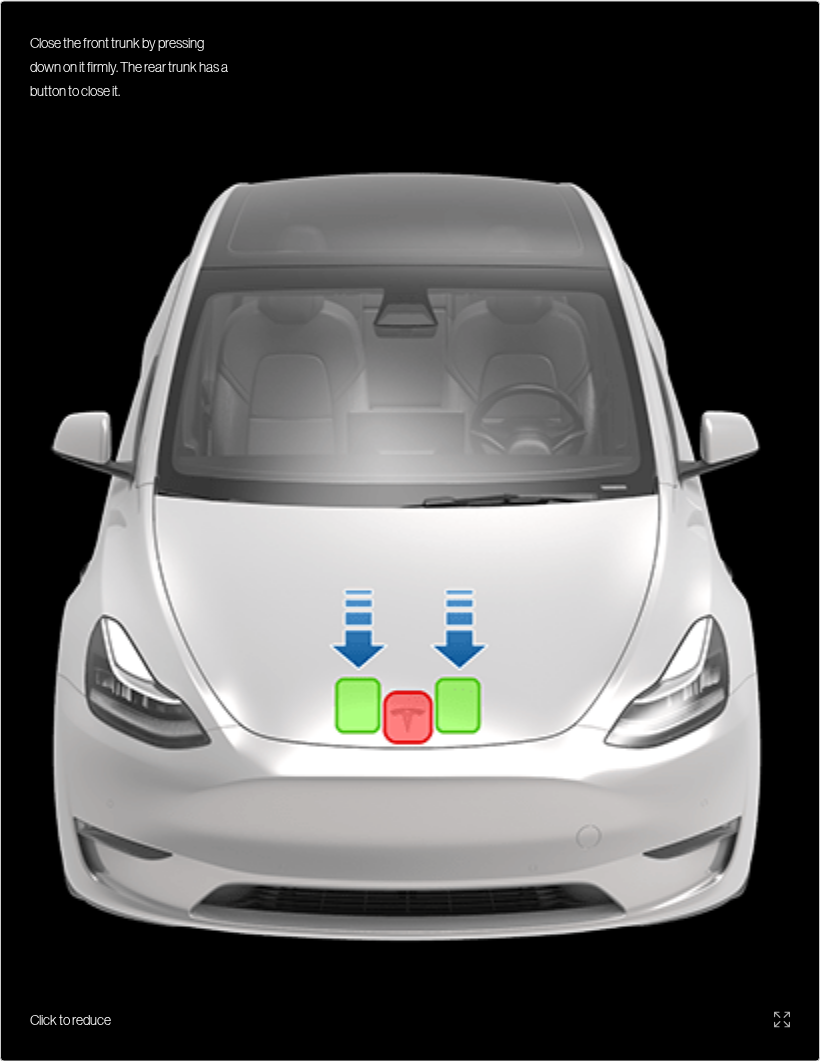 click 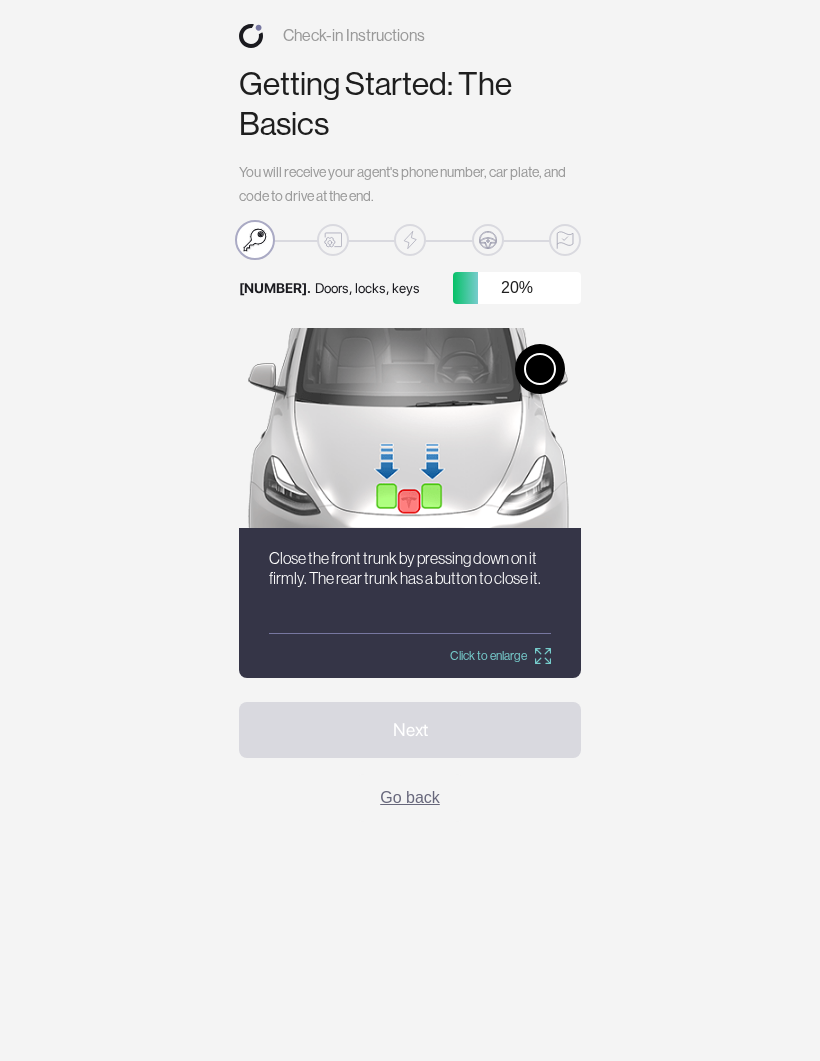 click at bounding box center [540, 369] 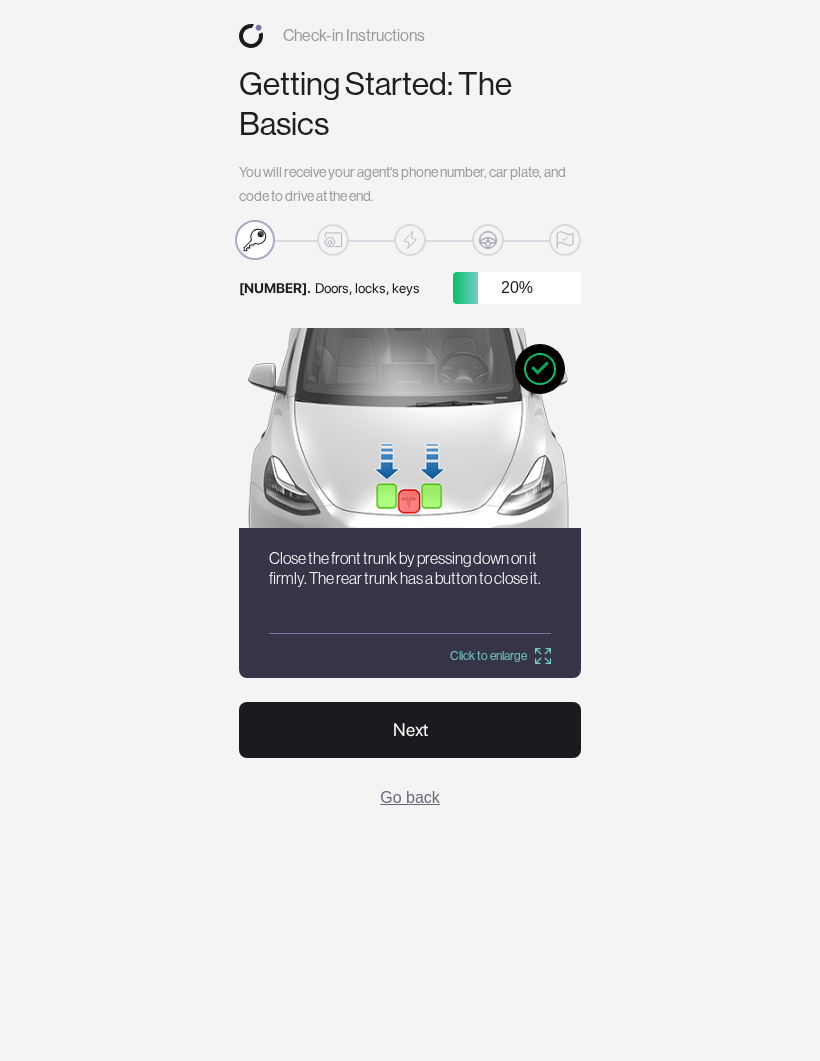 click on "Next" at bounding box center [410, 730] 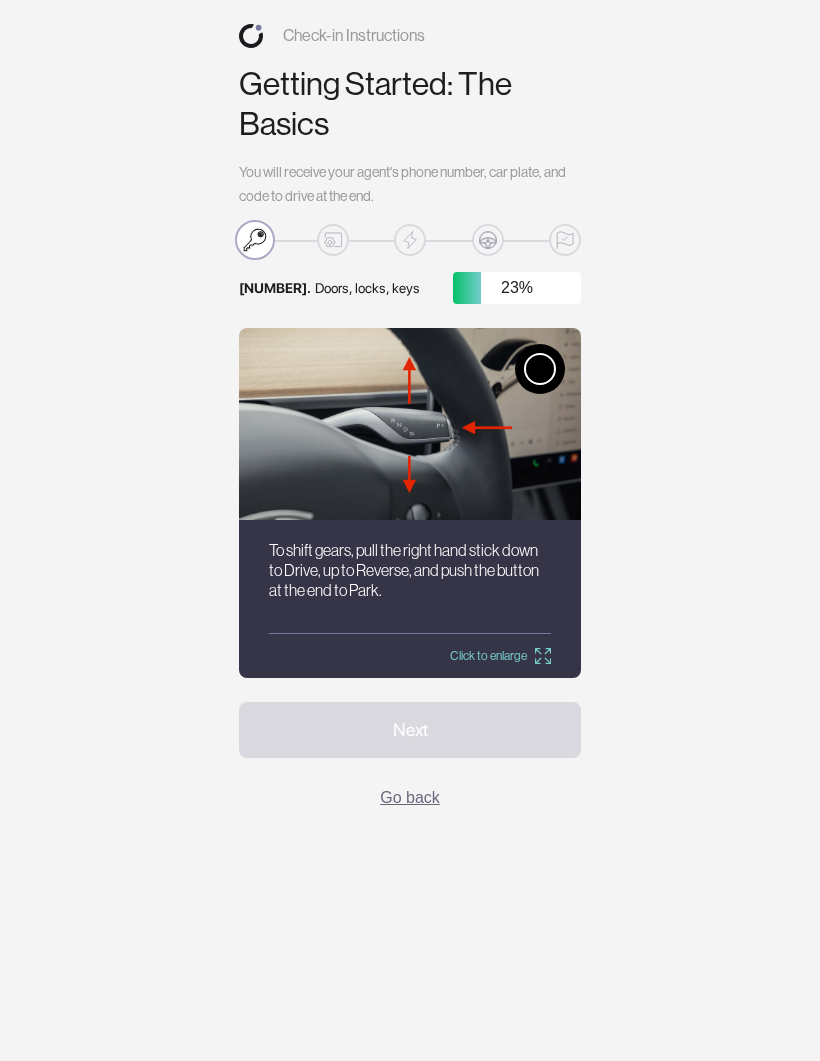 click at bounding box center (540, 369) 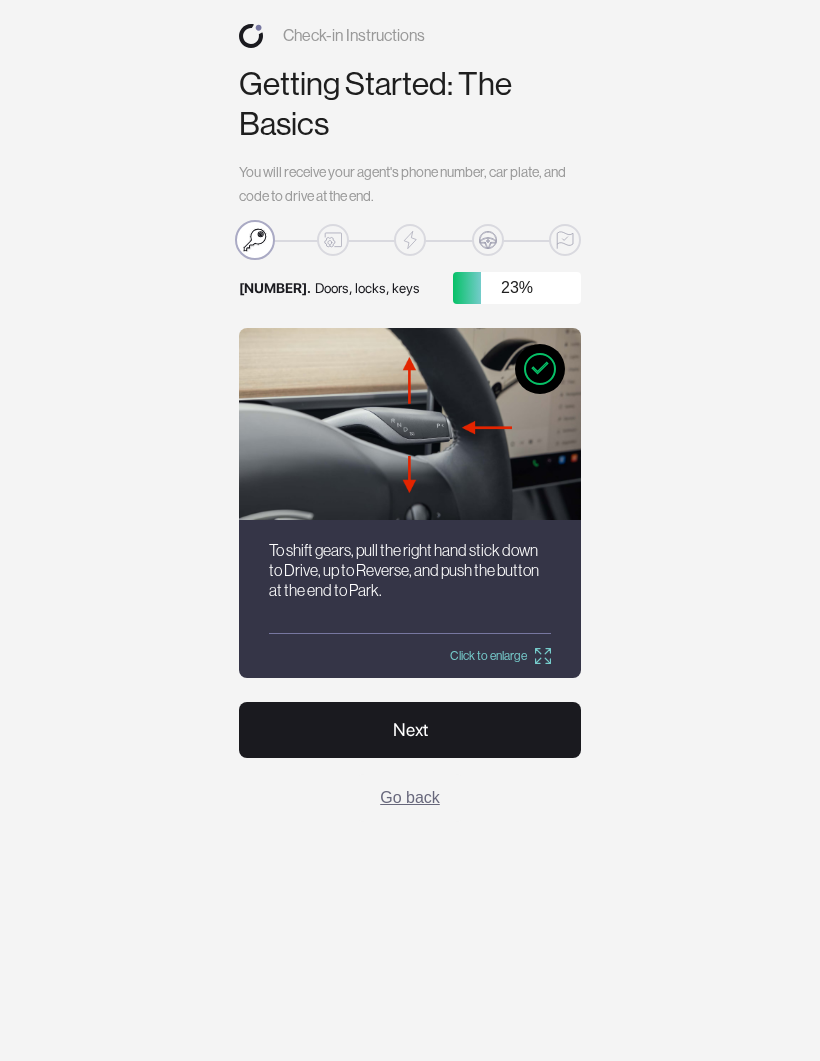 click on "Next" at bounding box center (410, 730) 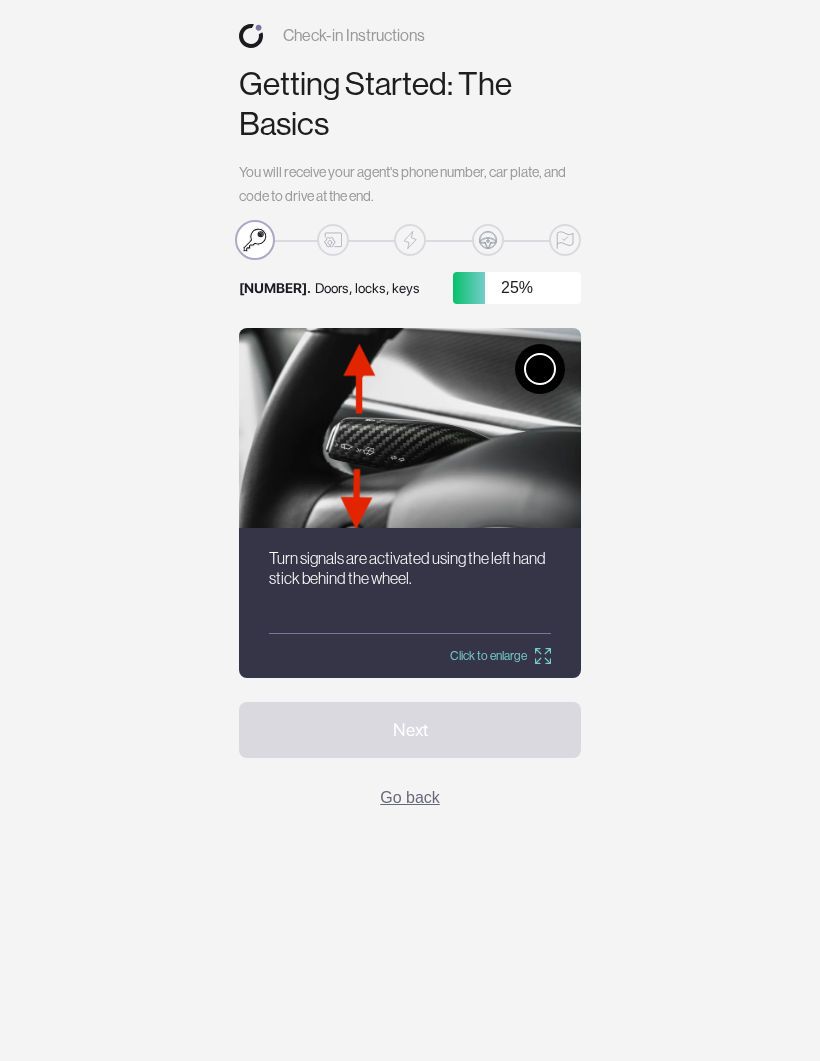 click at bounding box center [540, 369] 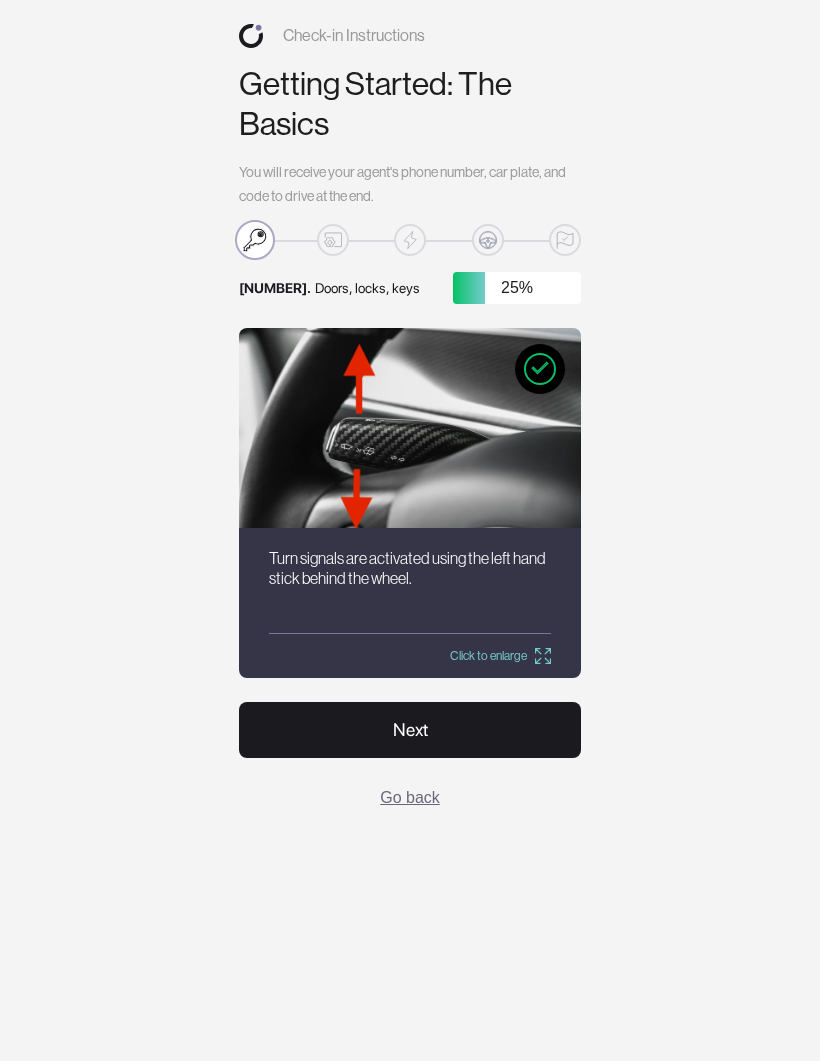 click on "Next" at bounding box center (410, 730) 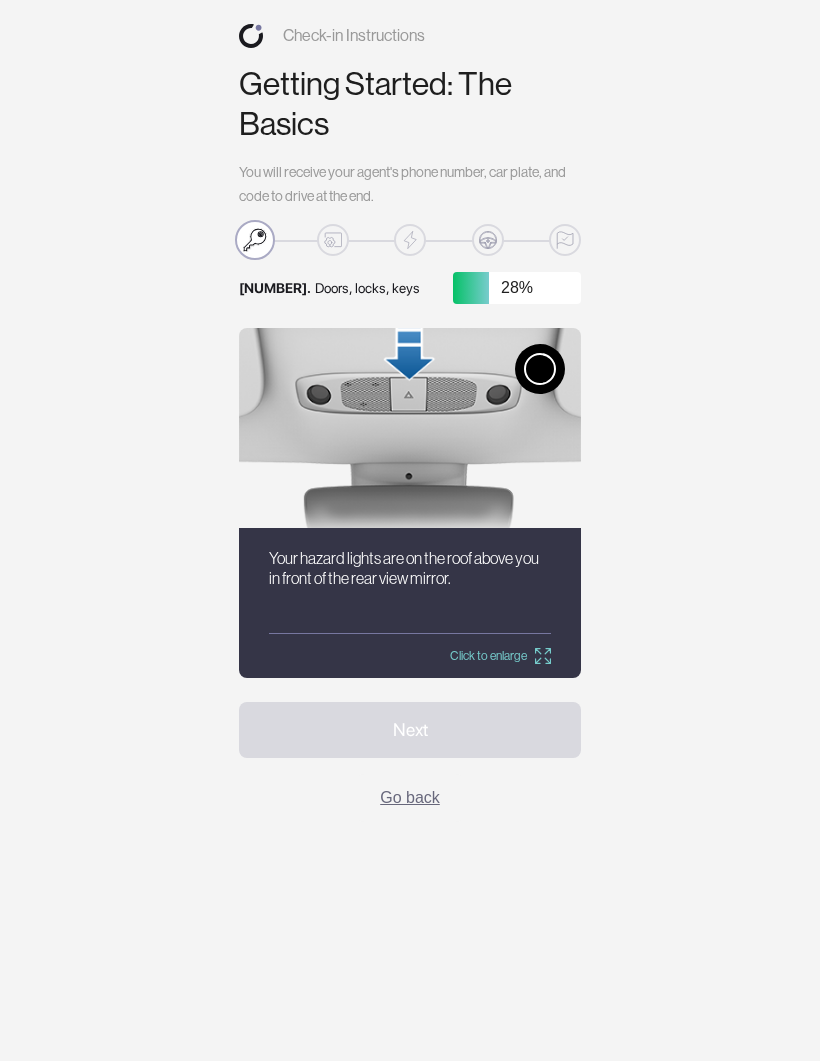 click at bounding box center [540, 369] 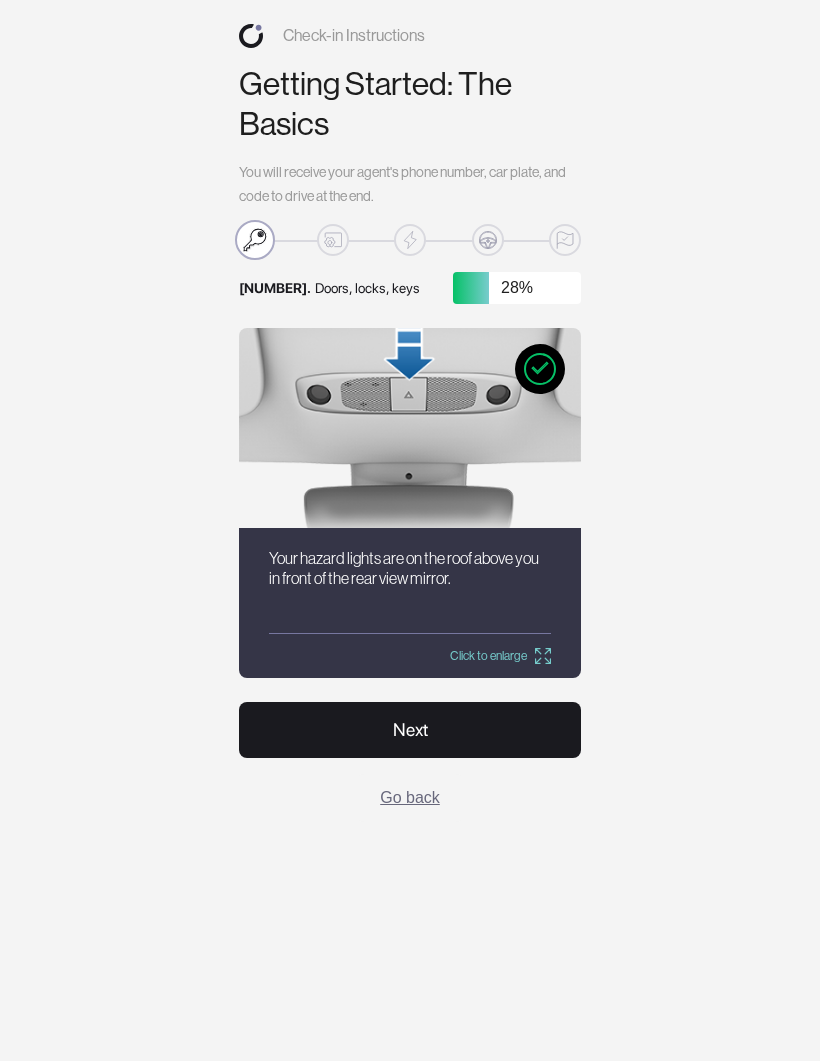 click on "Next" at bounding box center [410, 730] 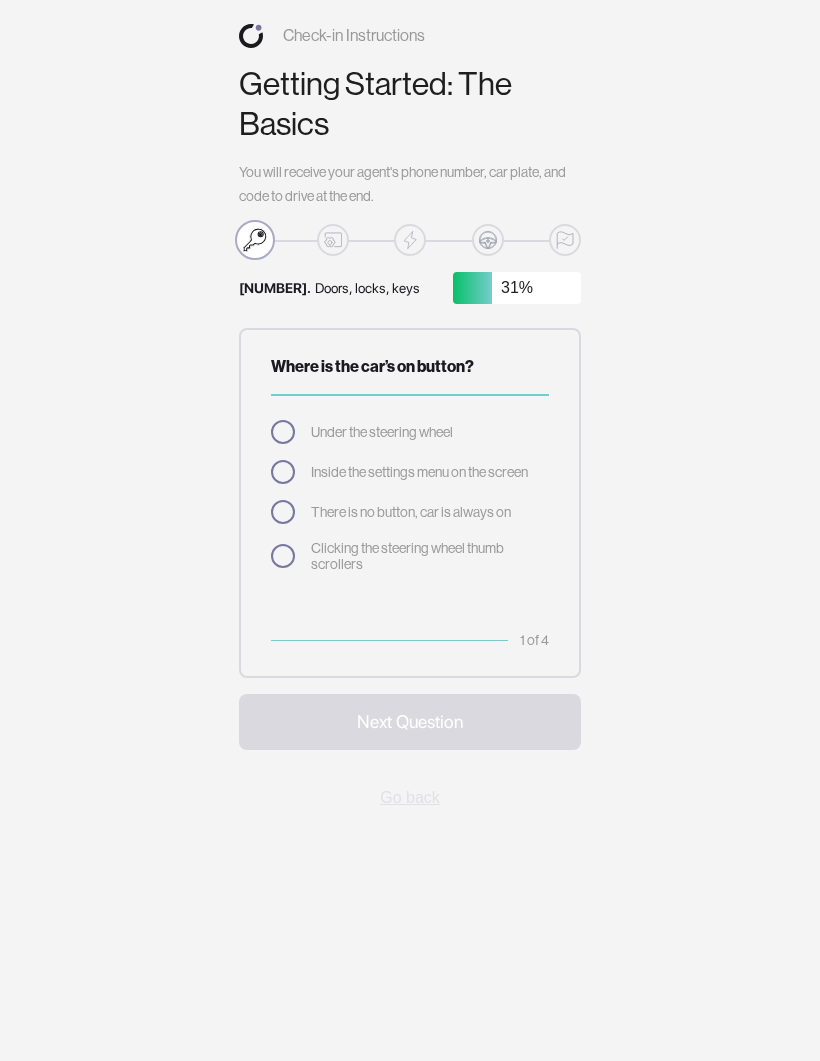 click at bounding box center [283, 512] 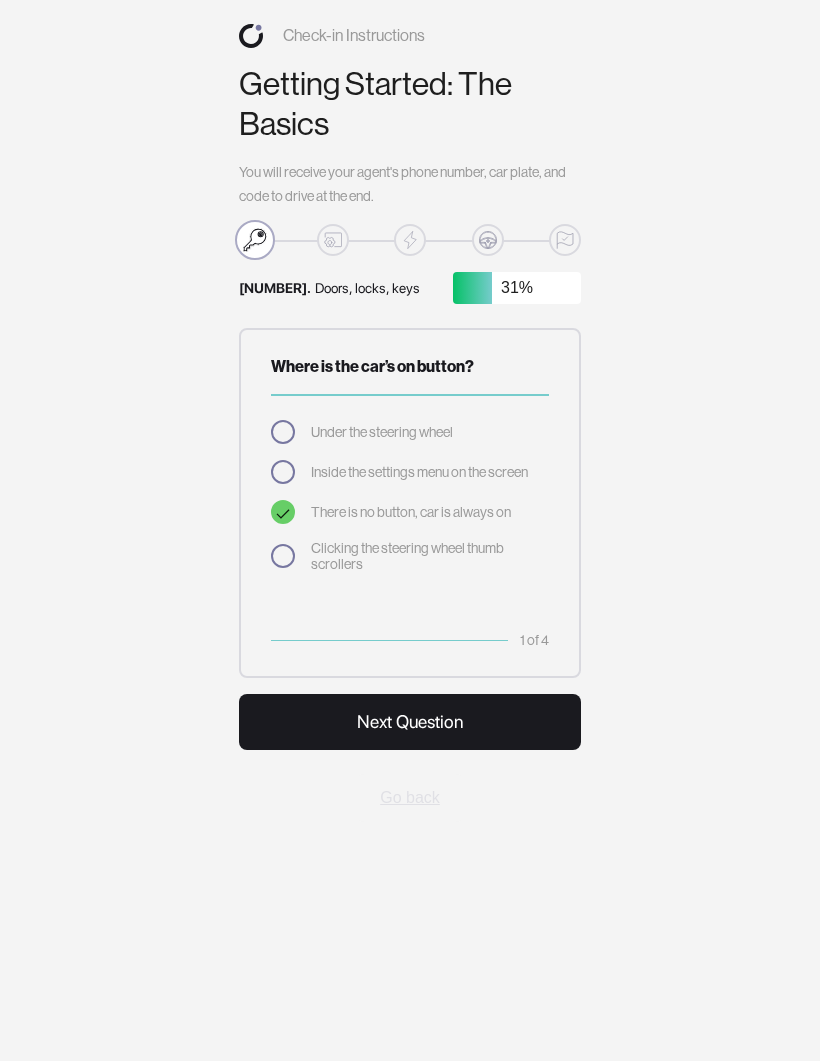 click on "Next Question" at bounding box center [410, 722] 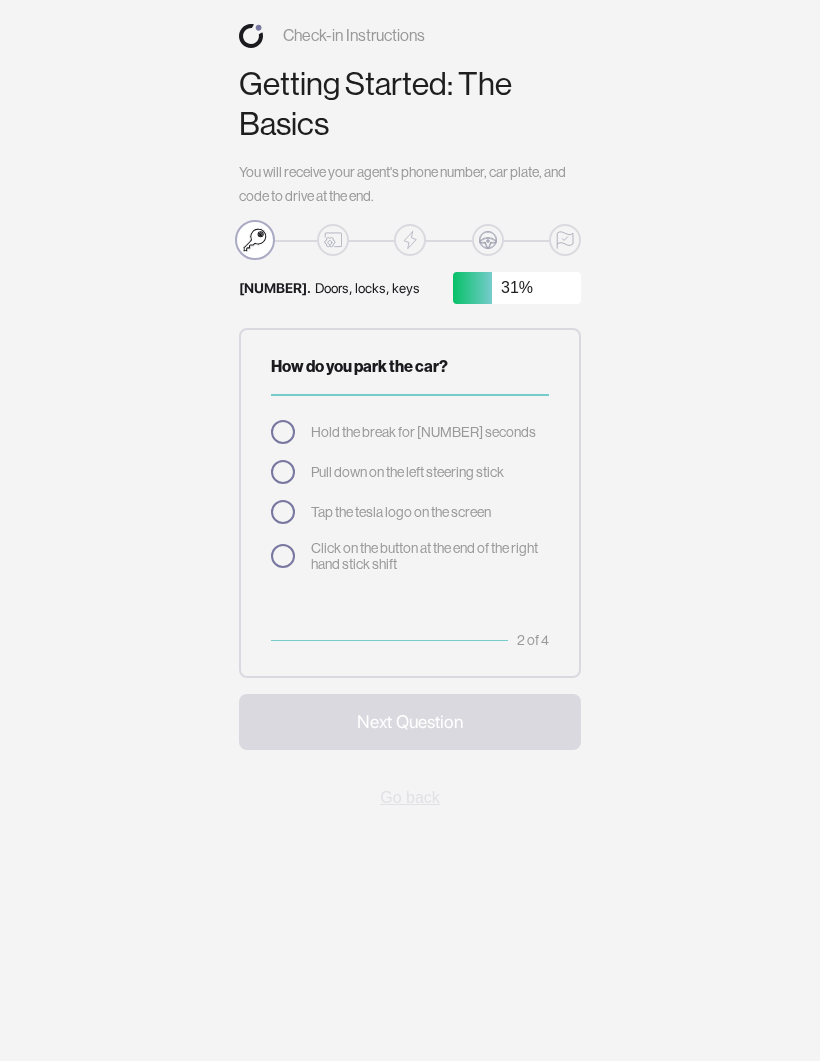 click at bounding box center [283, 556] 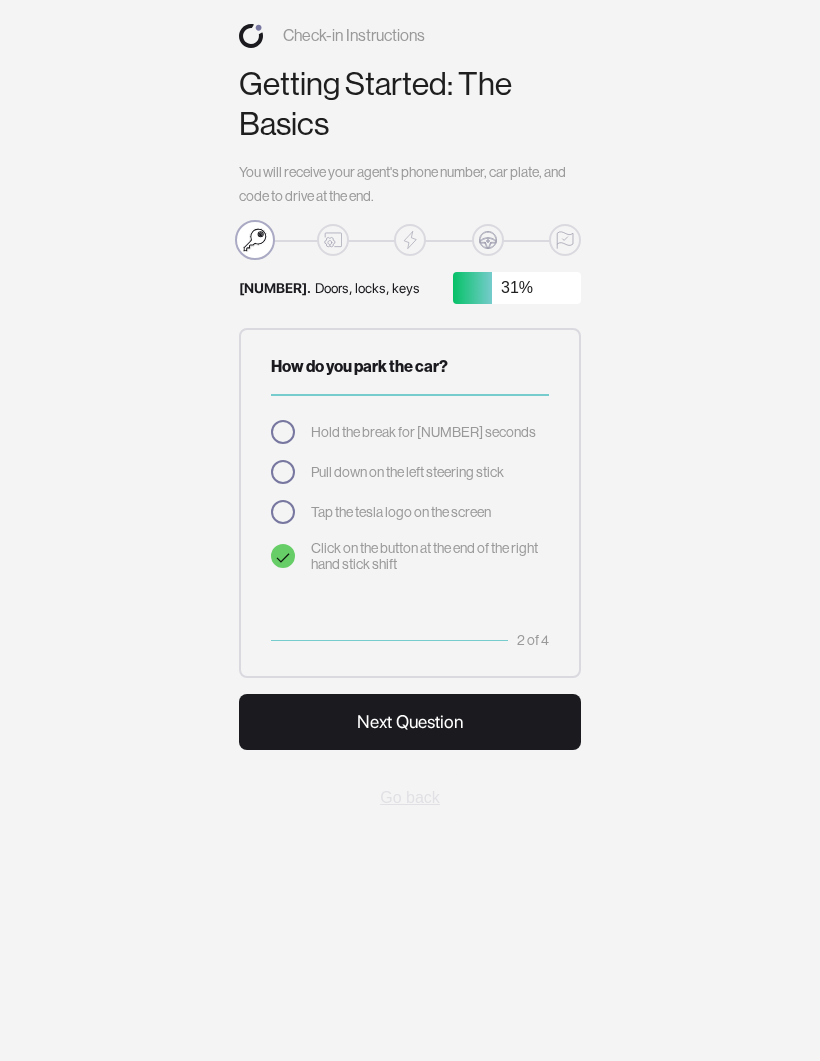click on "Next Question" at bounding box center [410, 722] 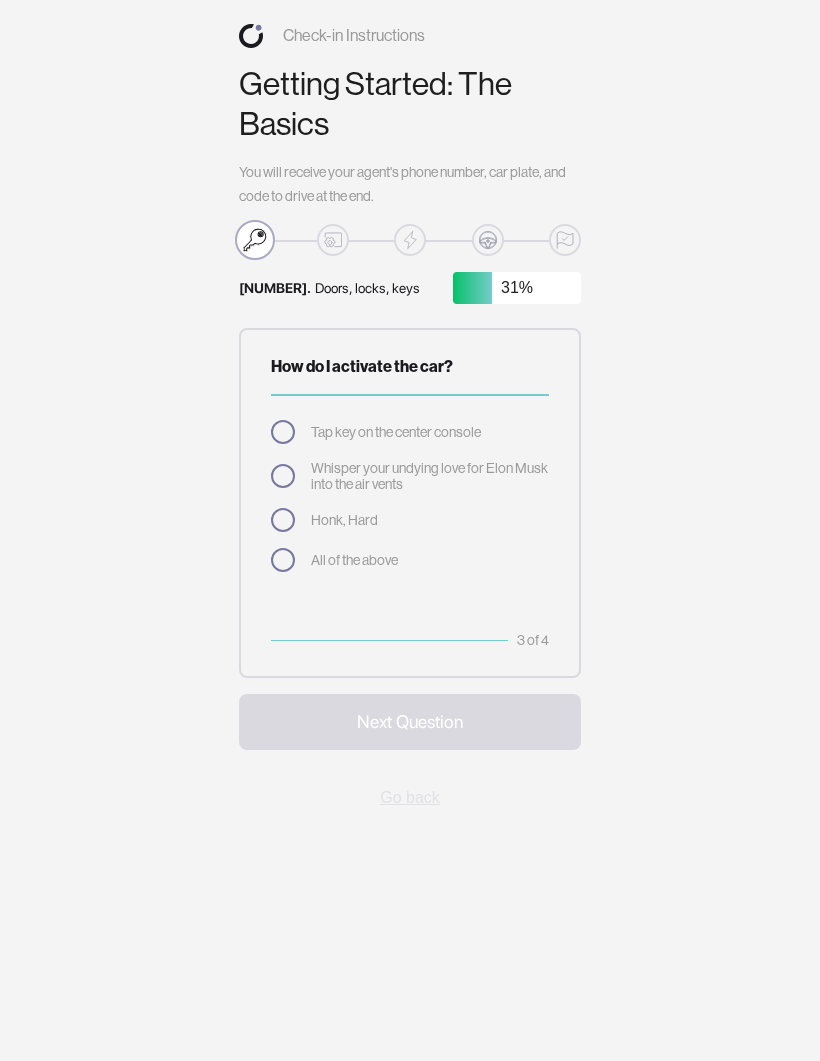 click at bounding box center (283, 432) 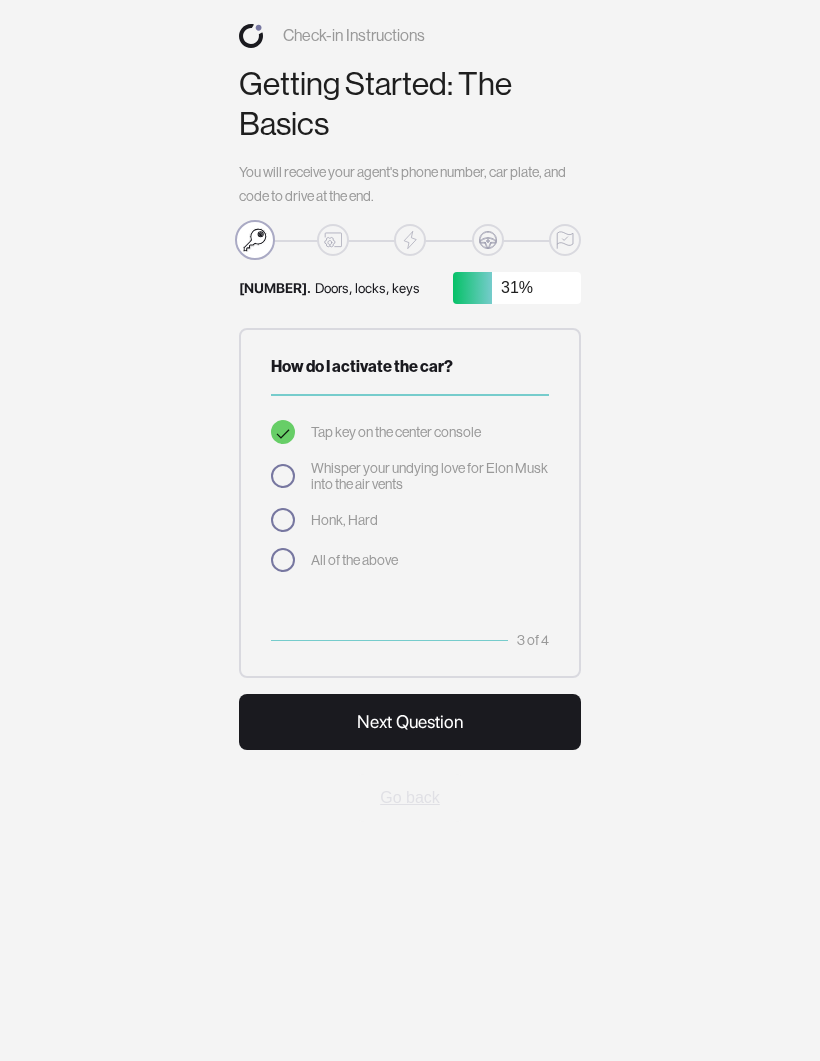 click on "Next Question" at bounding box center [410, 722] 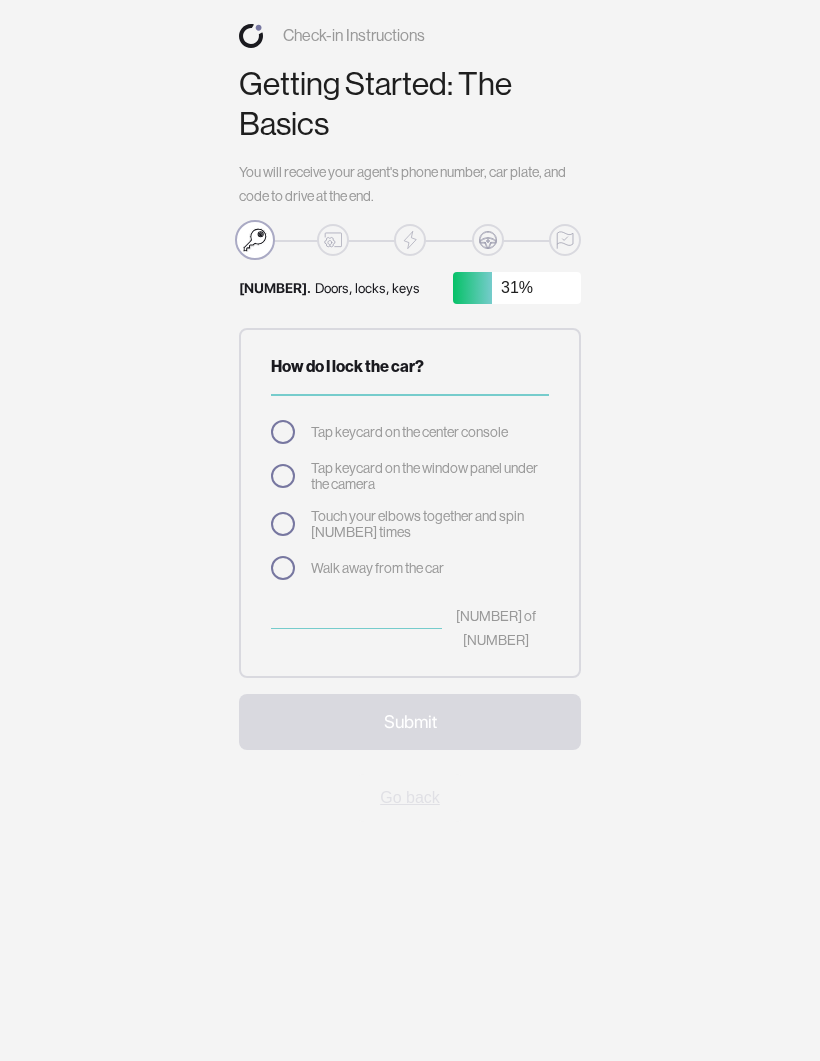 click at bounding box center [283, 476] 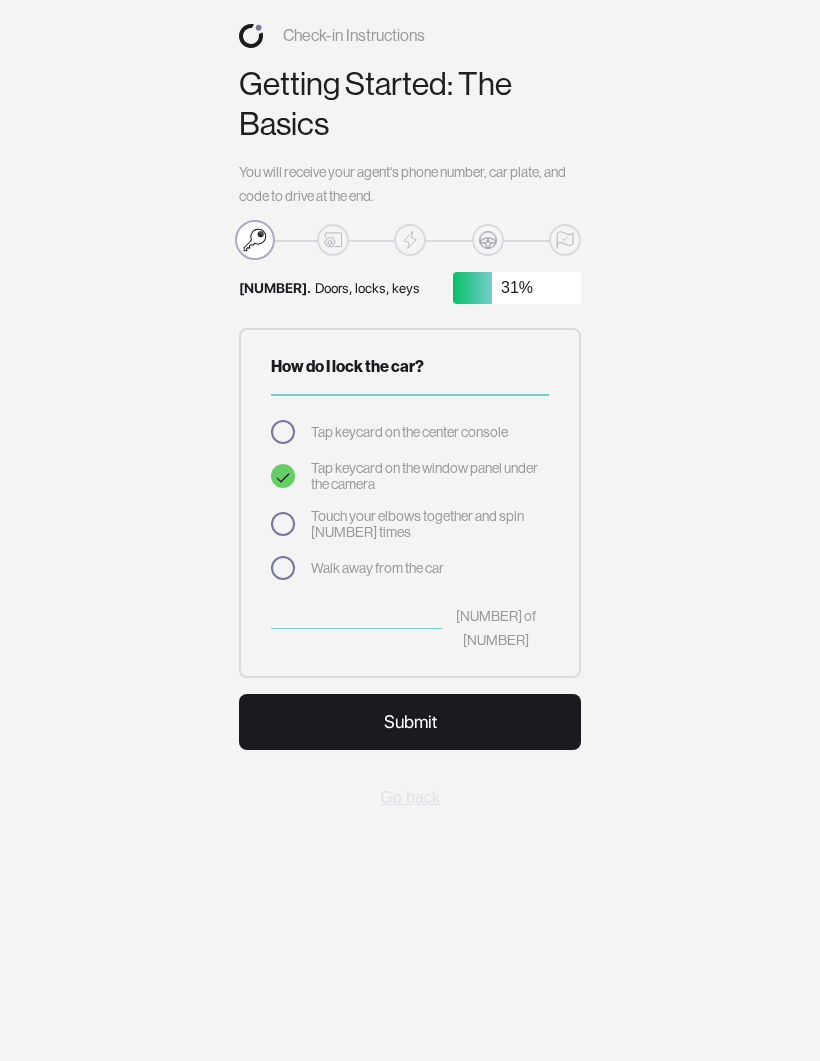 click on "Submit" at bounding box center (410, 722) 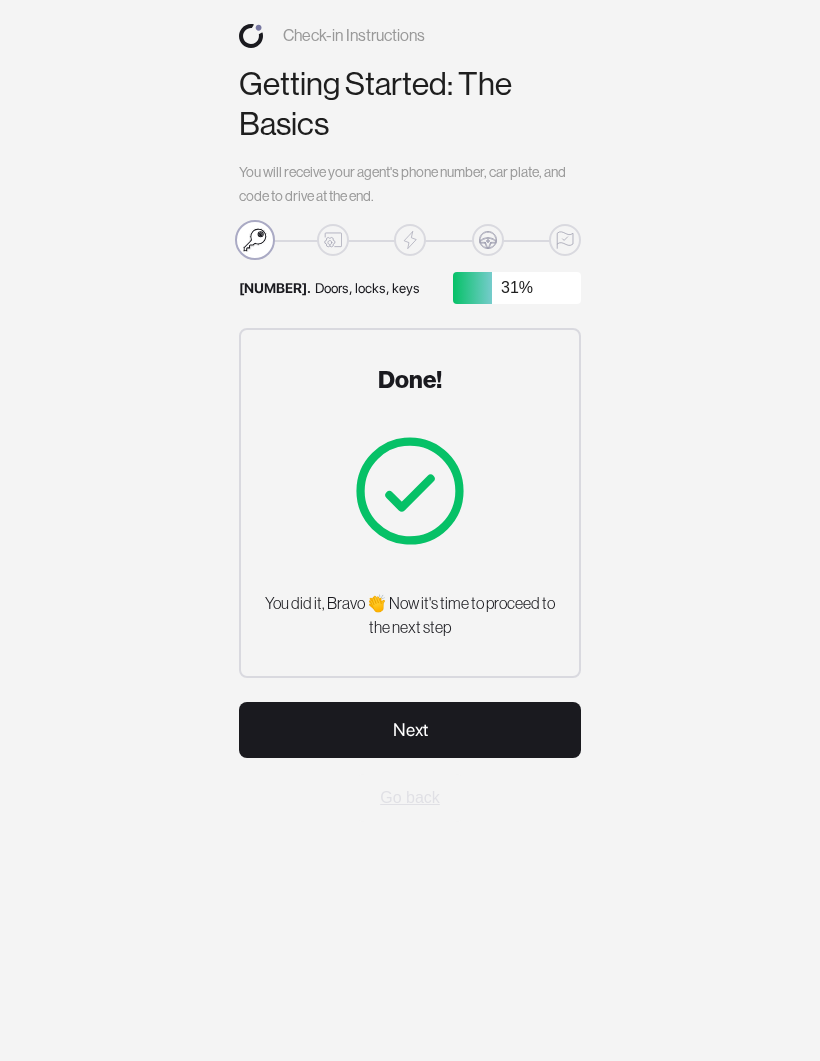click on "Next" at bounding box center (410, 730) 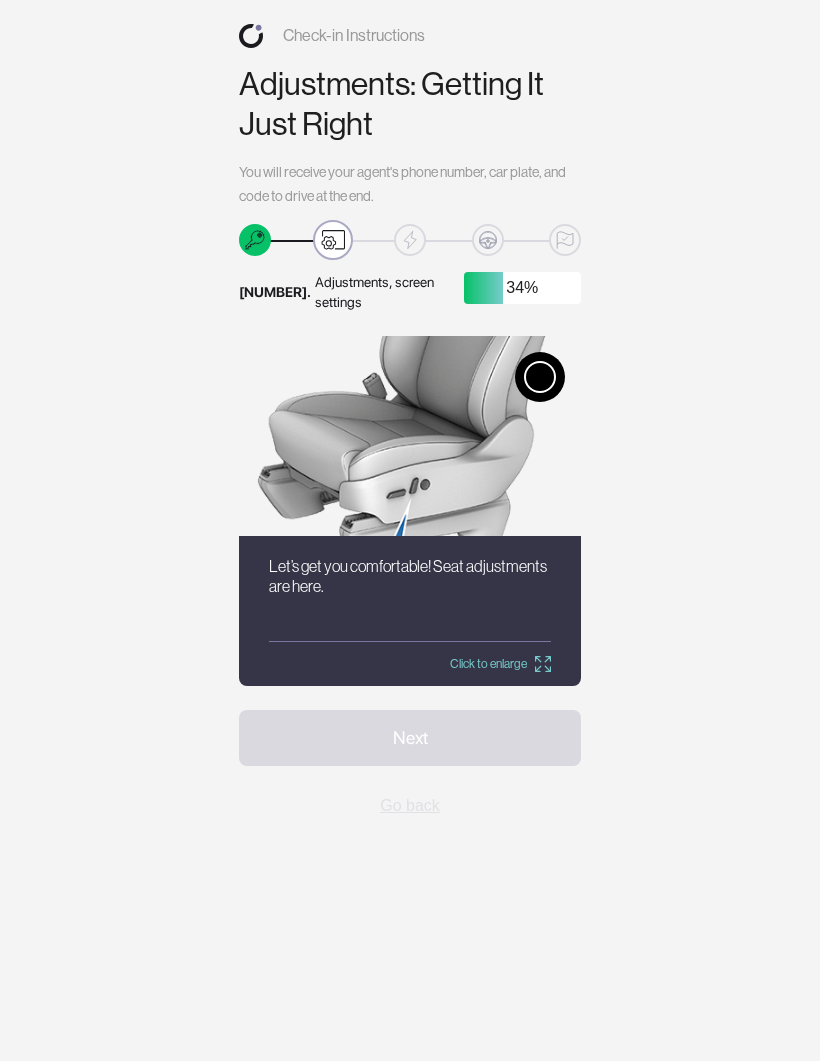 click on "Click to enlarge" at bounding box center [500, 664] 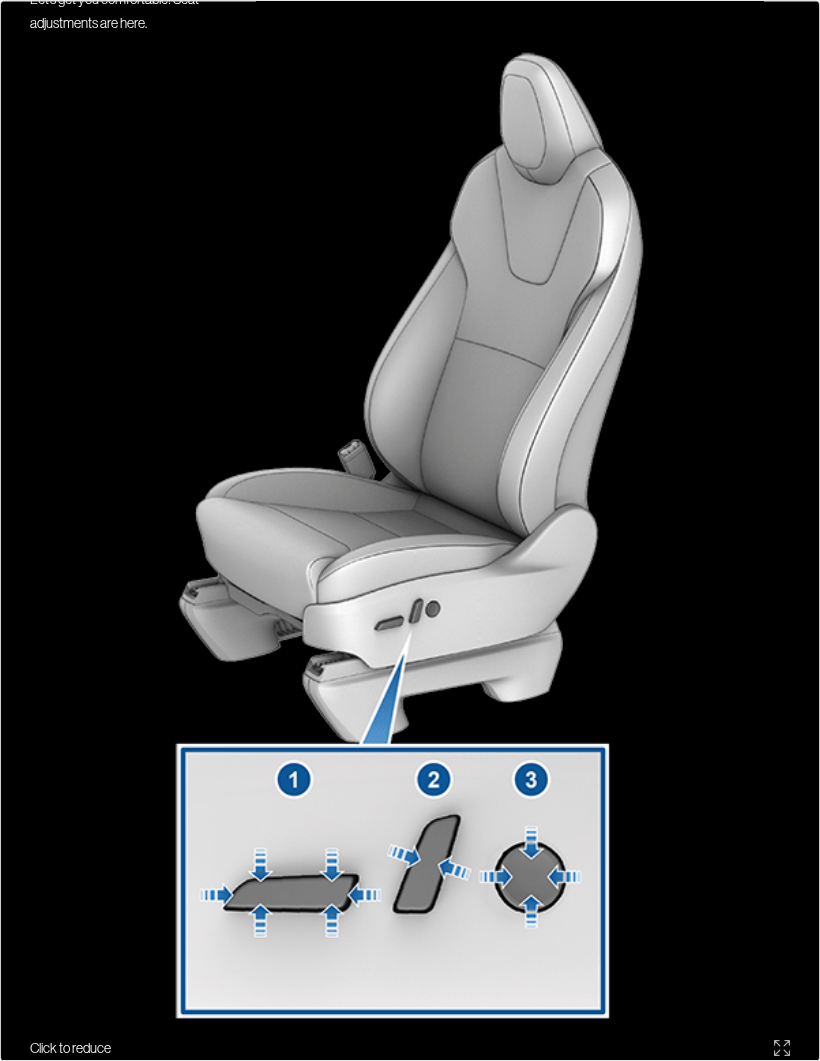 scroll, scrollTop: 43, scrollLeft: 0, axis: vertical 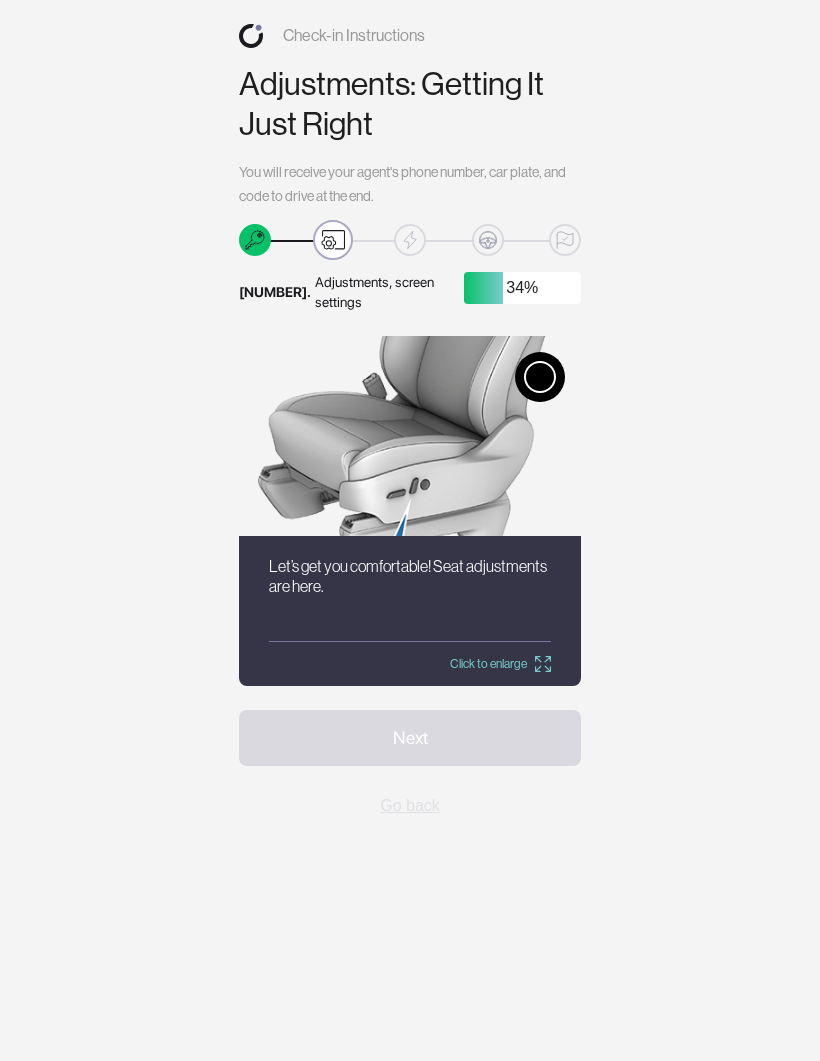 click at bounding box center [540, 377] 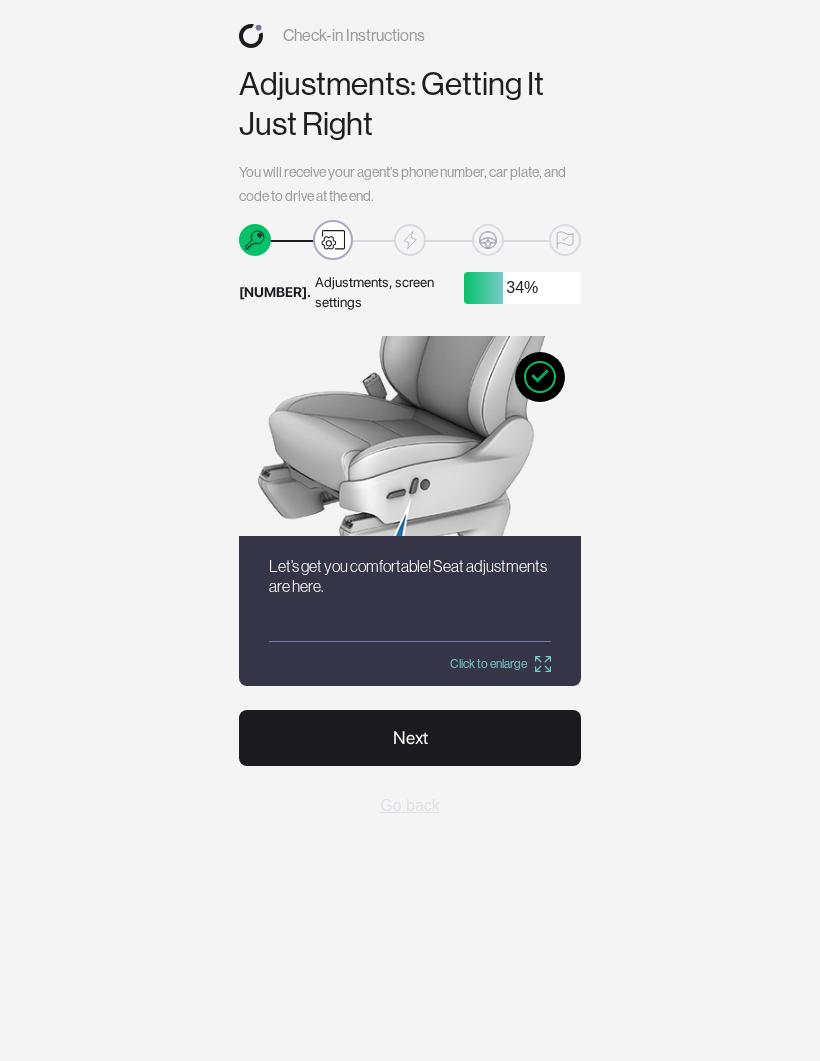 click on "Next" at bounding box center (410, 738) 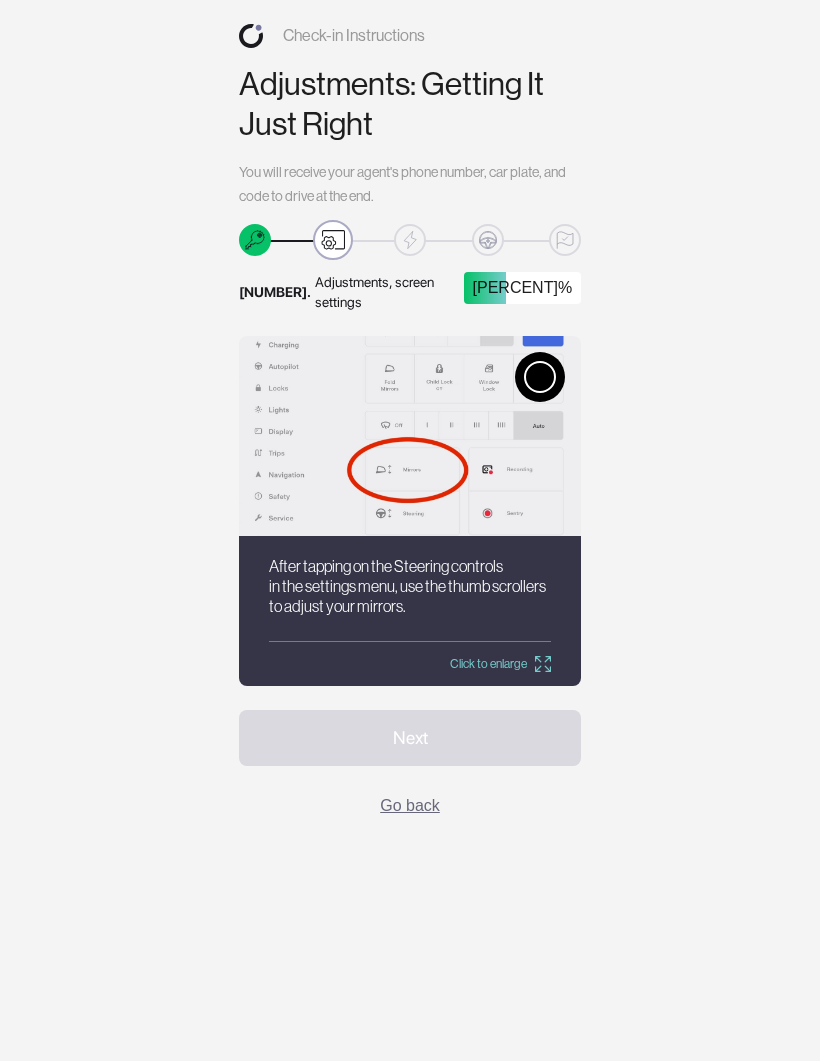 click at bounding box center [540, 377] 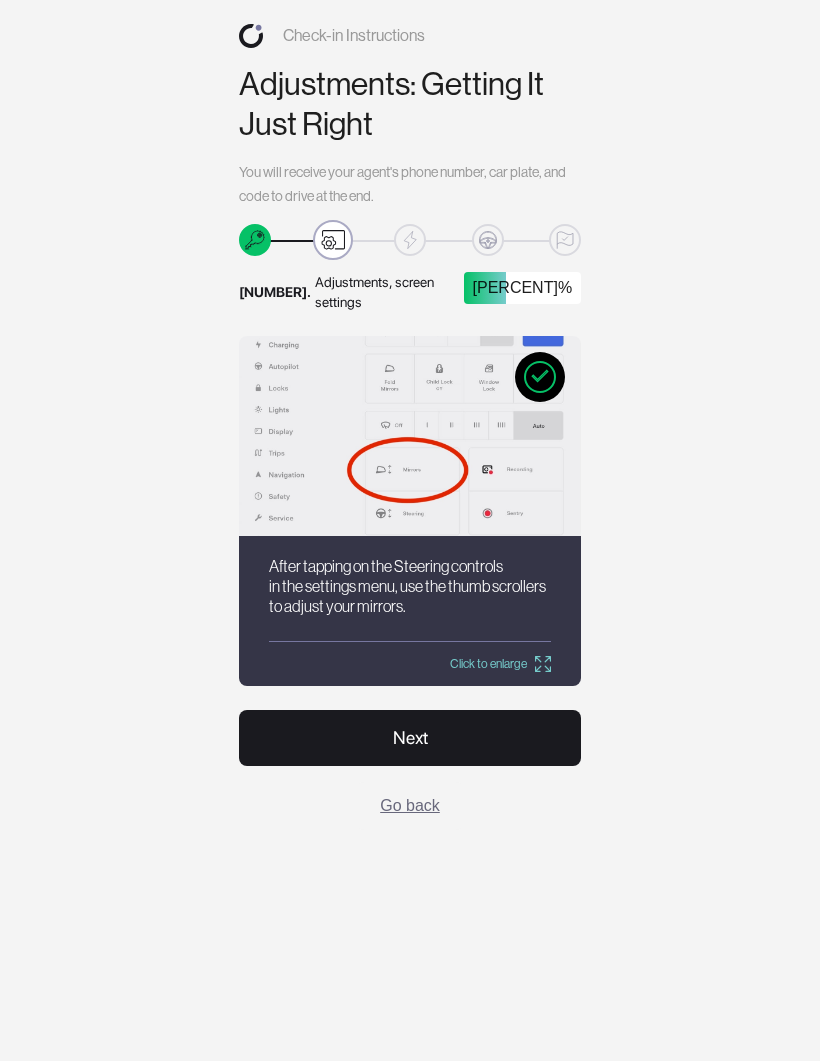 click on "Next" at bounding box center (410, 738) 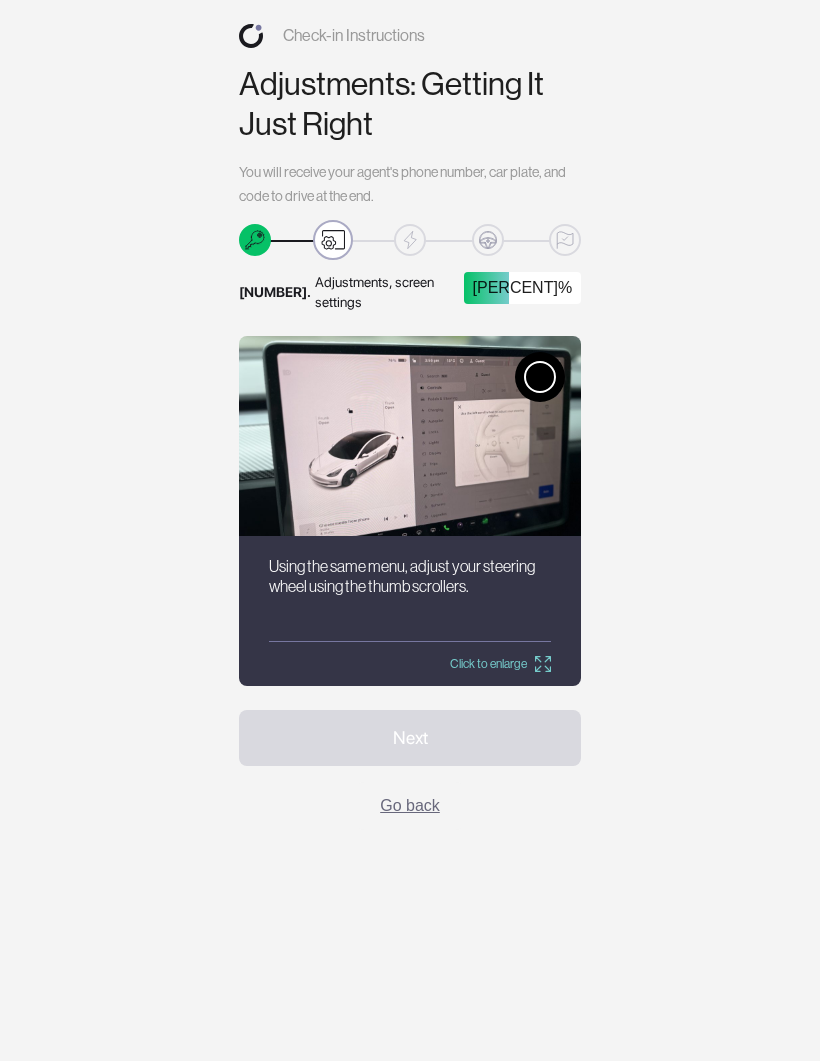 click at bounding box center [410, 436] 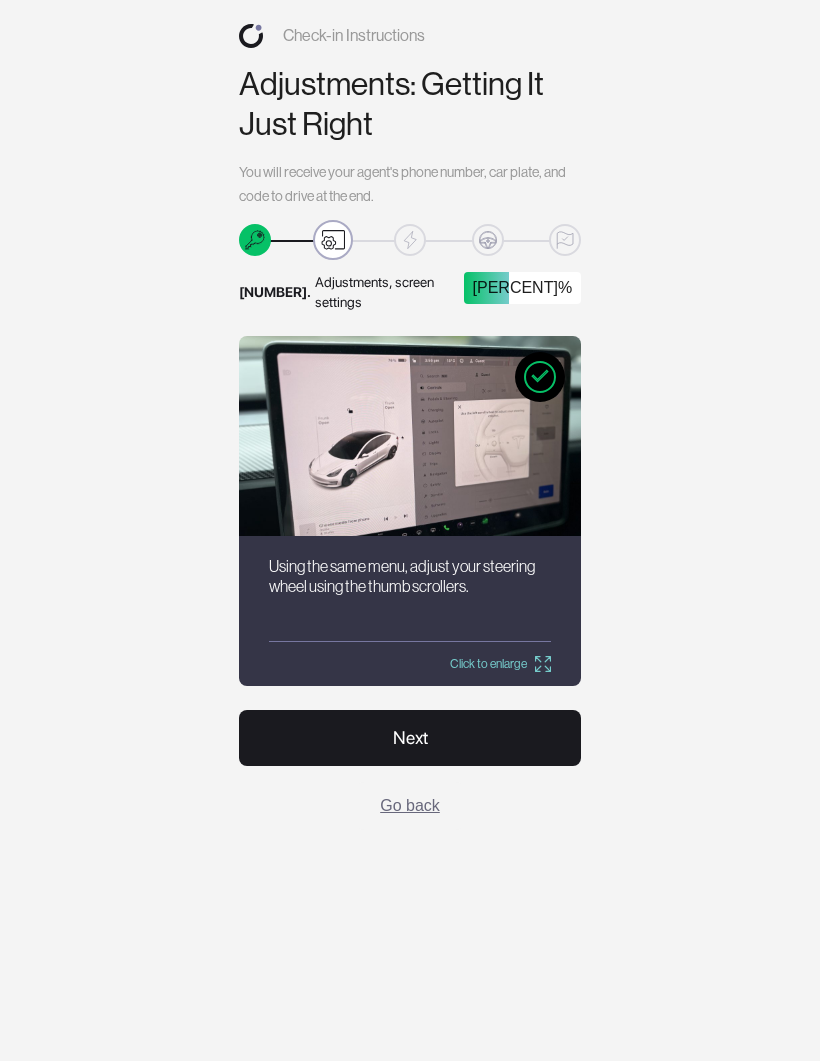 click 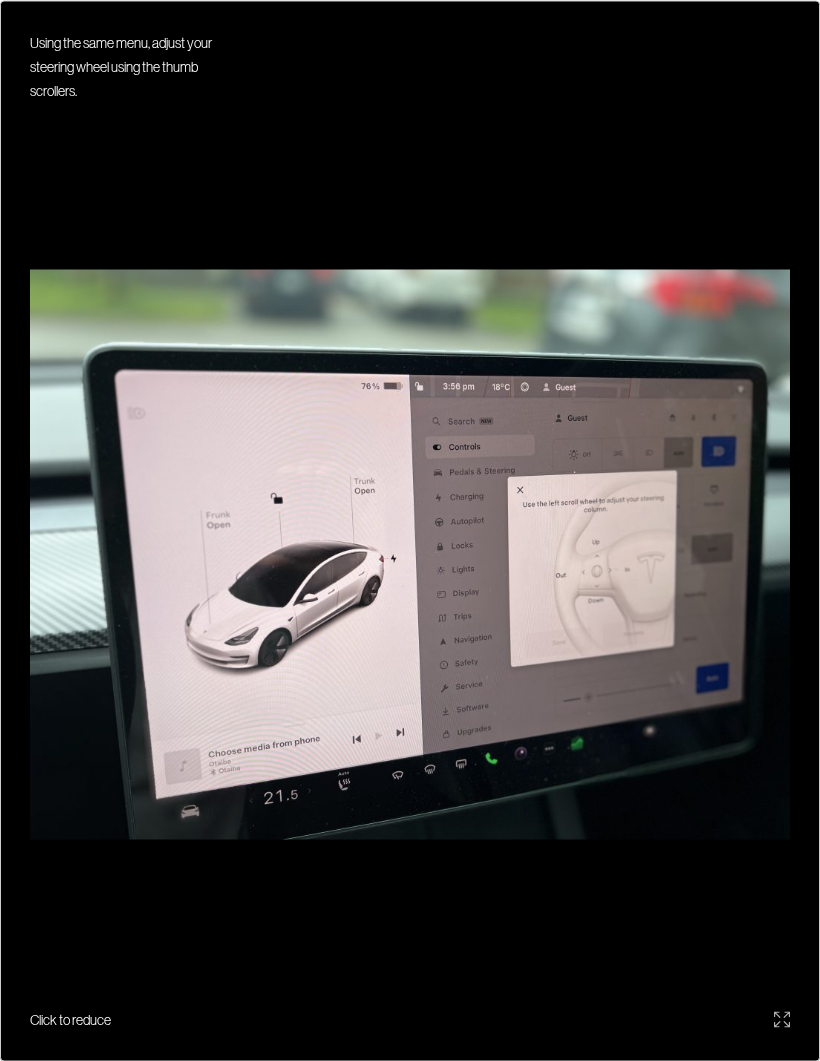 click on "Click to reduce" at bounding box center (410, 1019) 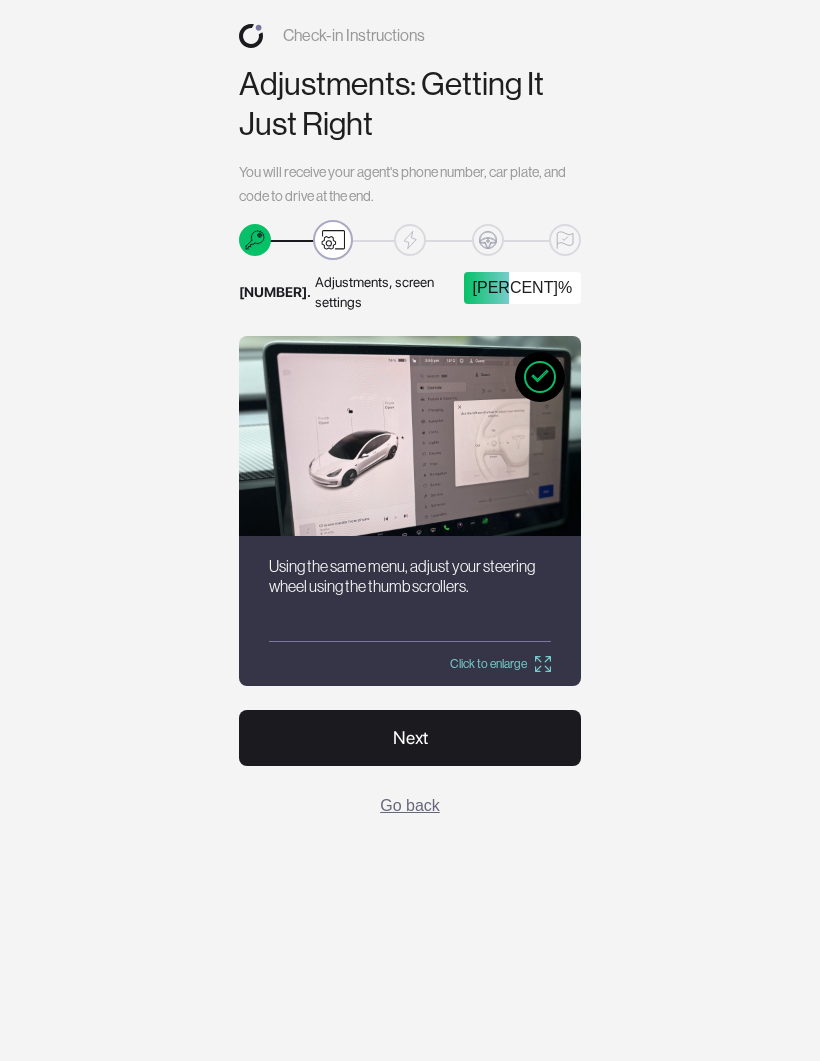 click on "Next" at bounding box center (410, 738) 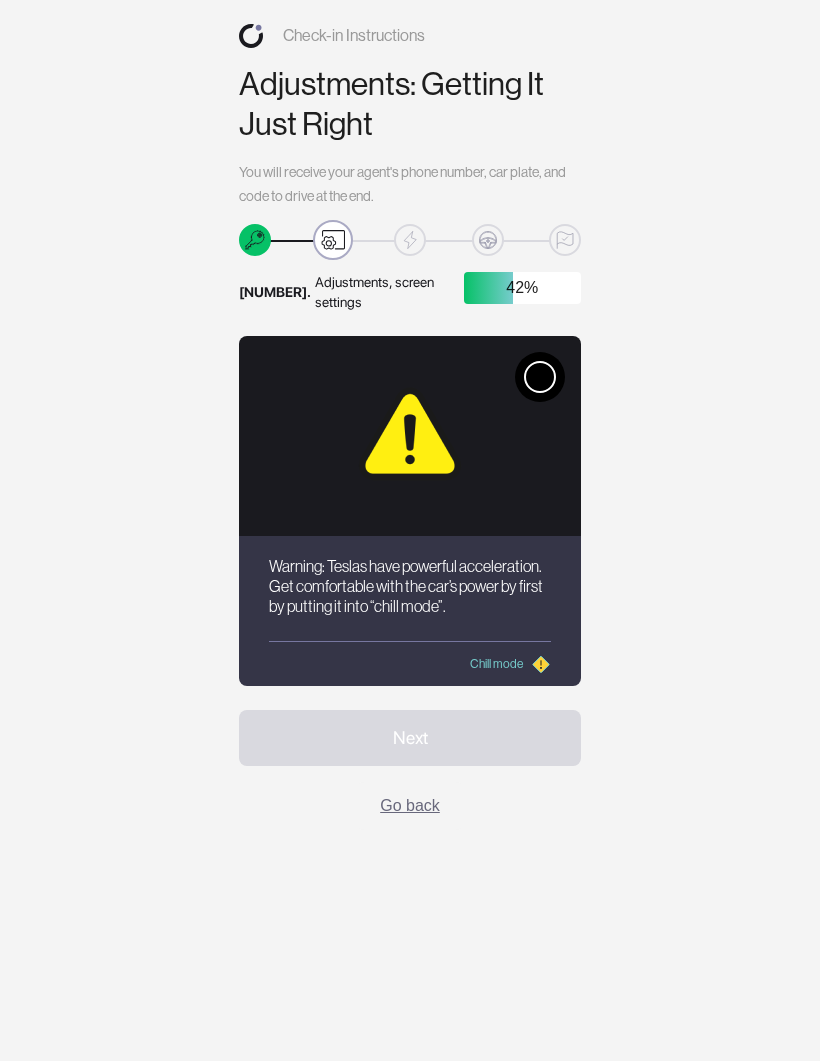 click at bounding box center [540, 377] 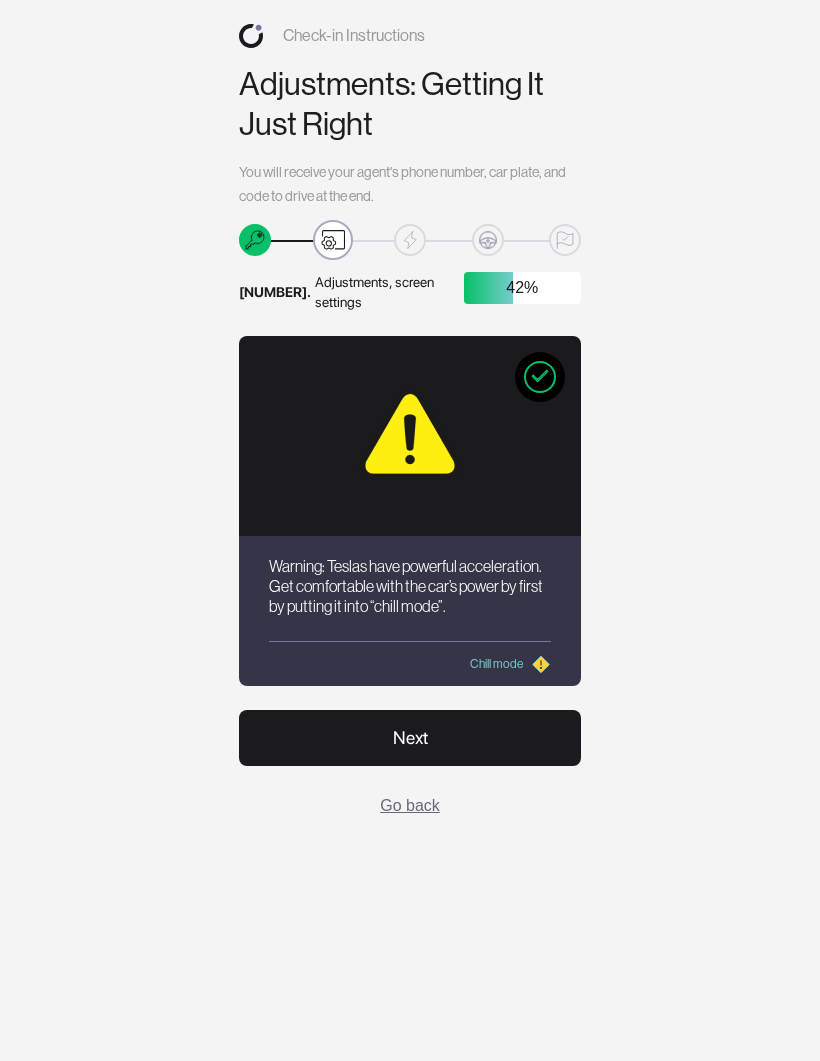 click on "Next" at bounding box center (410, 738) 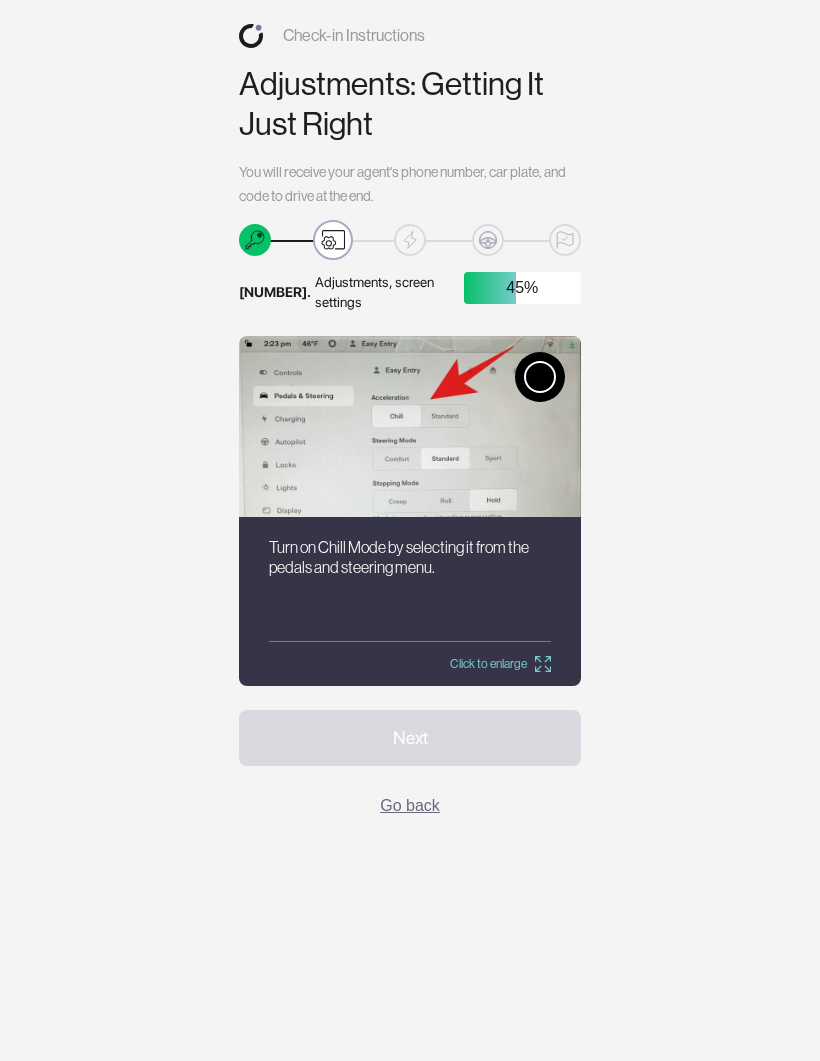 click at bounding box center [540, 377] 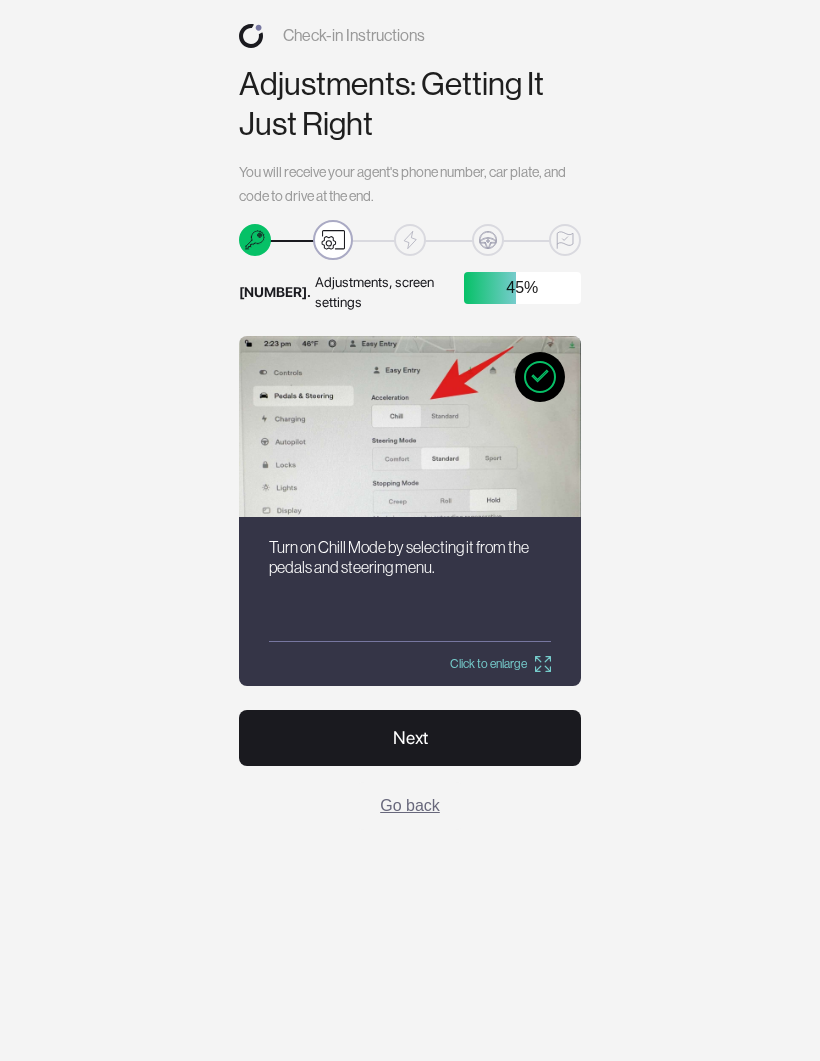 click on "Next" at bounding box center [410, 738] 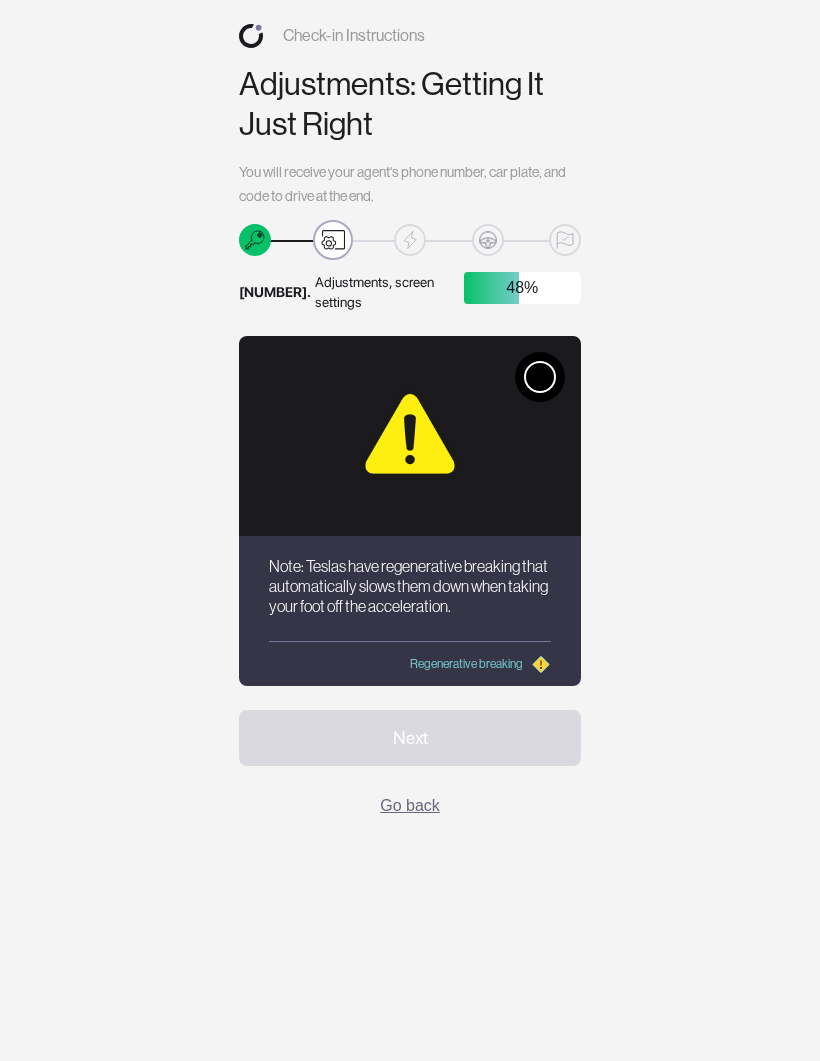 click at bounding box center (540, 377) 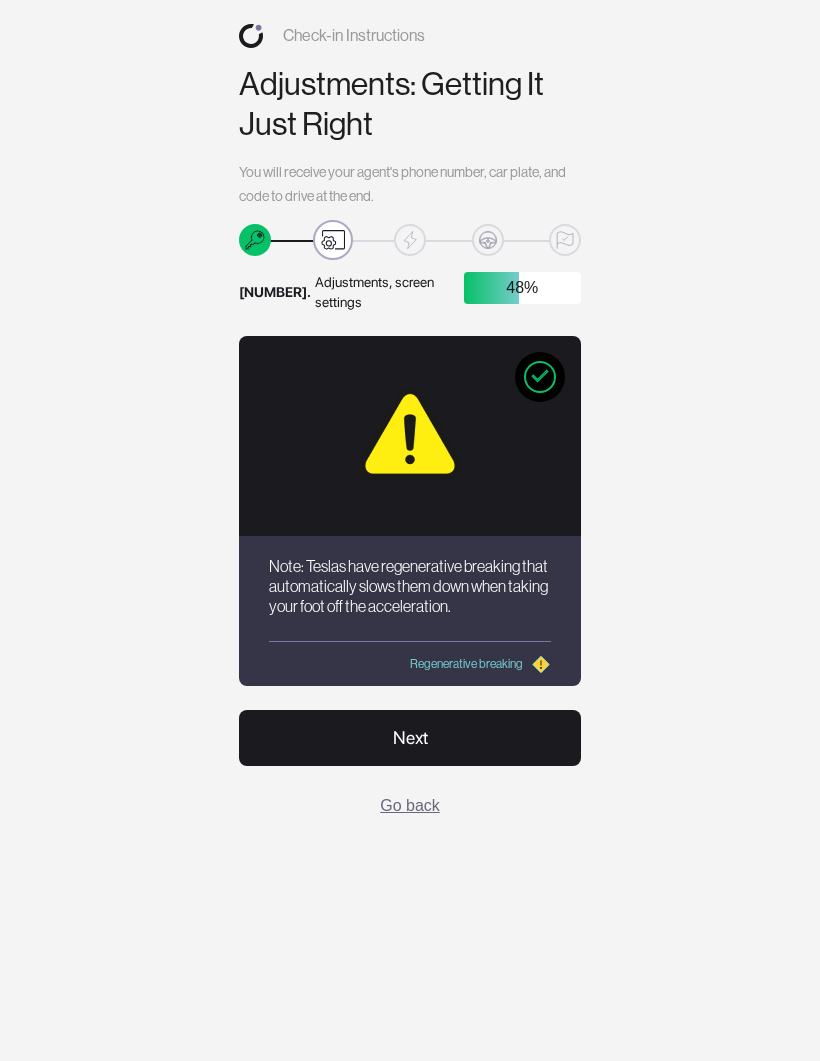 click on "Next" at bounding box center (410, 738) 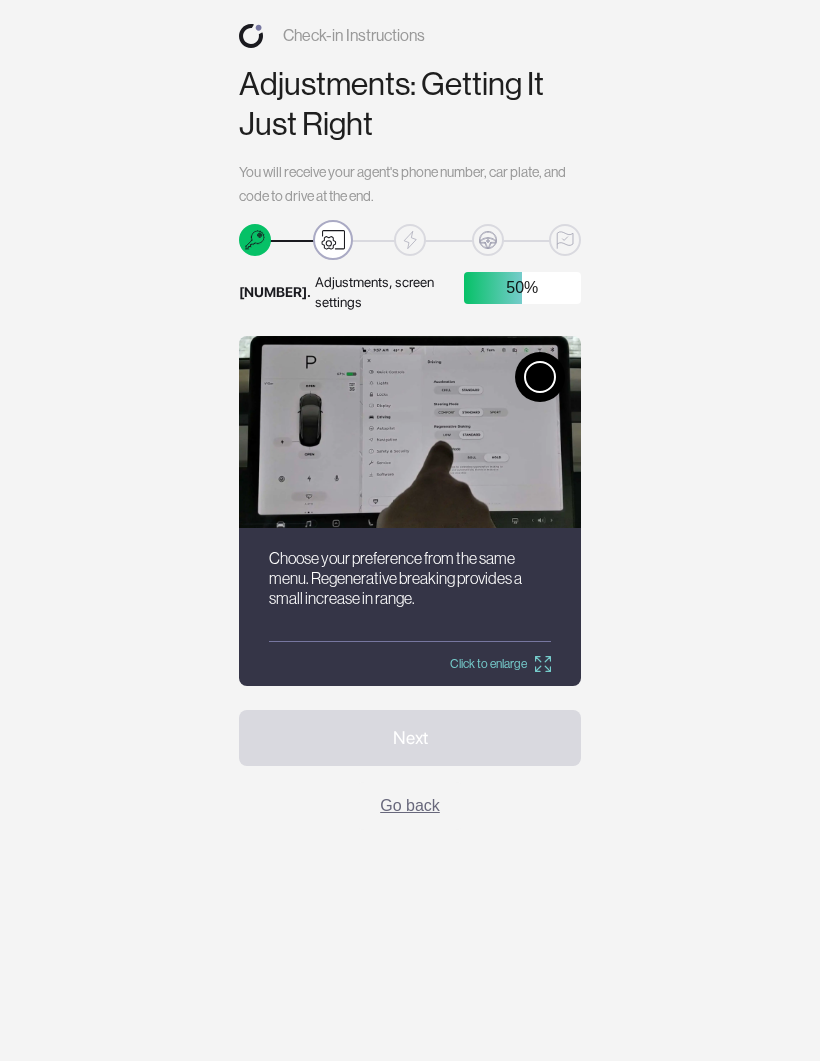 click 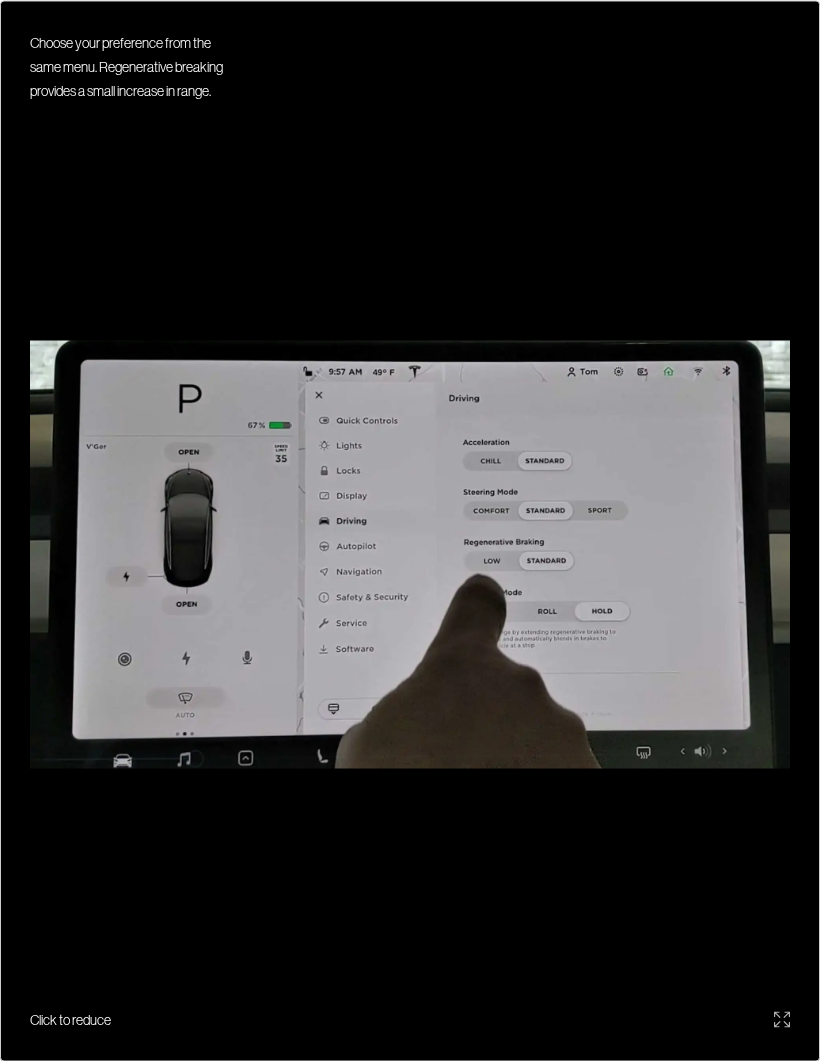 click on "Click to reduce" at bounding box center (410, 1019) 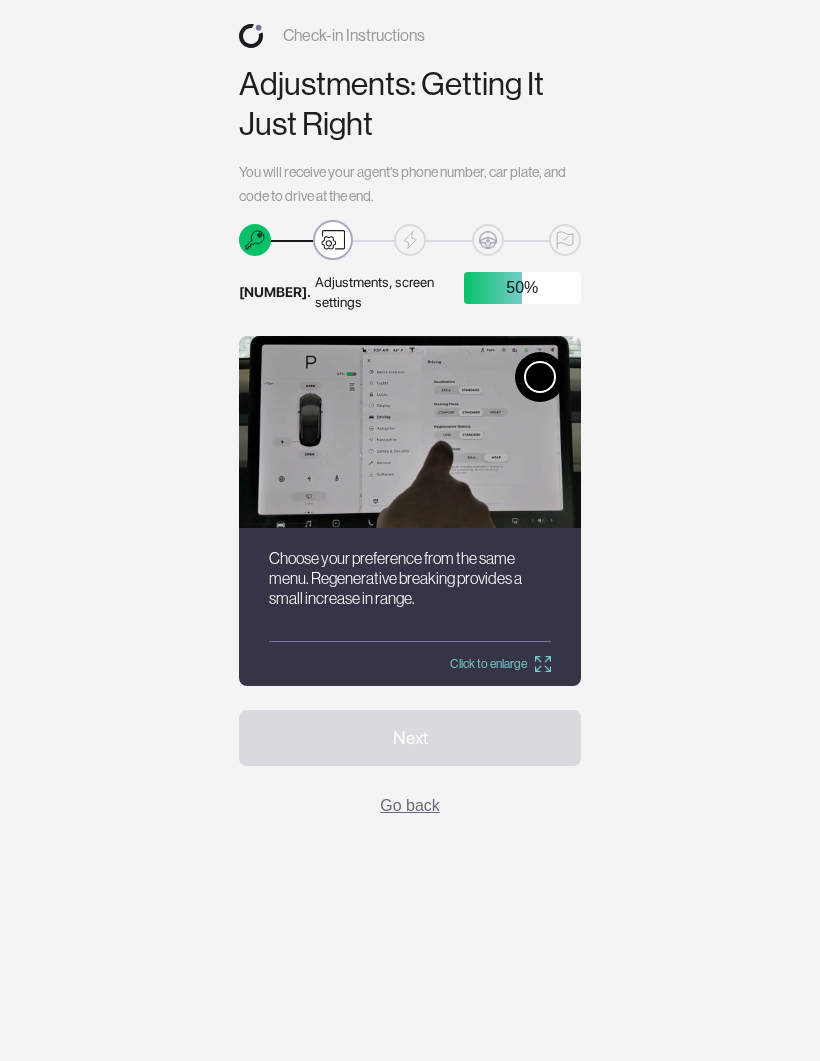 click at bounding box center [410, 432] 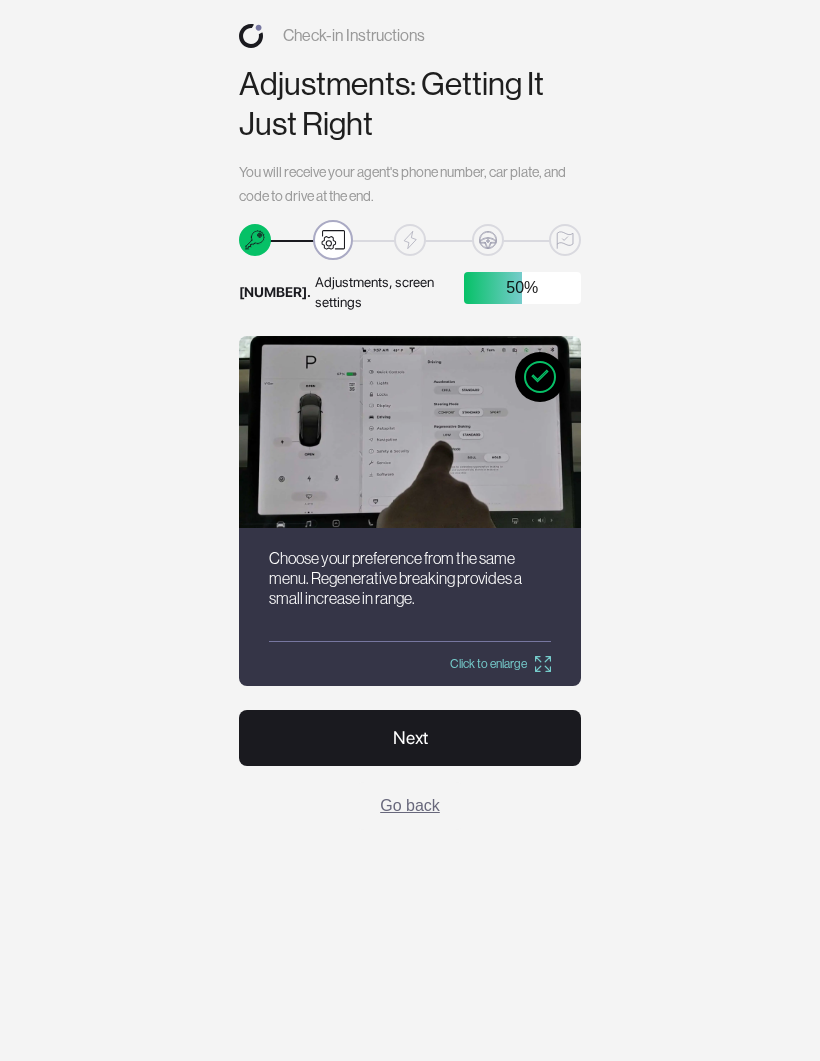 click on "Next" at bounding box center (410, 738) 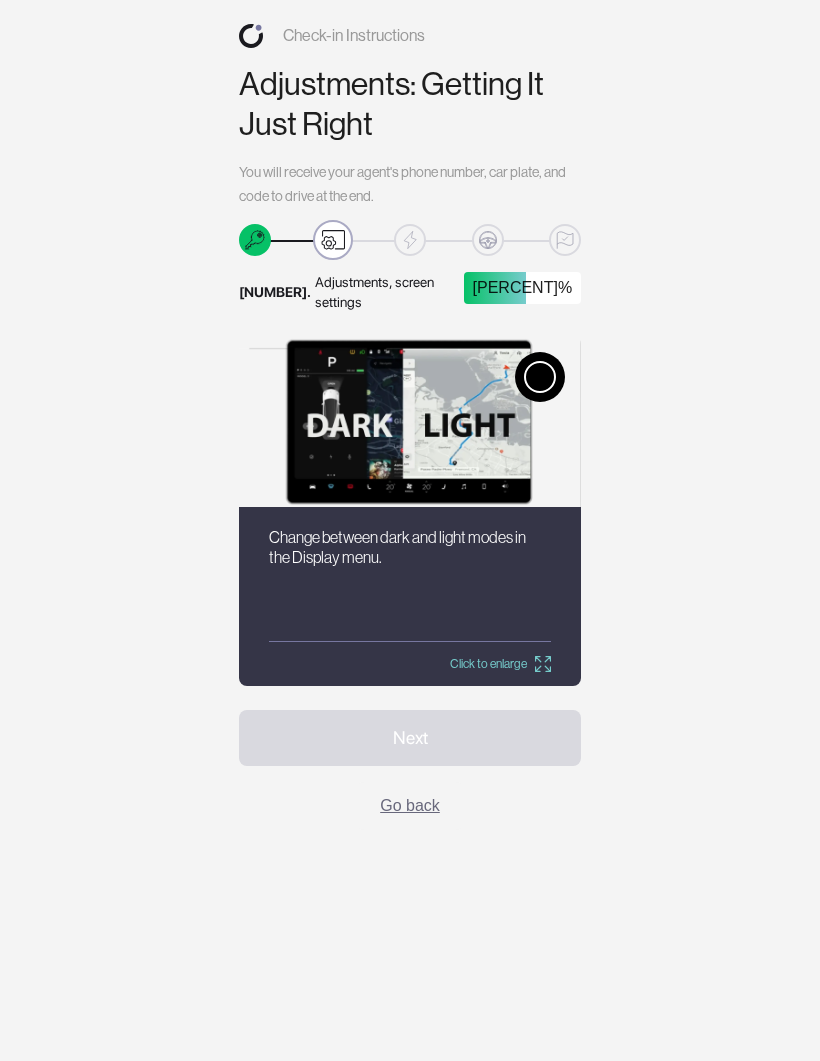 click at bounding box center [540, 377] 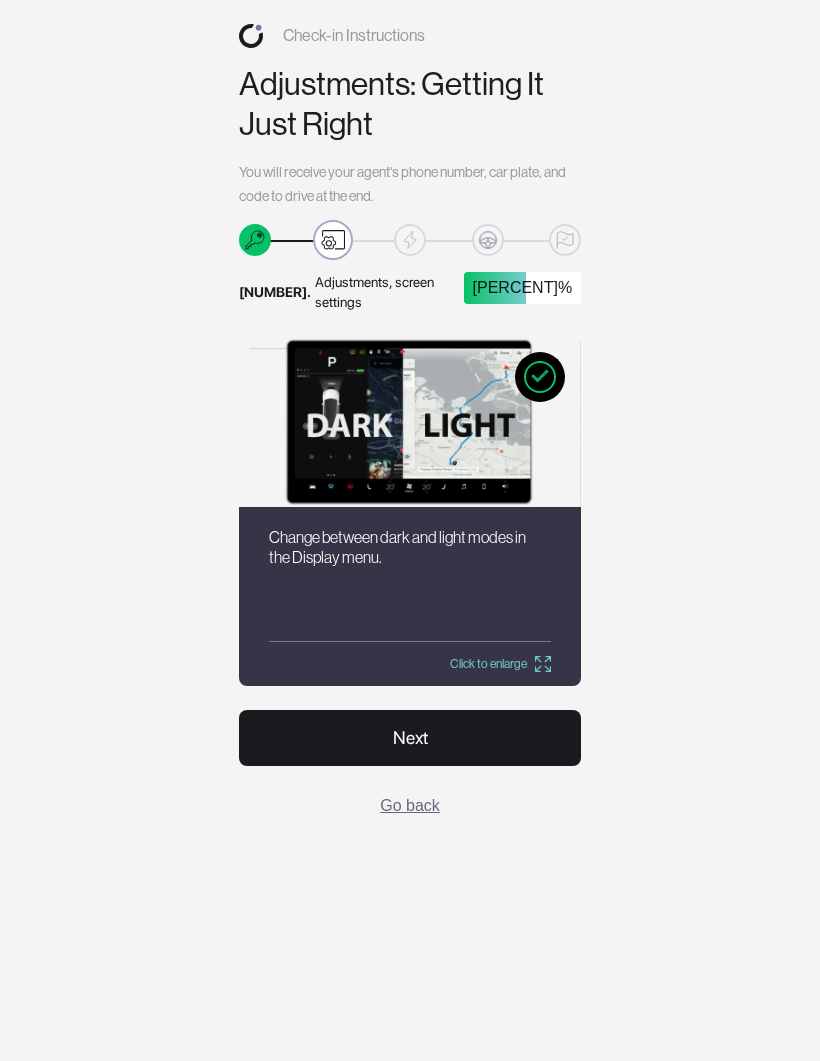 click on "Next" at bounding box center (410, 738) 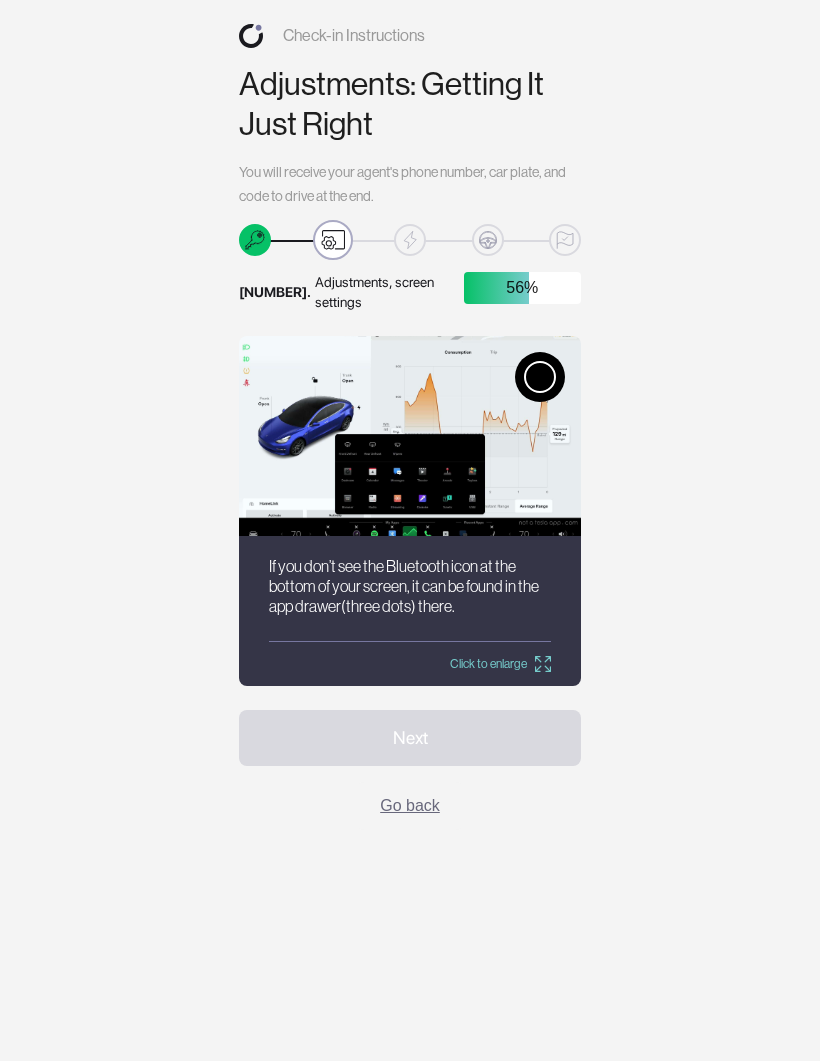 click on "Click to enlarge" at bounding box center (410, 658) 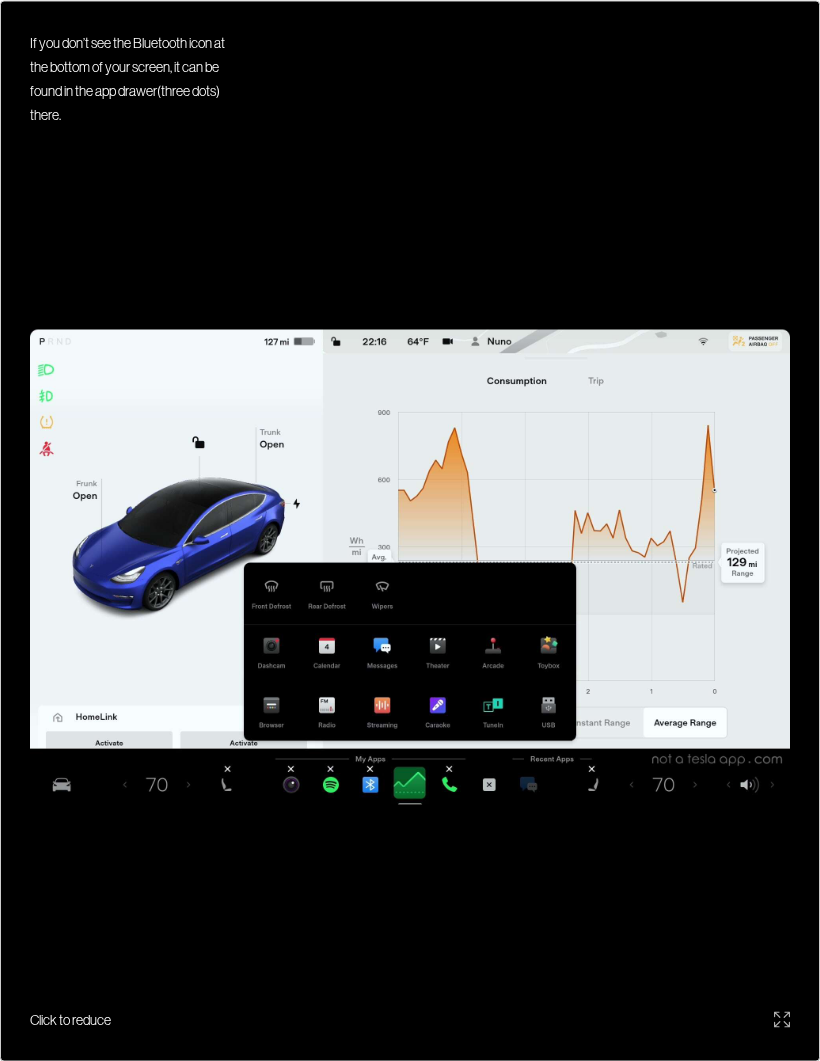 click 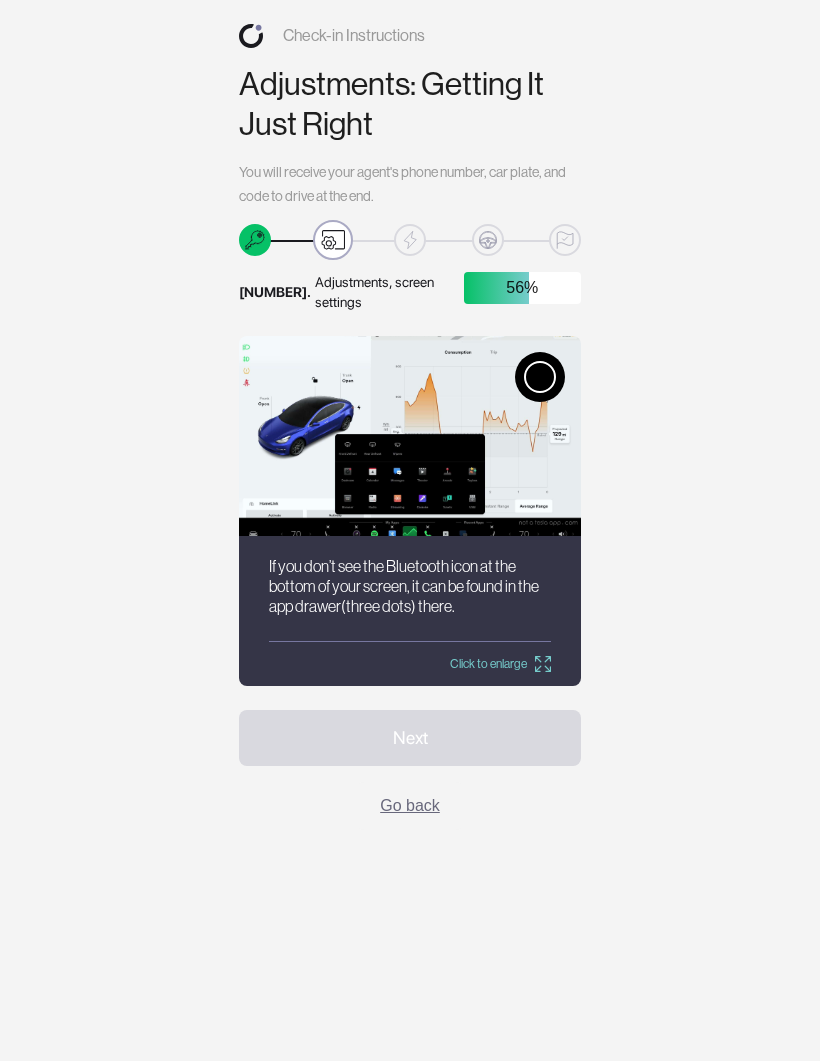 click at bounding box center [540, 377] 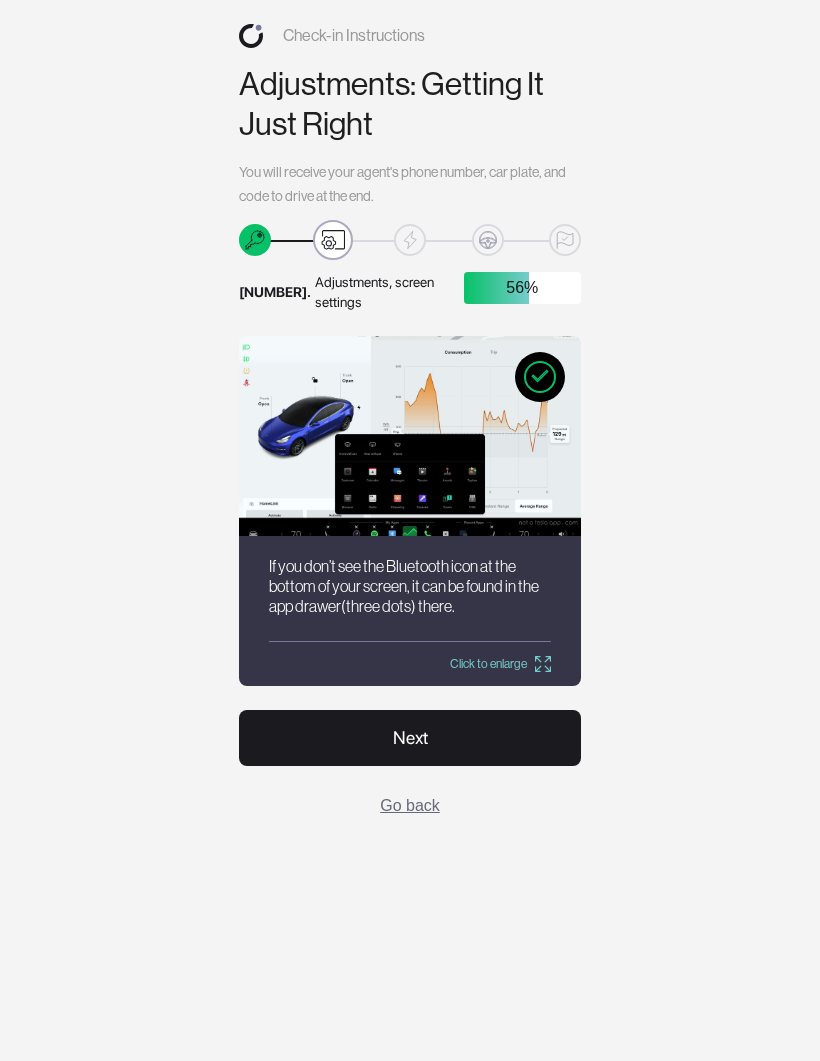click on "Next" at bounding box center [410, 738] 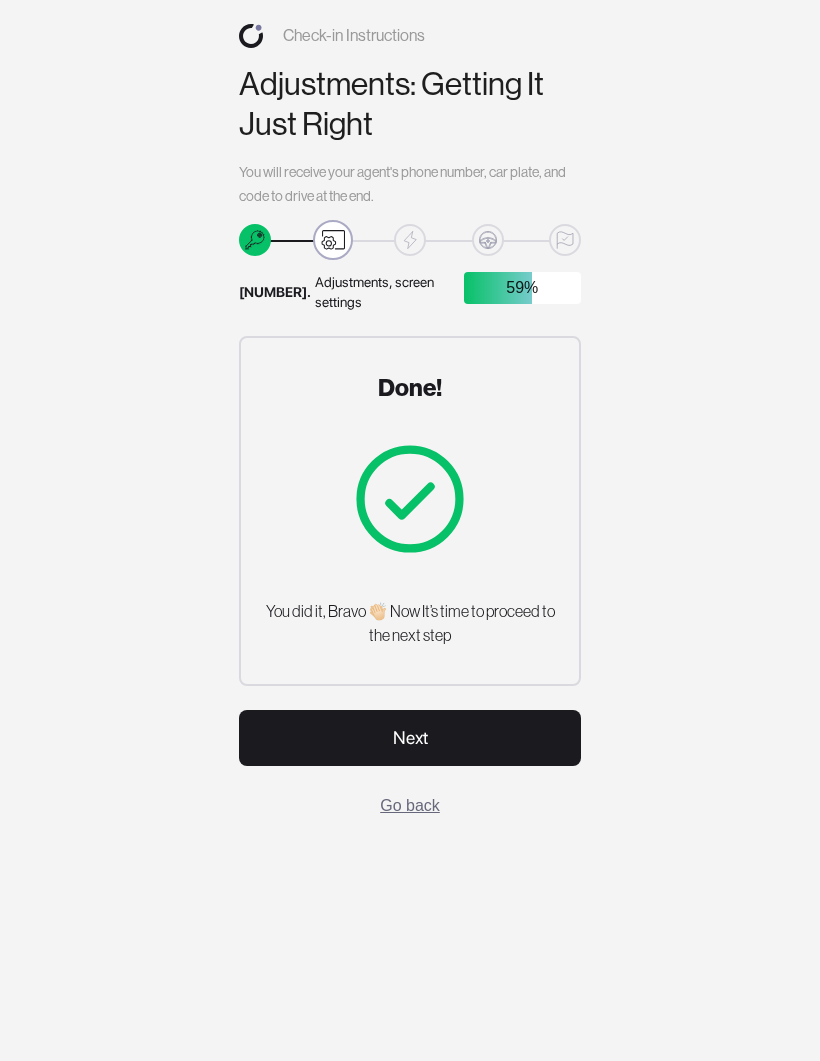 click on "Next" at bounding box center [410, 738] 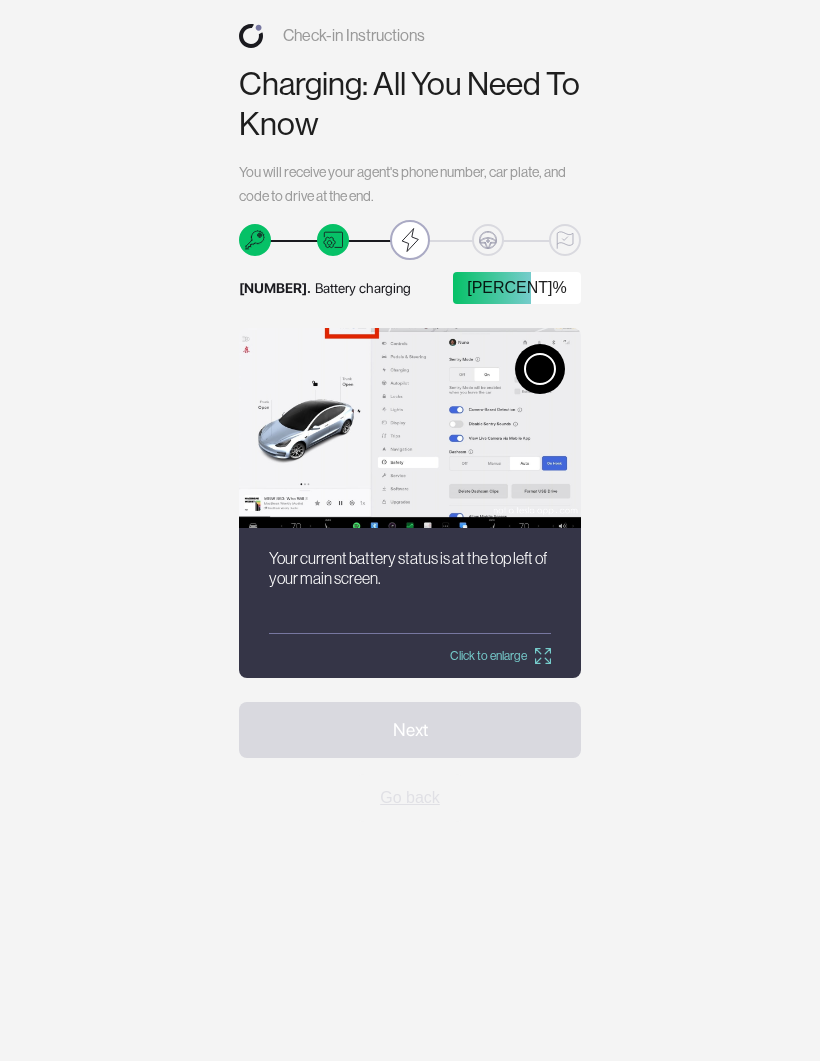 click on "Click to enlarge" at bounding box center [500, 656] 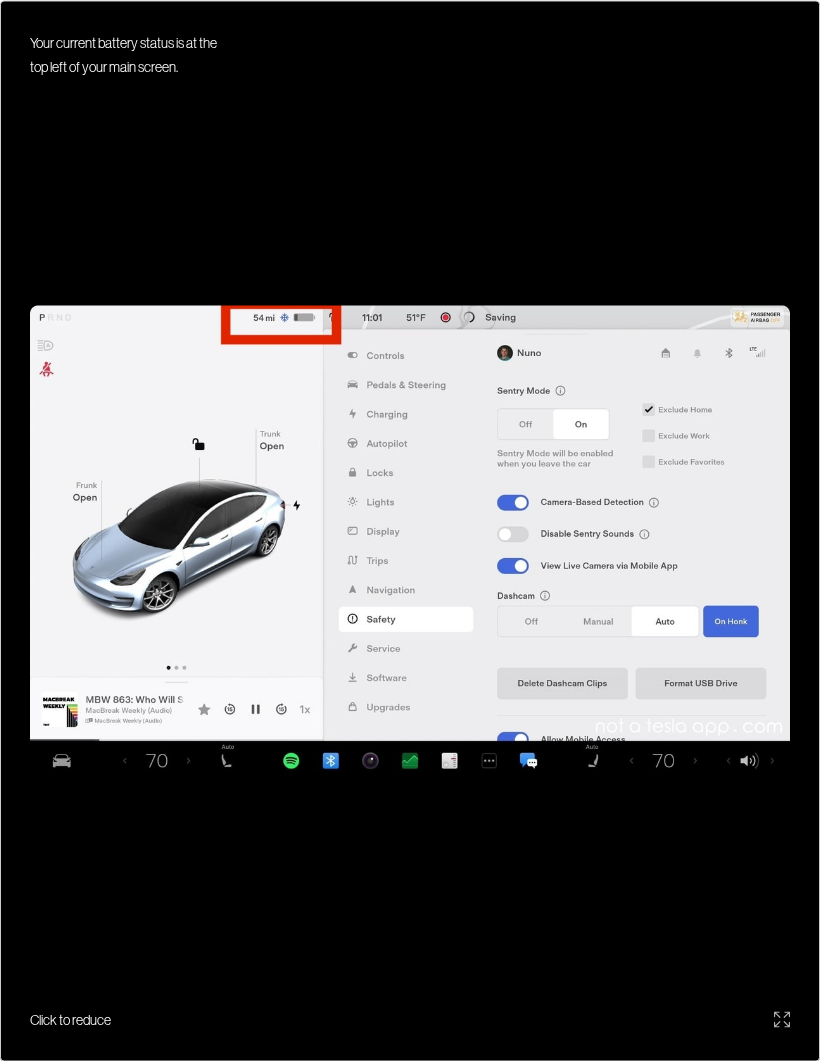 click 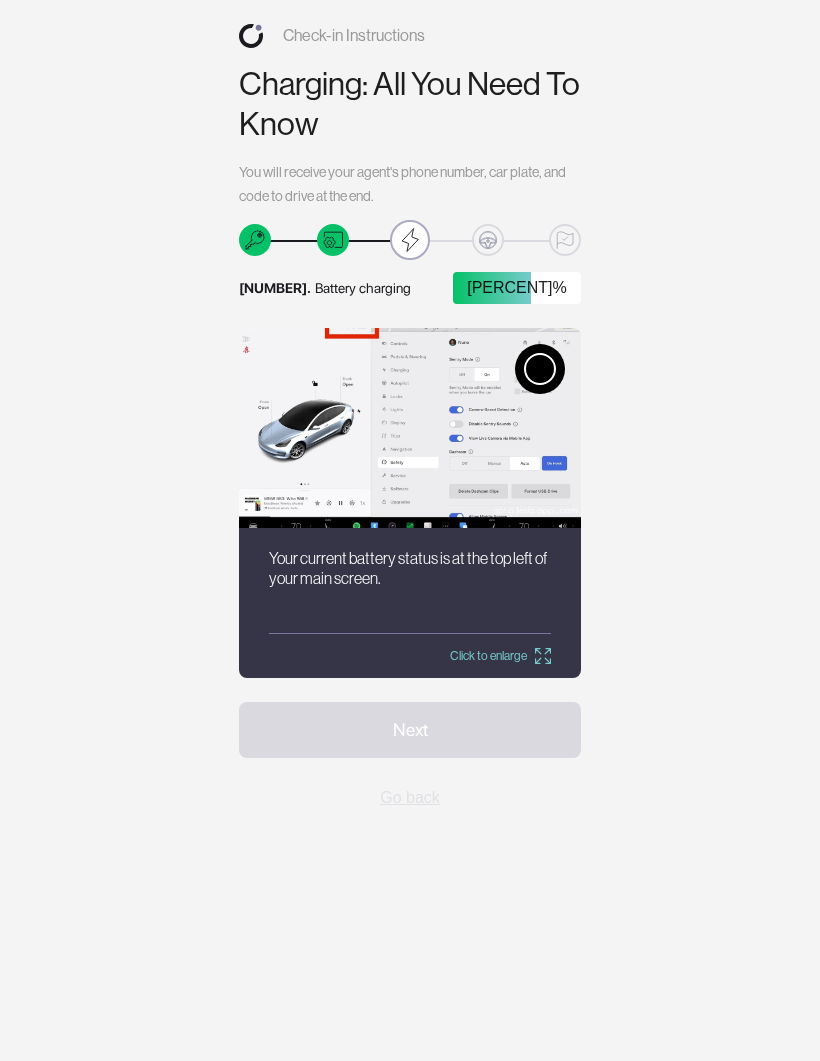 click at bounding box center [540, 369] 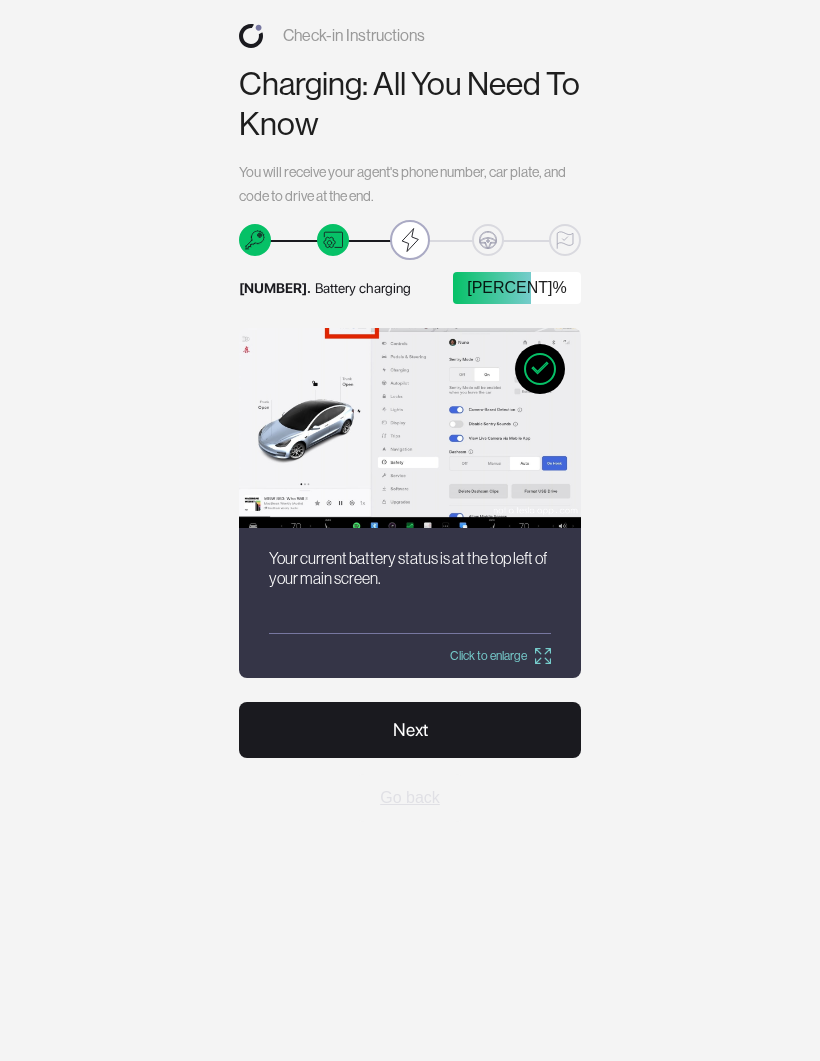 click on "Next" at bounding box center (410, 730) 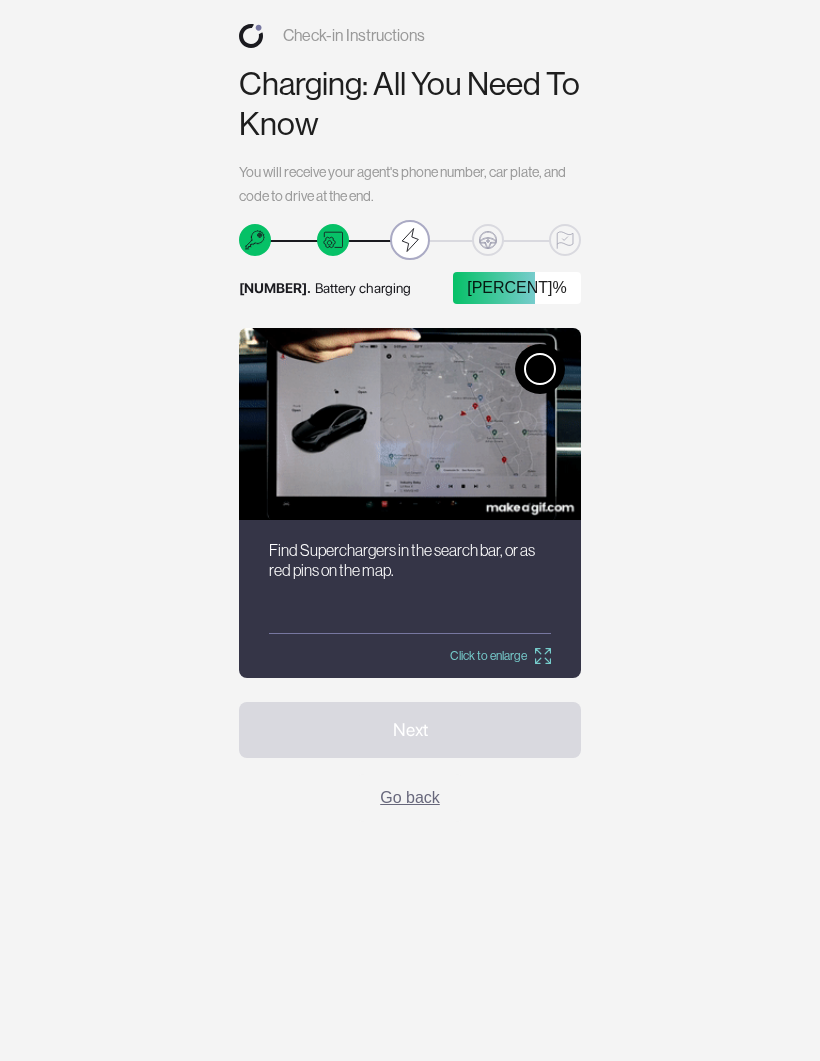 click 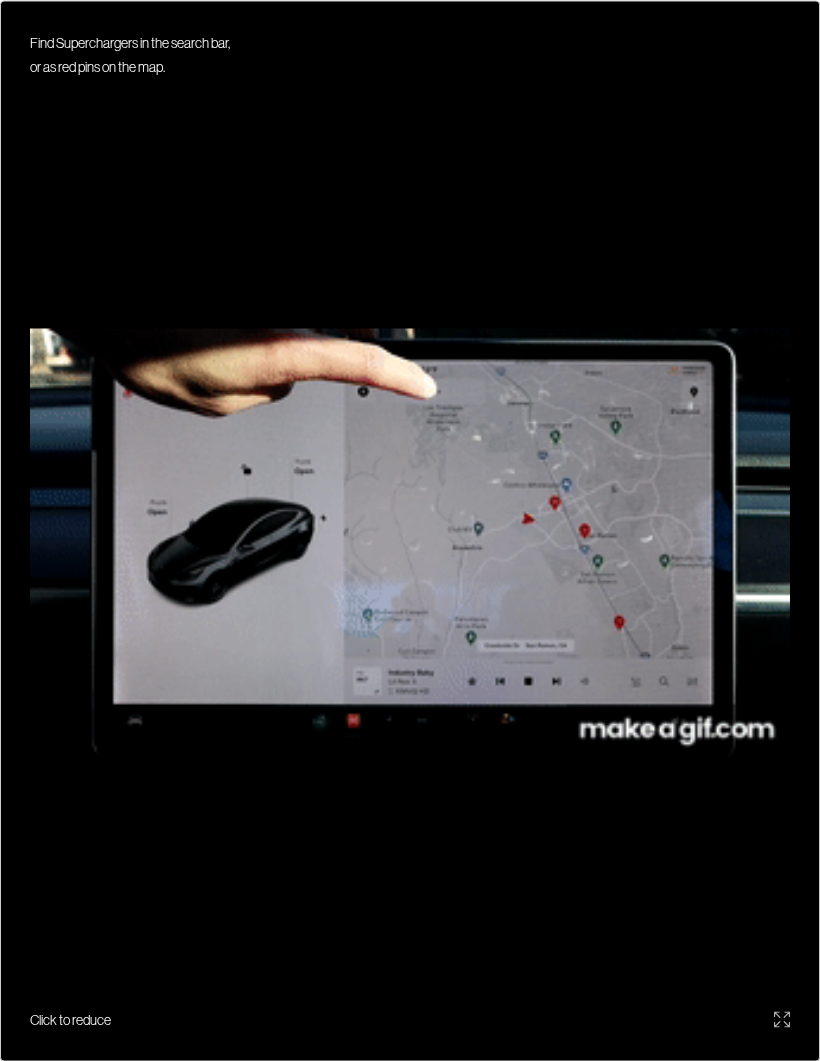click 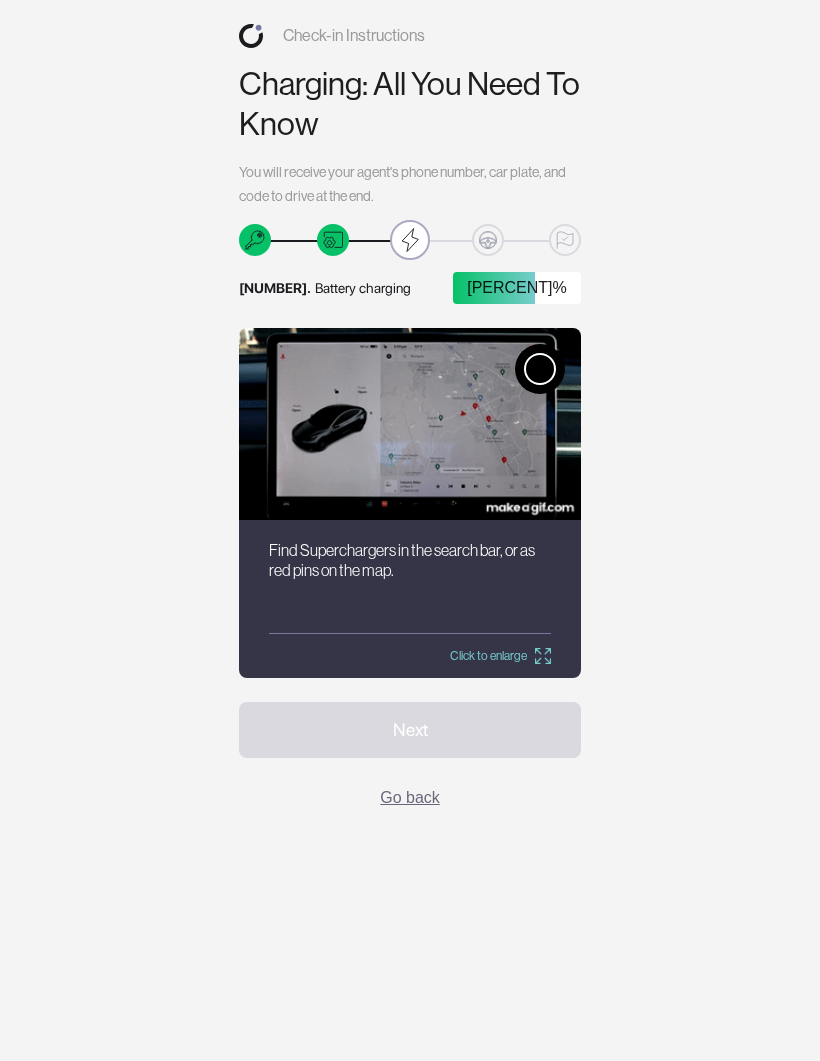 click at bounding box center [540, 369] 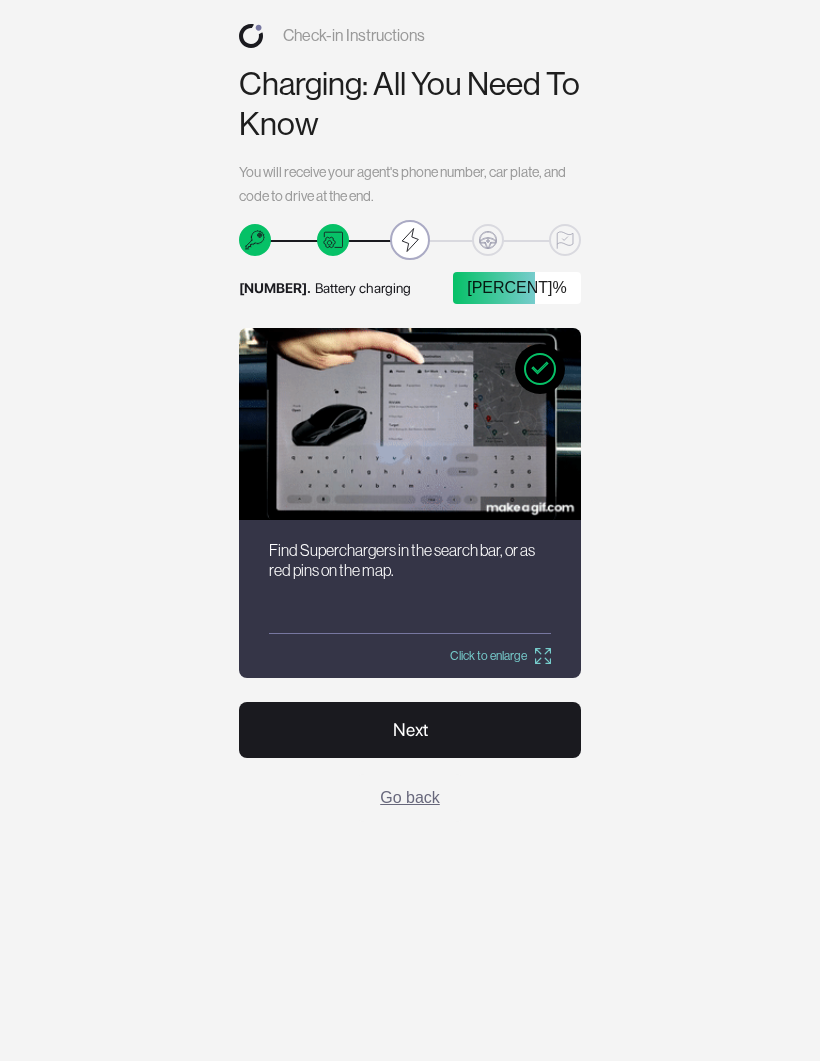click on "Next" at bounding box center [410, 730] 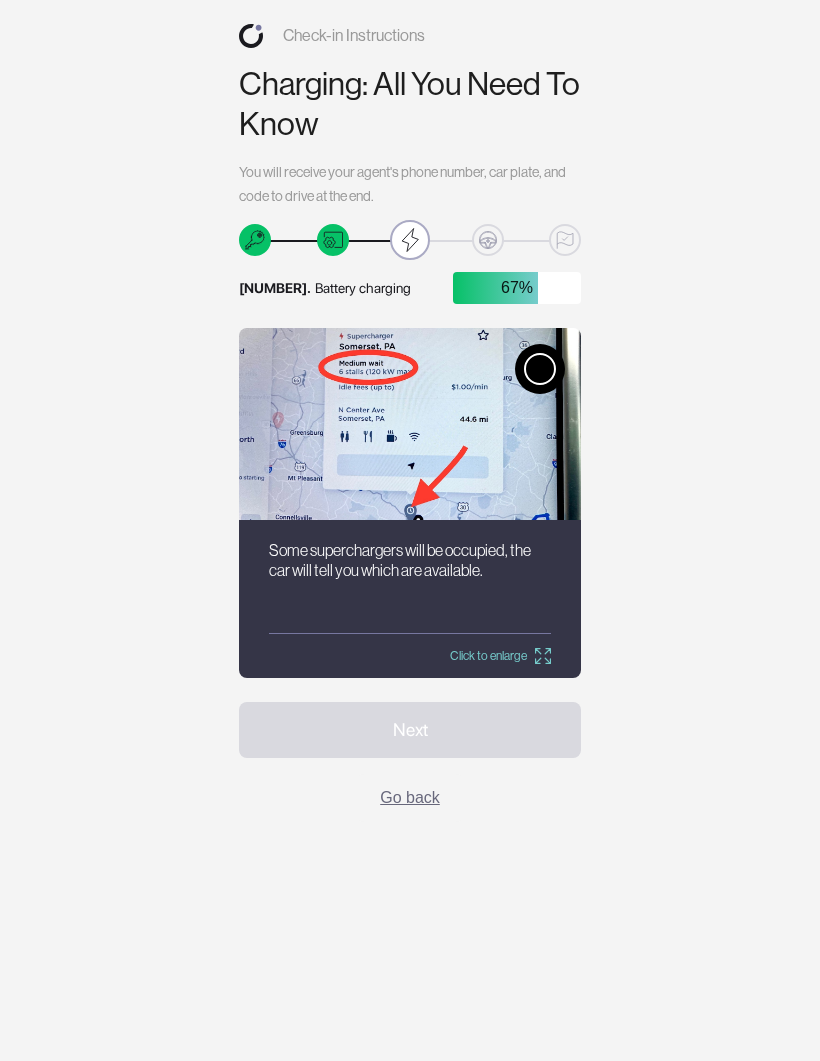 click 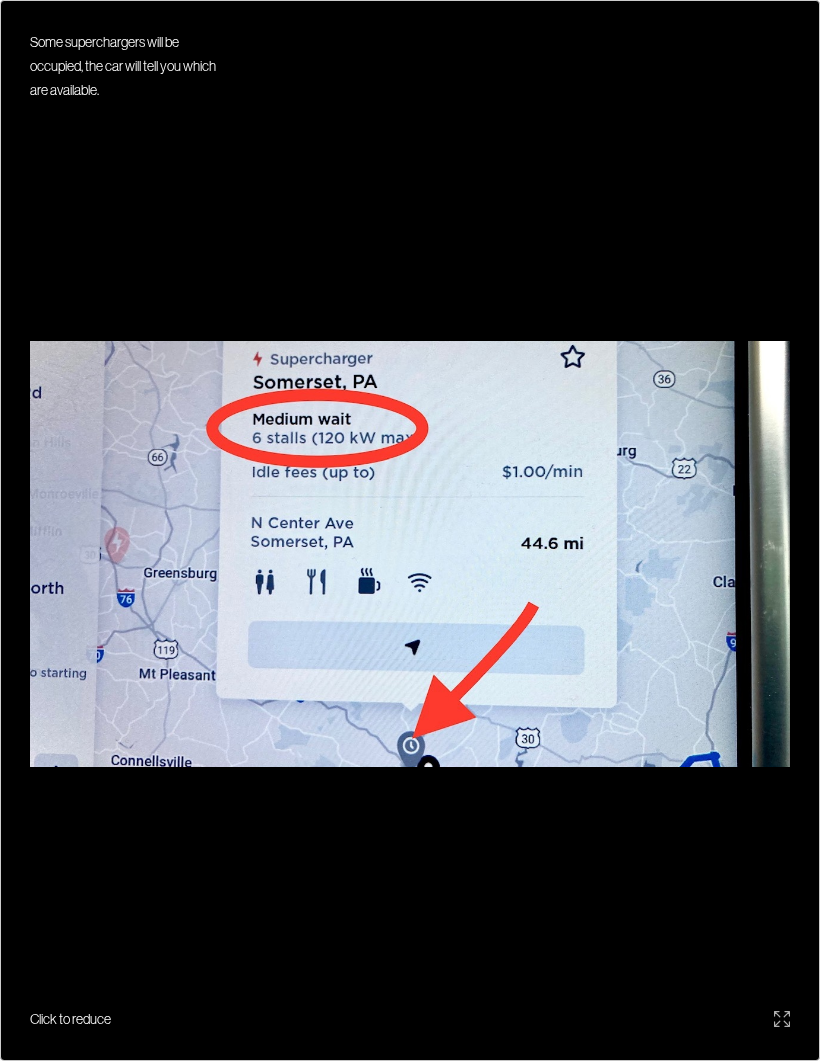 scroll, scrollTop: 2, scrollLeft: 0, axis: vertical 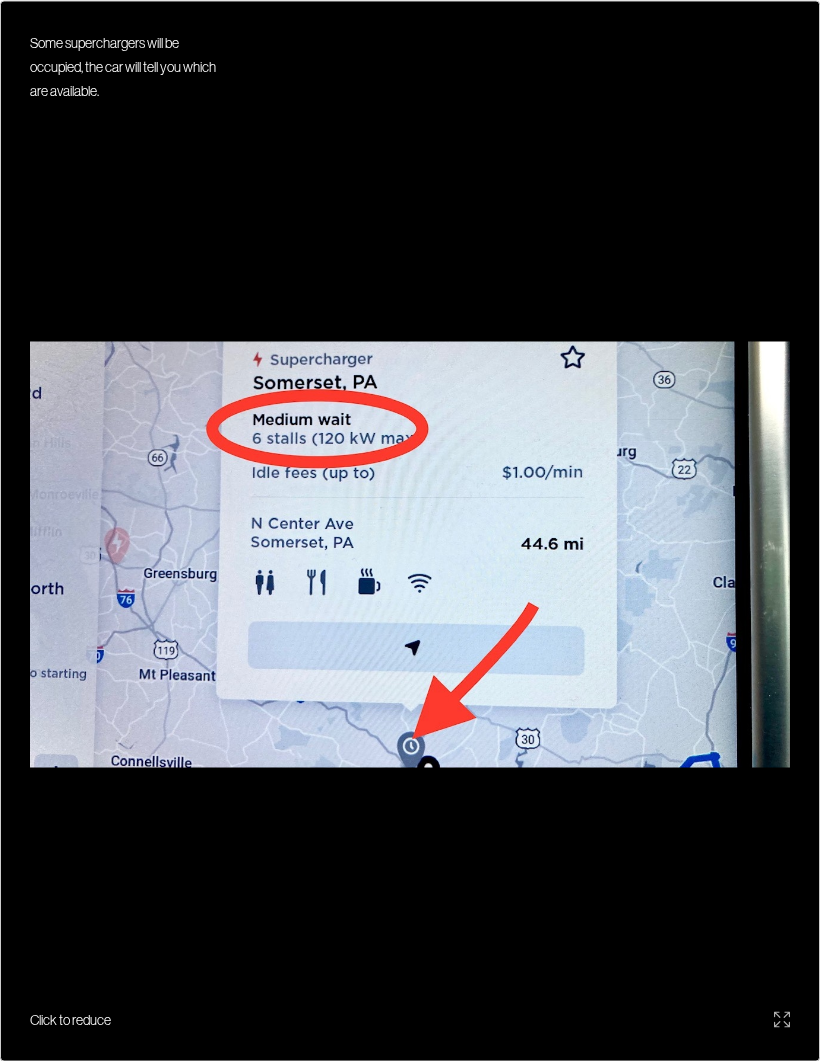 click 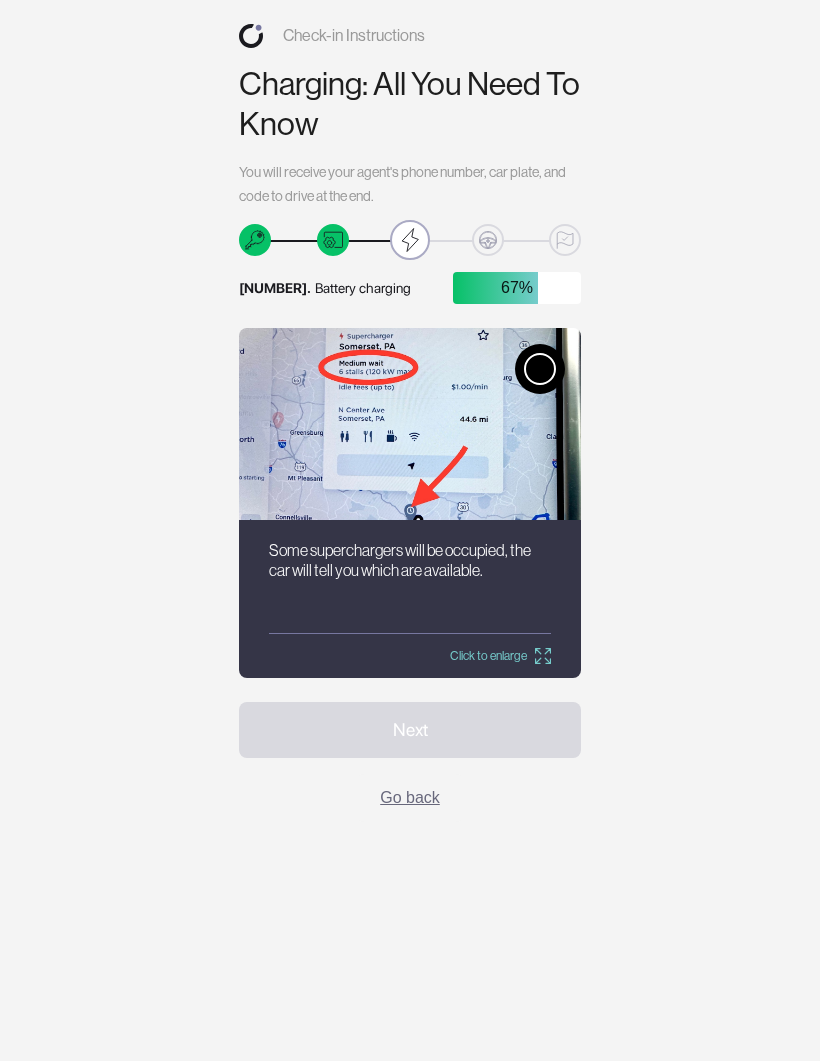 click at bounding box center [540, 369] 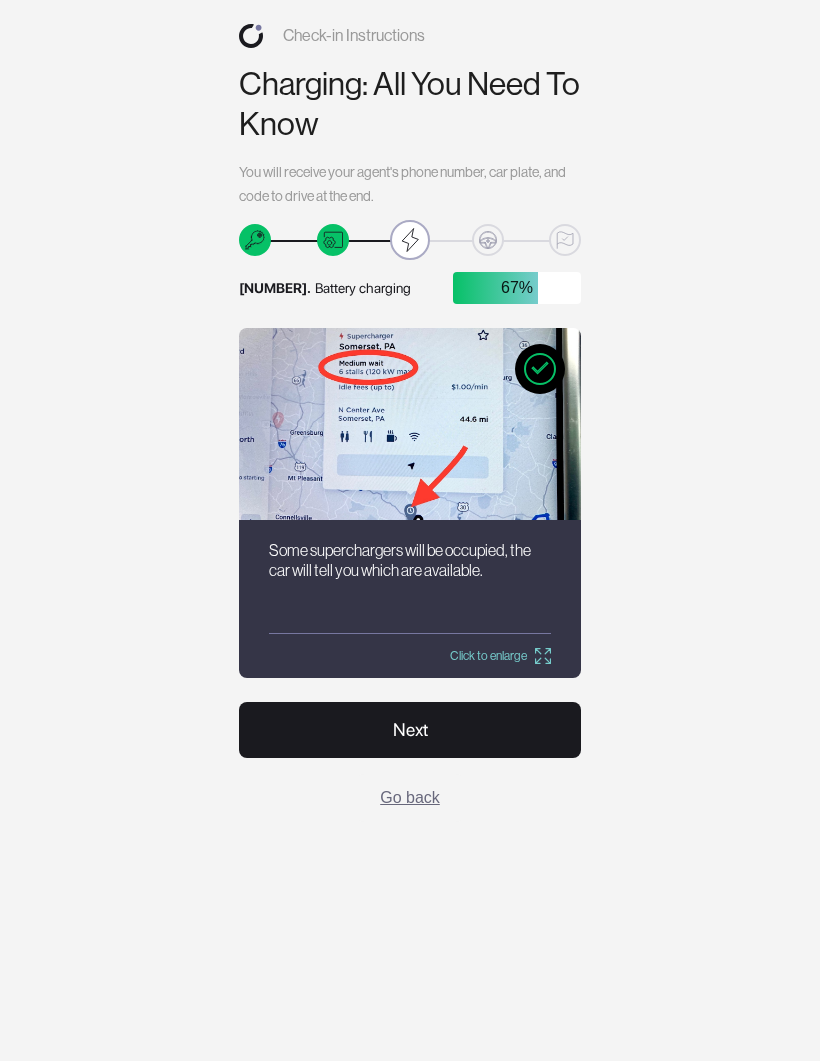 click on "Next" at bounding box center [410, 730] 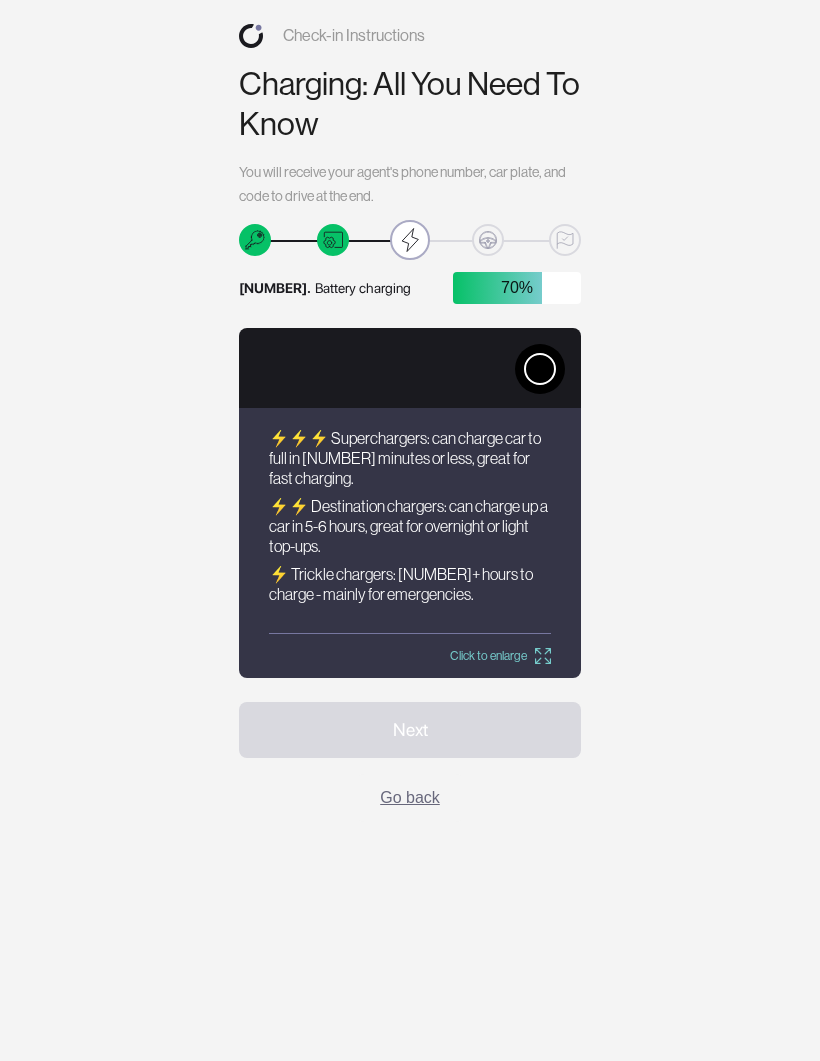 click at bounding box center [540, 369] 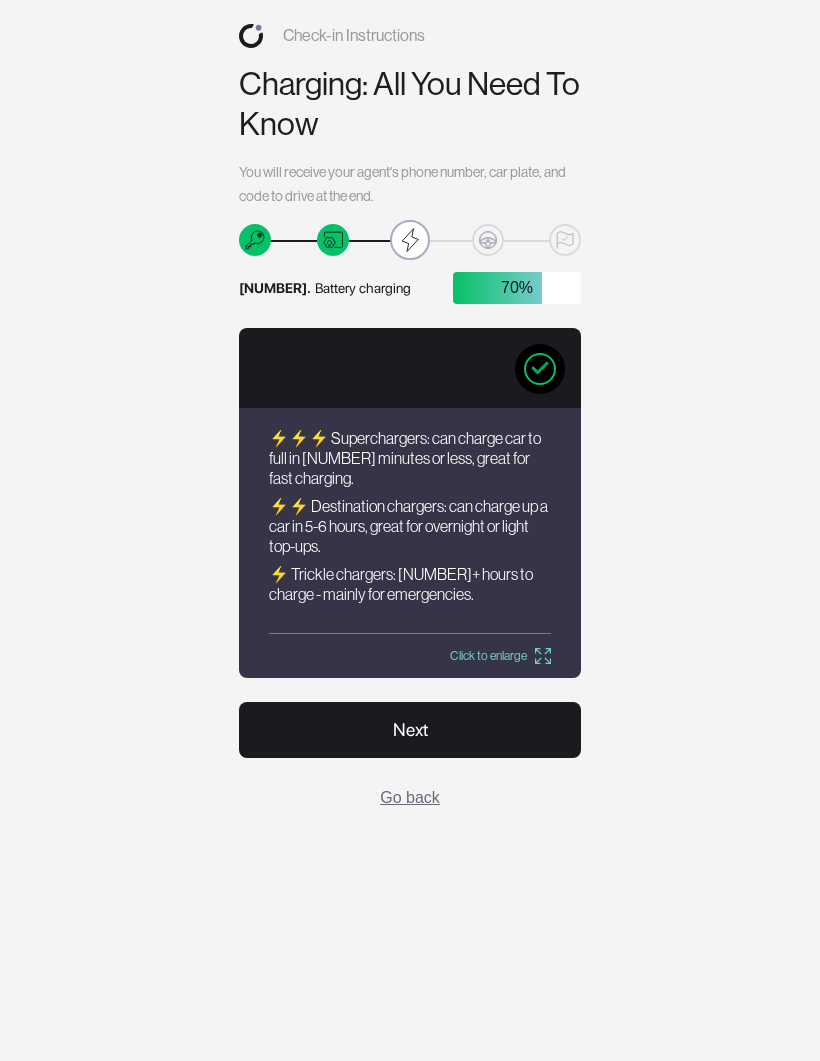 click on "Next" at bounding box center [410, 730] 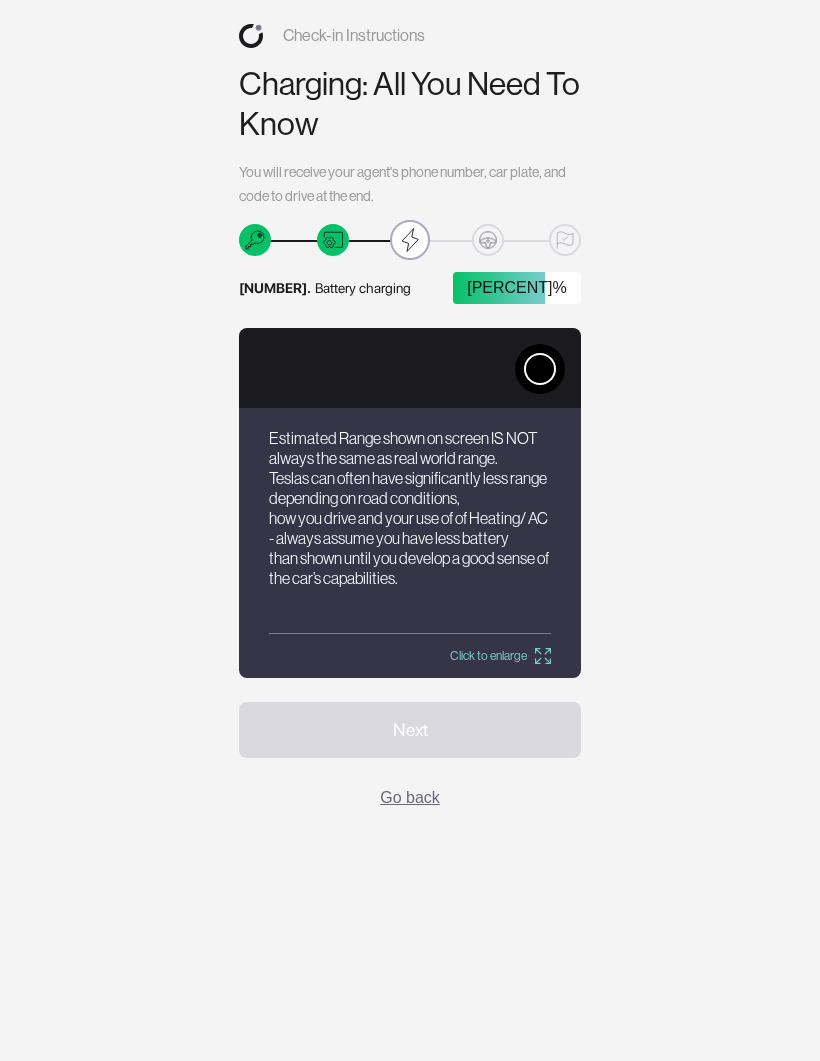 click at bounding box center (540, 369) 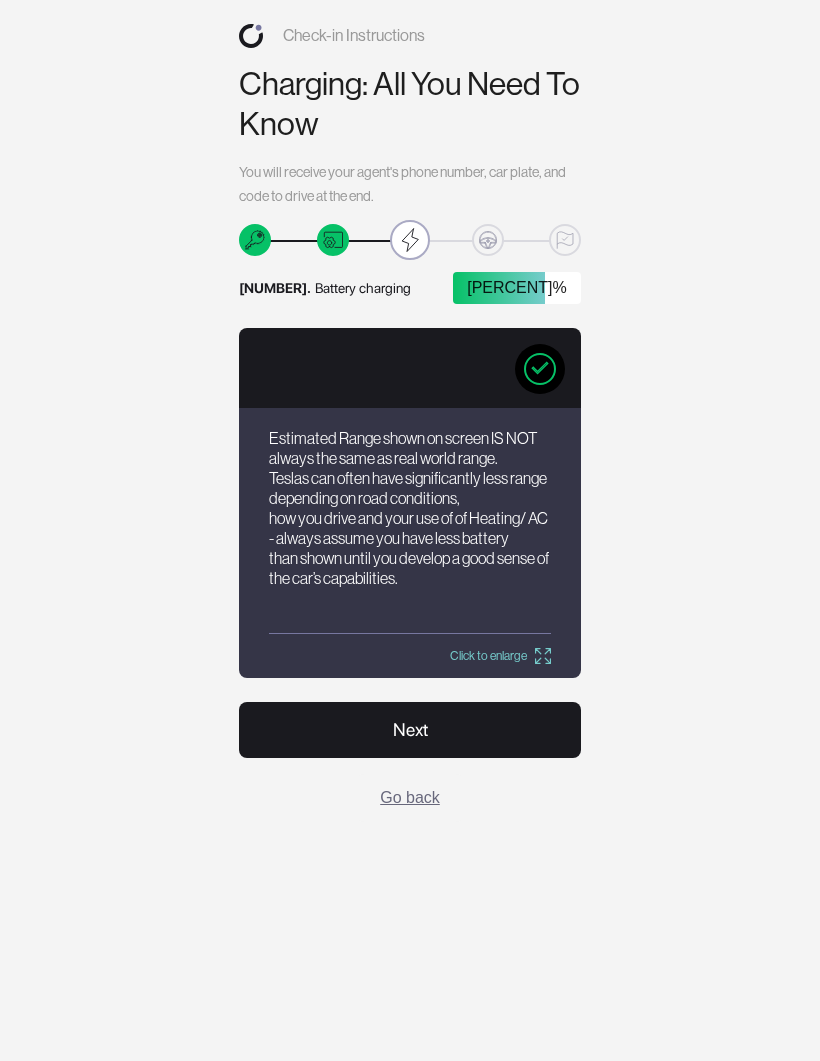 click on "Next" at bounding box center (410, 730) 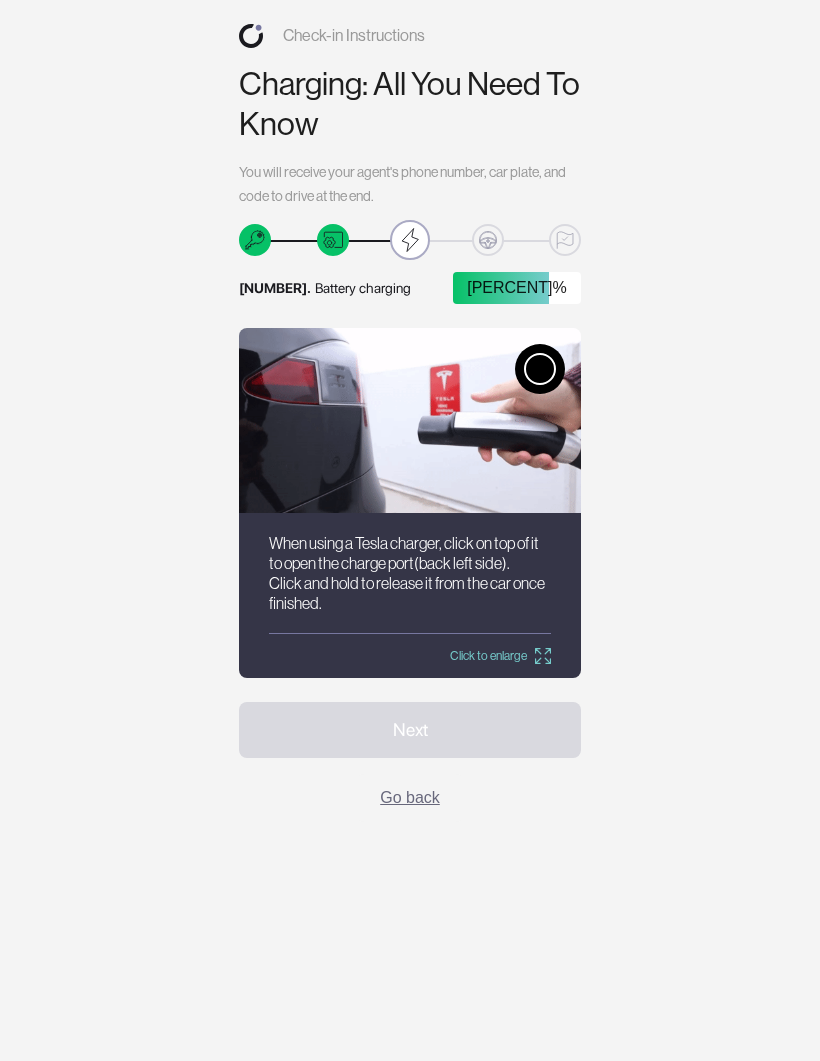 click at bounding box center [540, 369] 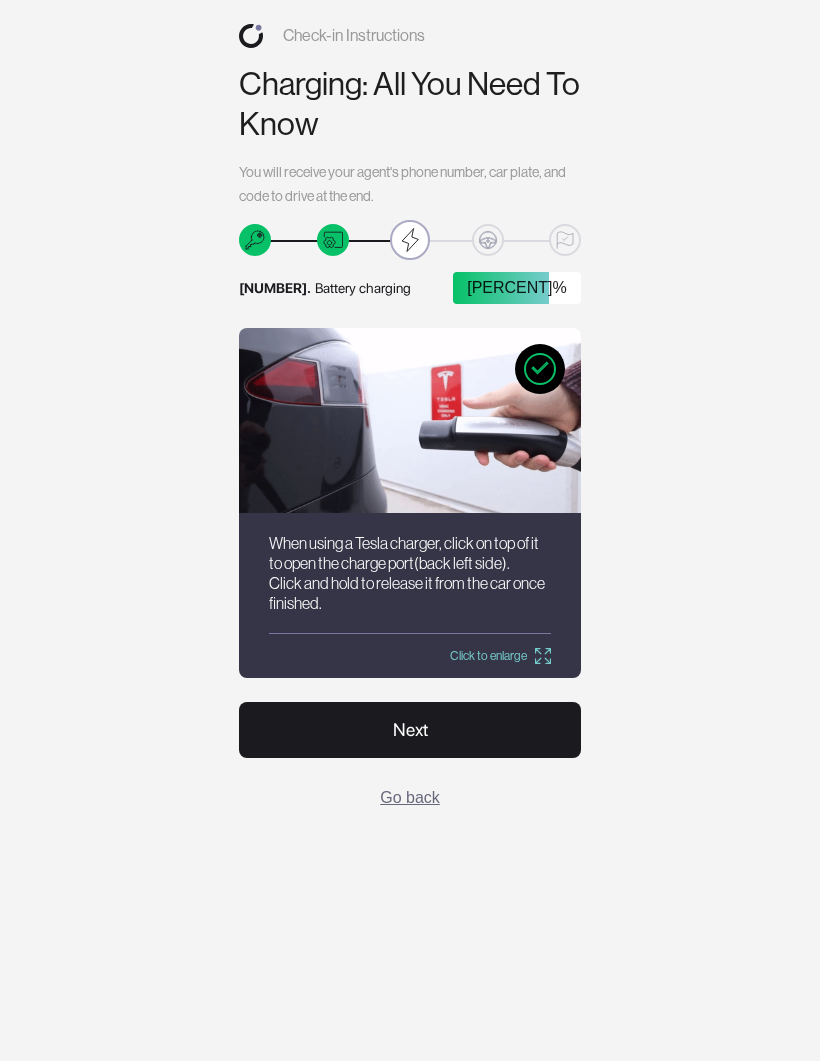 click on "Next" at bounding box center [410, 730] 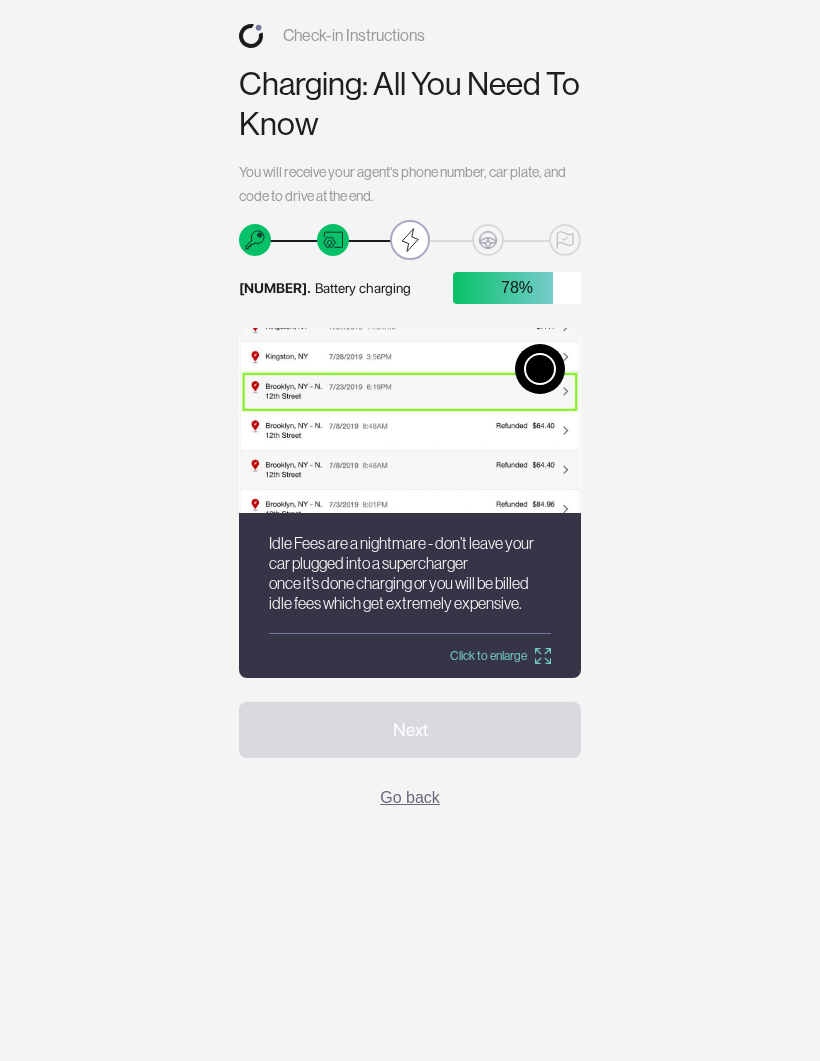 click at bounding box center [540, 369] 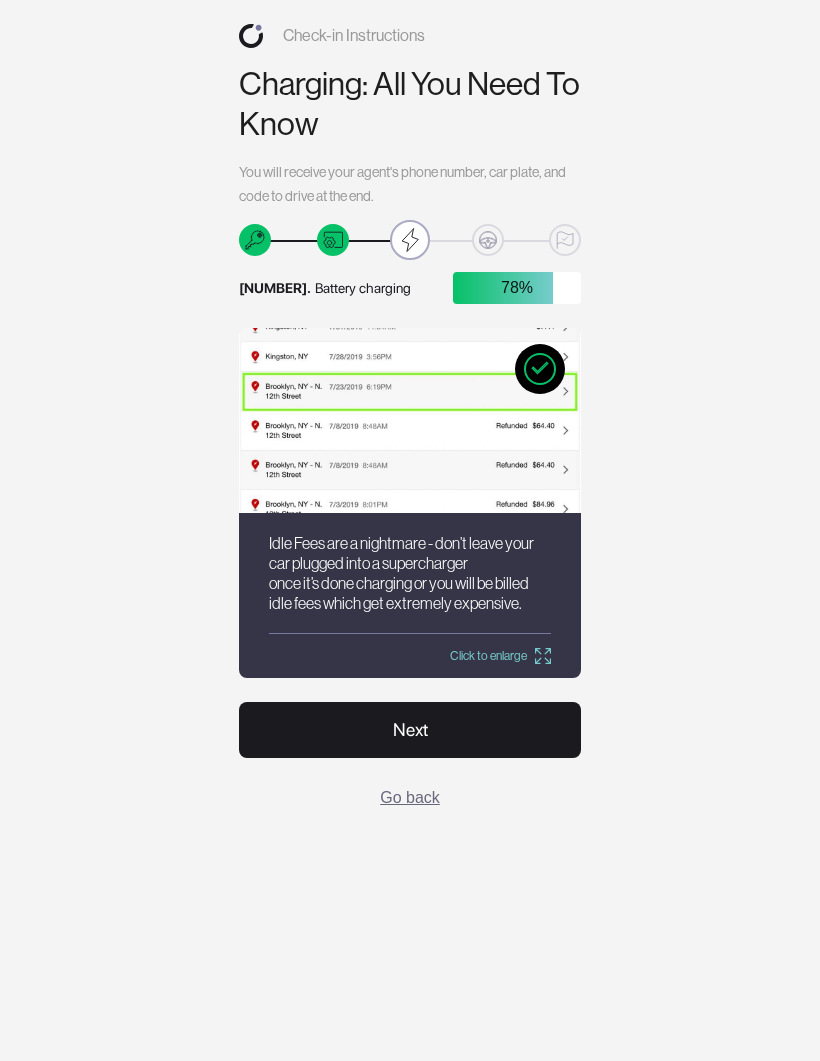 click on "Next" at bounding box center (410, 730) 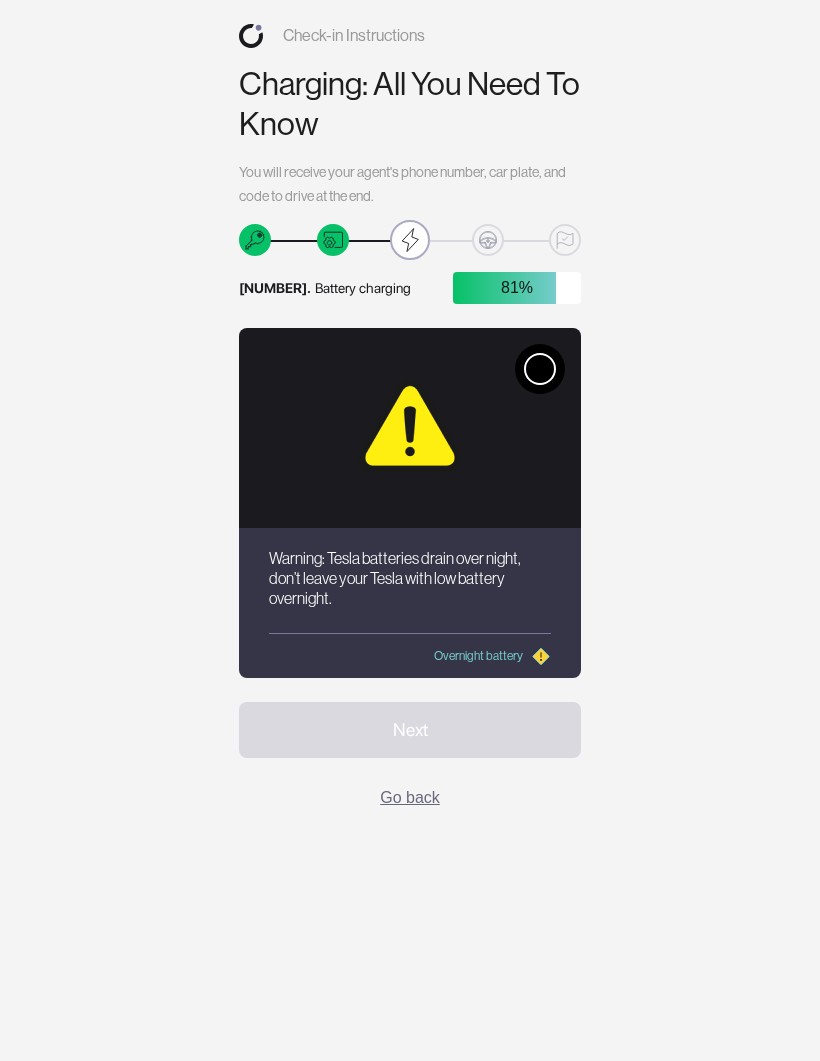 click at bounding box center (540, 369) 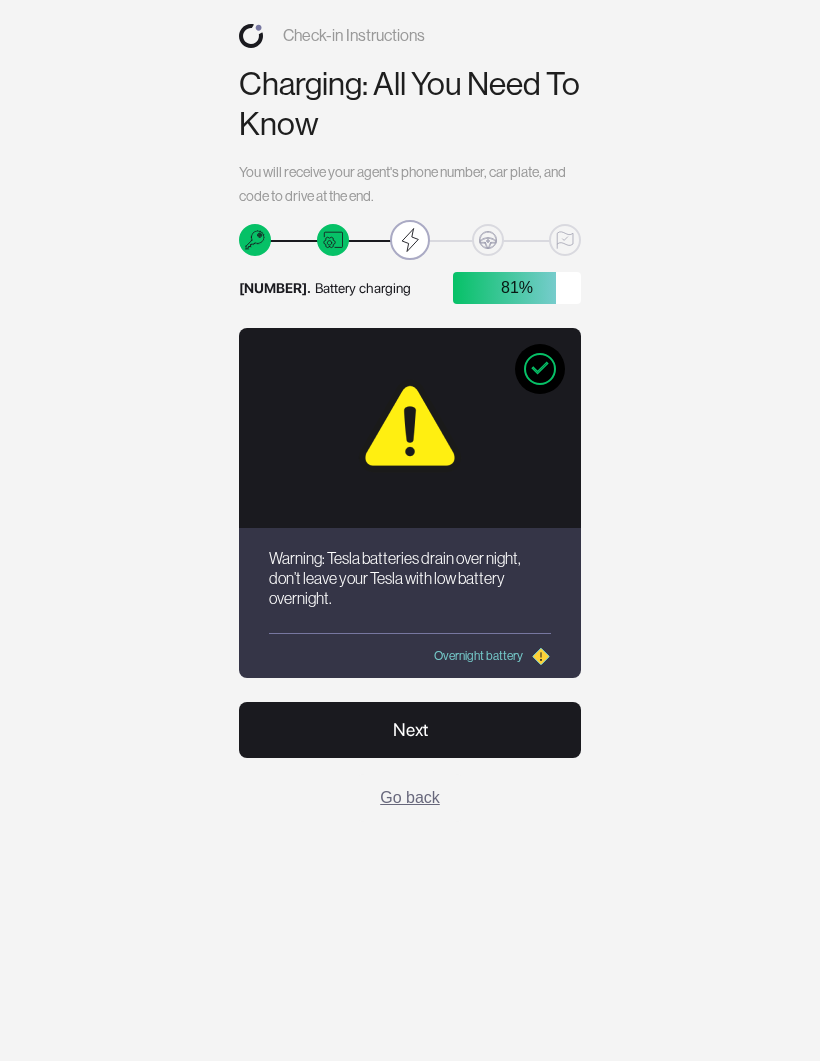 click on "Next" at bounding box center [410, 730] 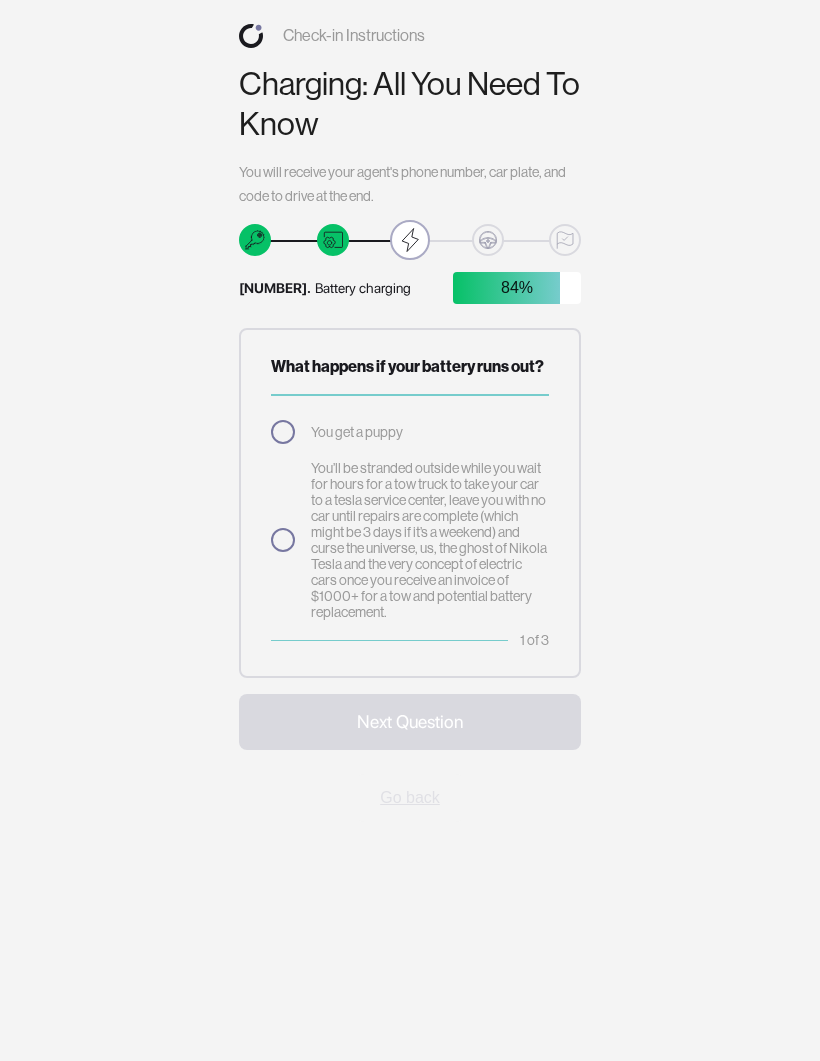 click at bounding box center (283, 540) 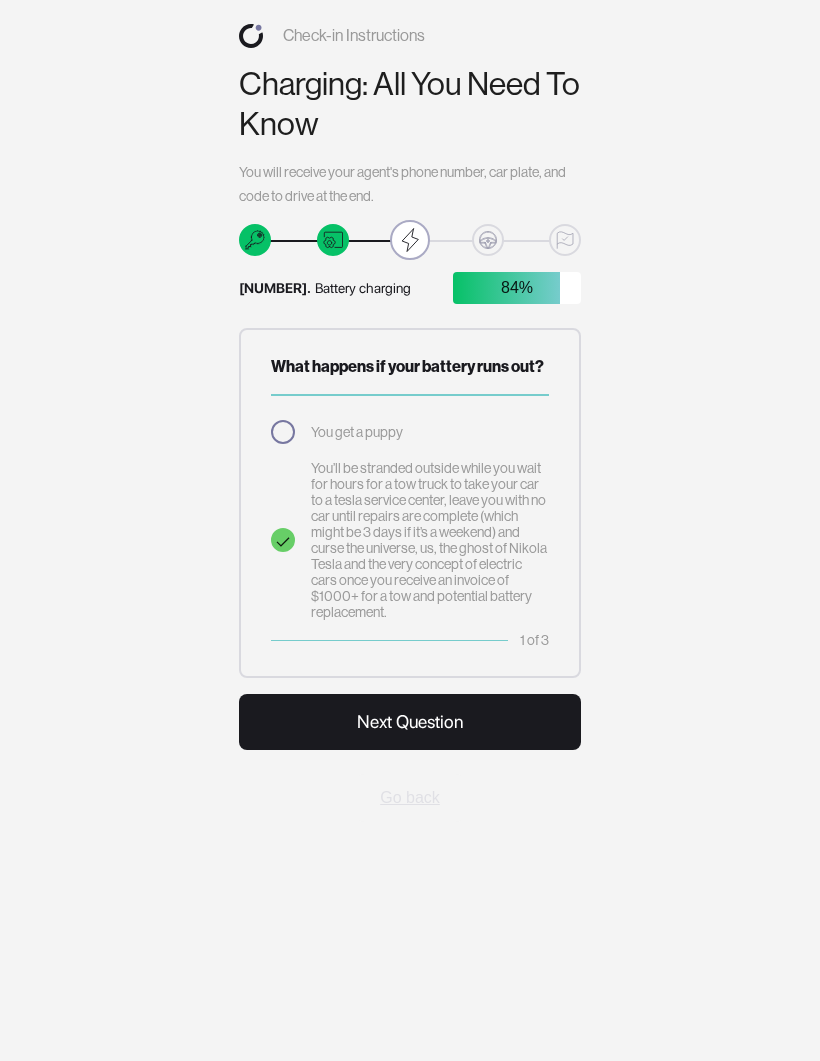 scroll, scrollTop: 17, scrollLeft: 0, axis: vertical 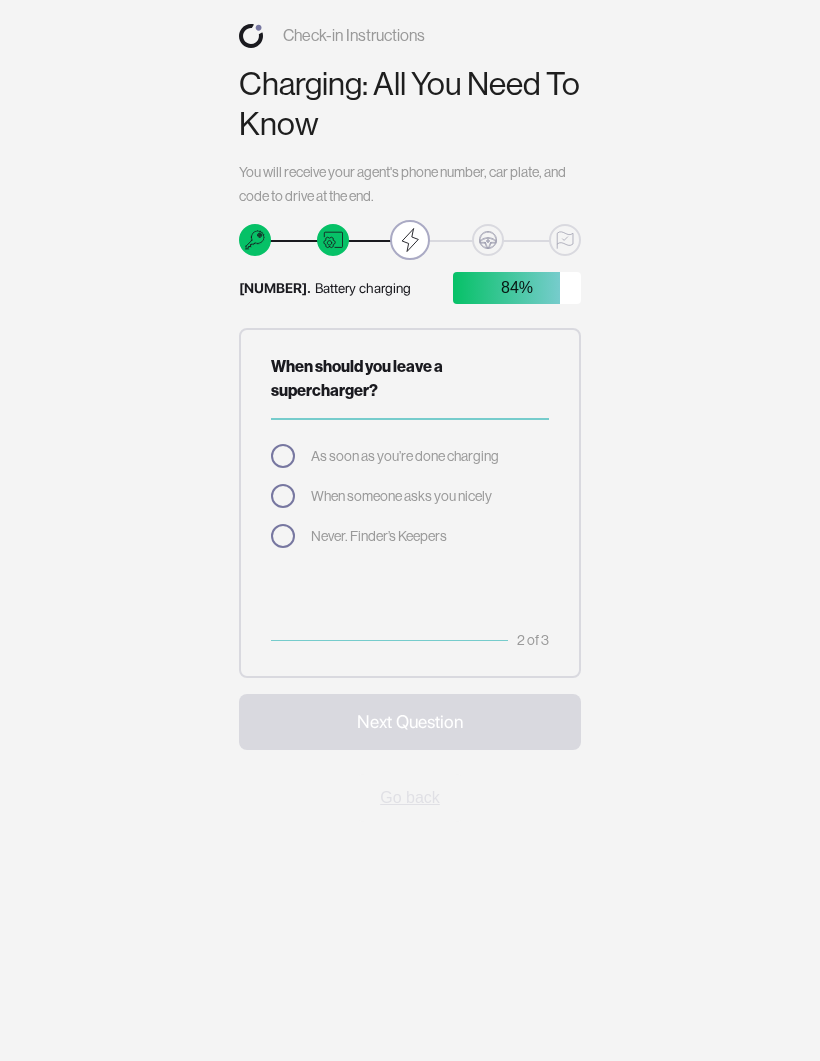 click at bounding box center (283, 456) 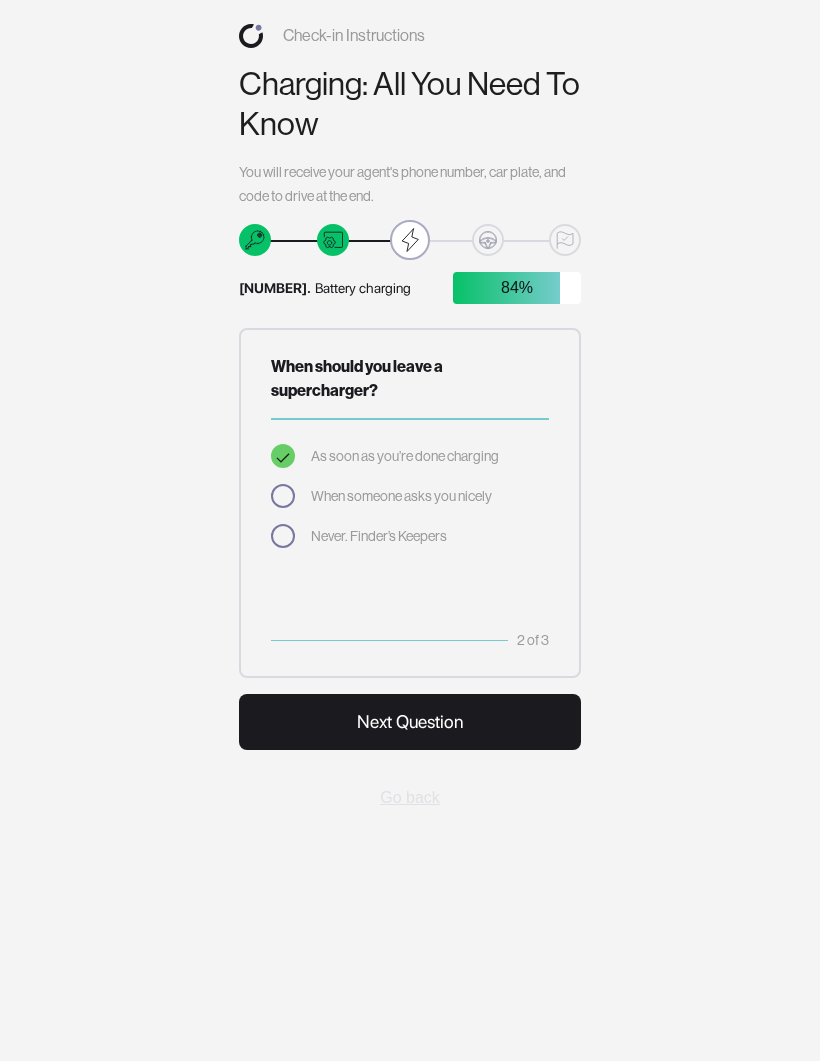 click on "Next Question" at bounding box center (410, 722) 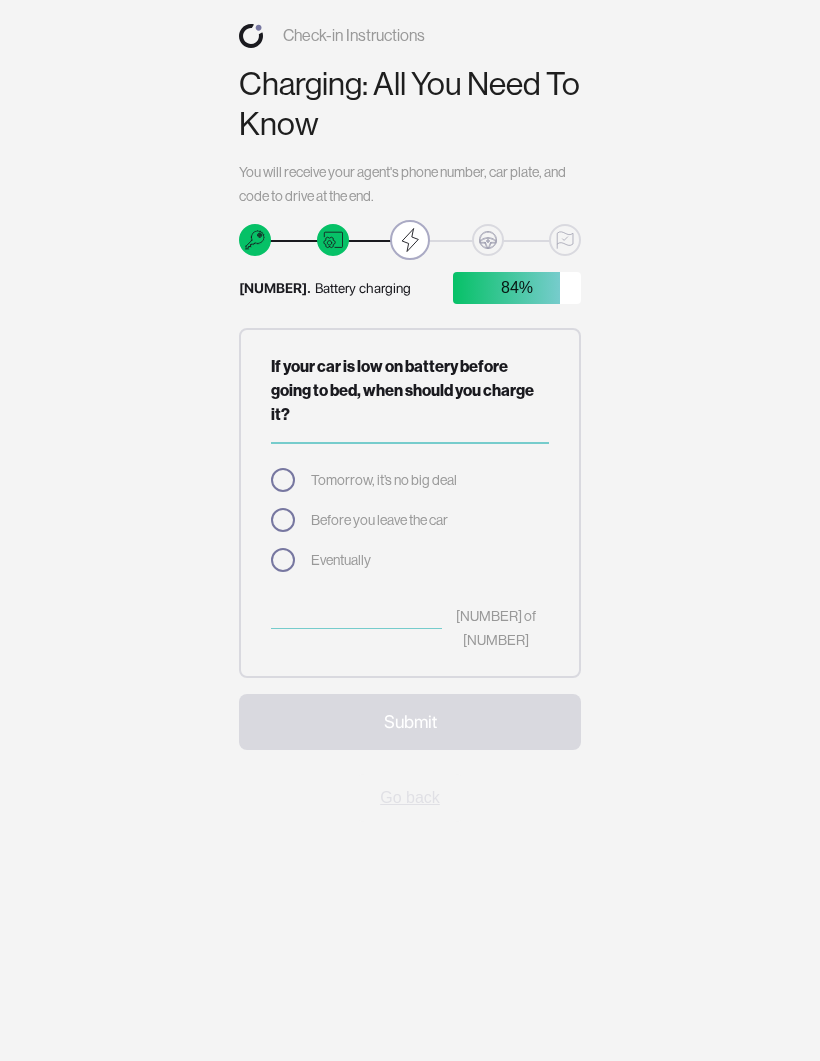 click on "Before you leave the car" at bounding box center (410, 520) 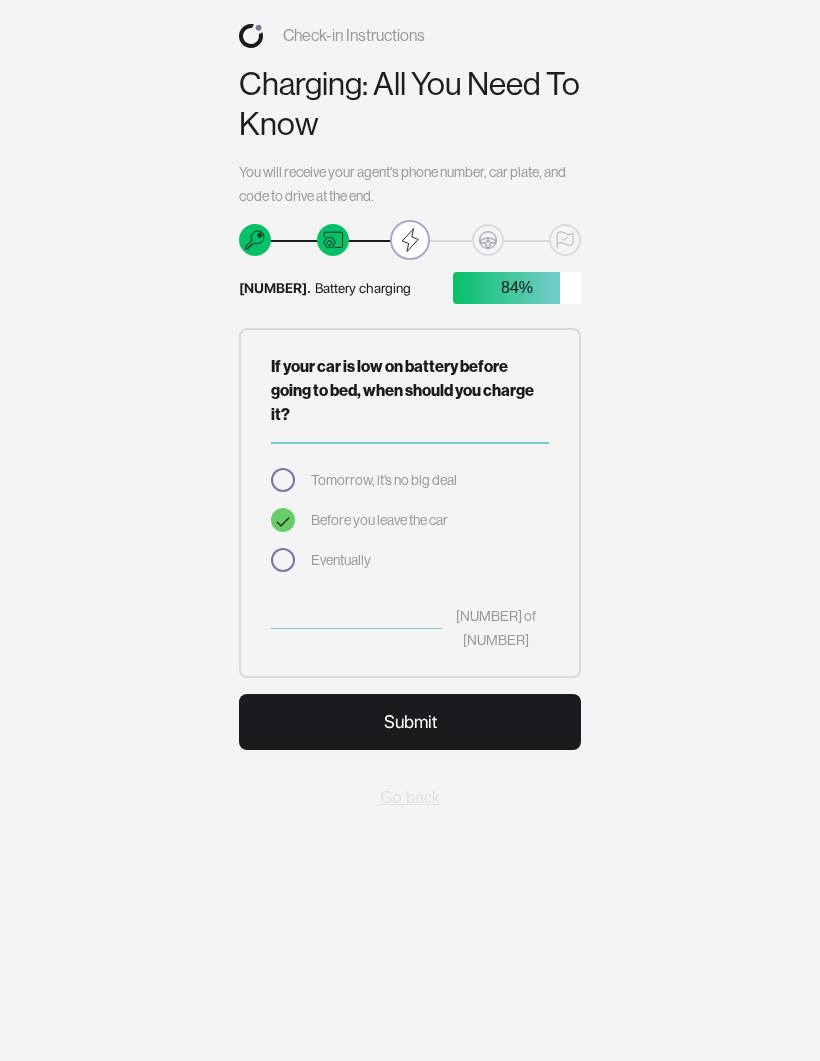 click on "Submit" at bounding box center [410, 722] 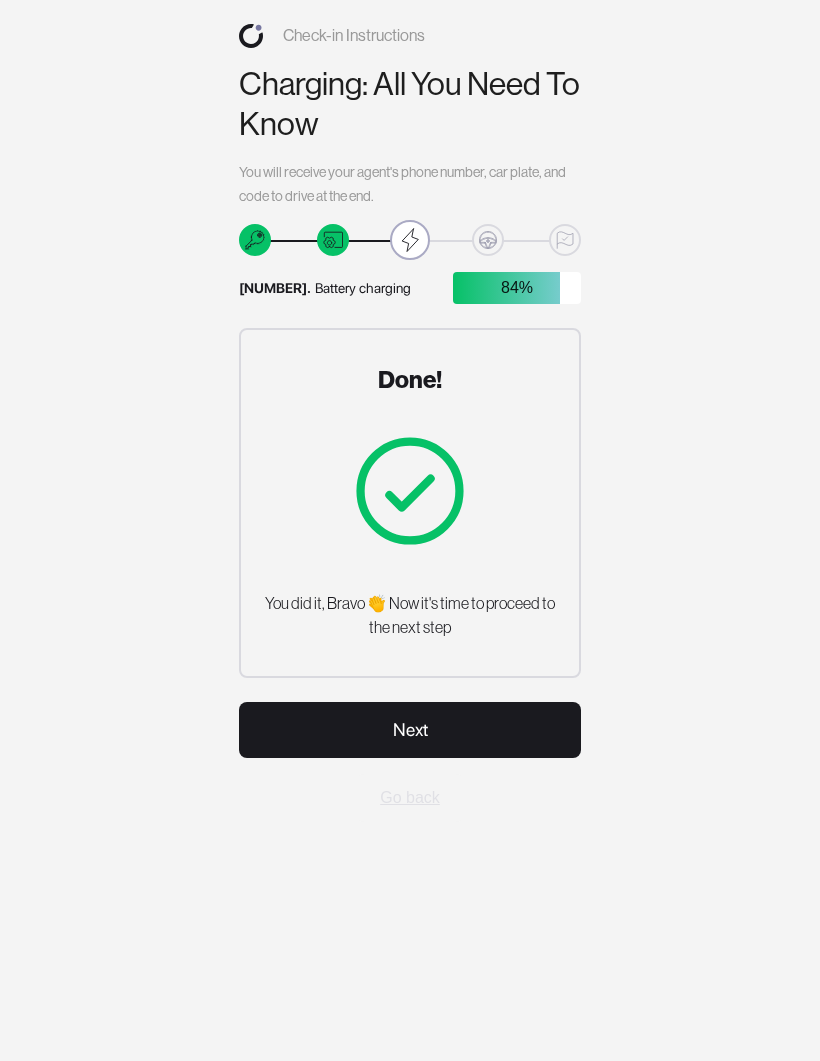 click on "Next" at bounding box center [410, 730] 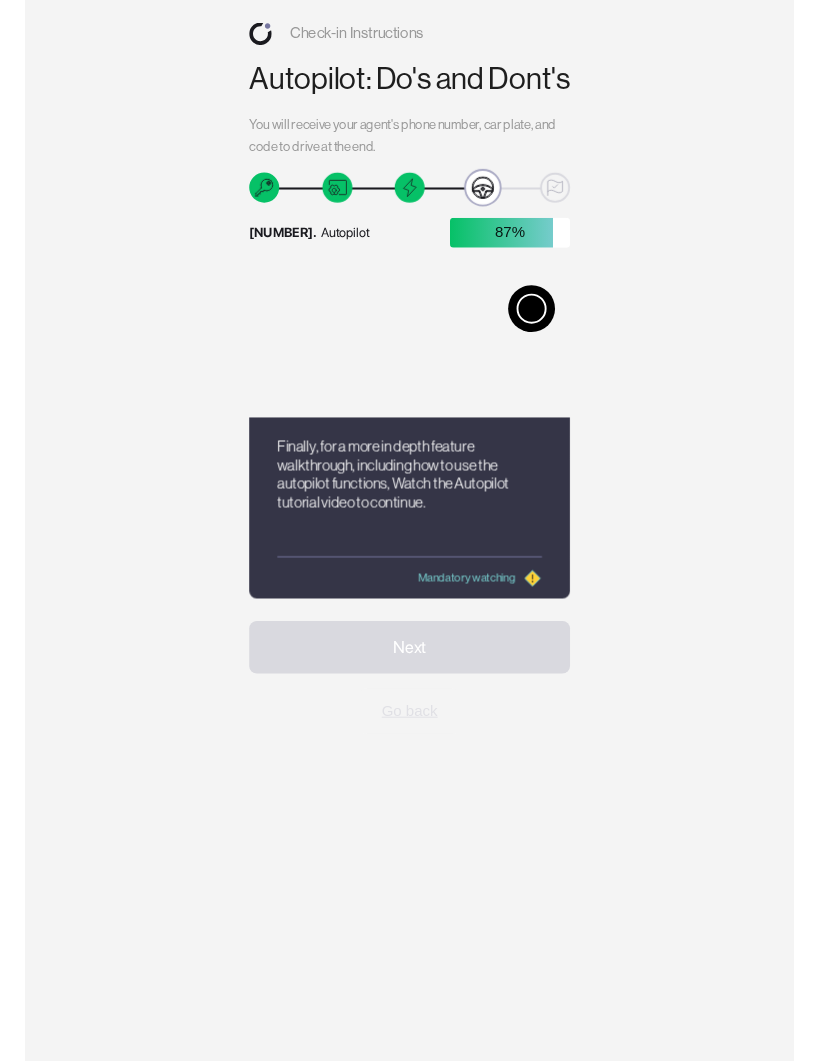 scroll, scrollTop: 5, scrollLeft: 0, axis: vertical 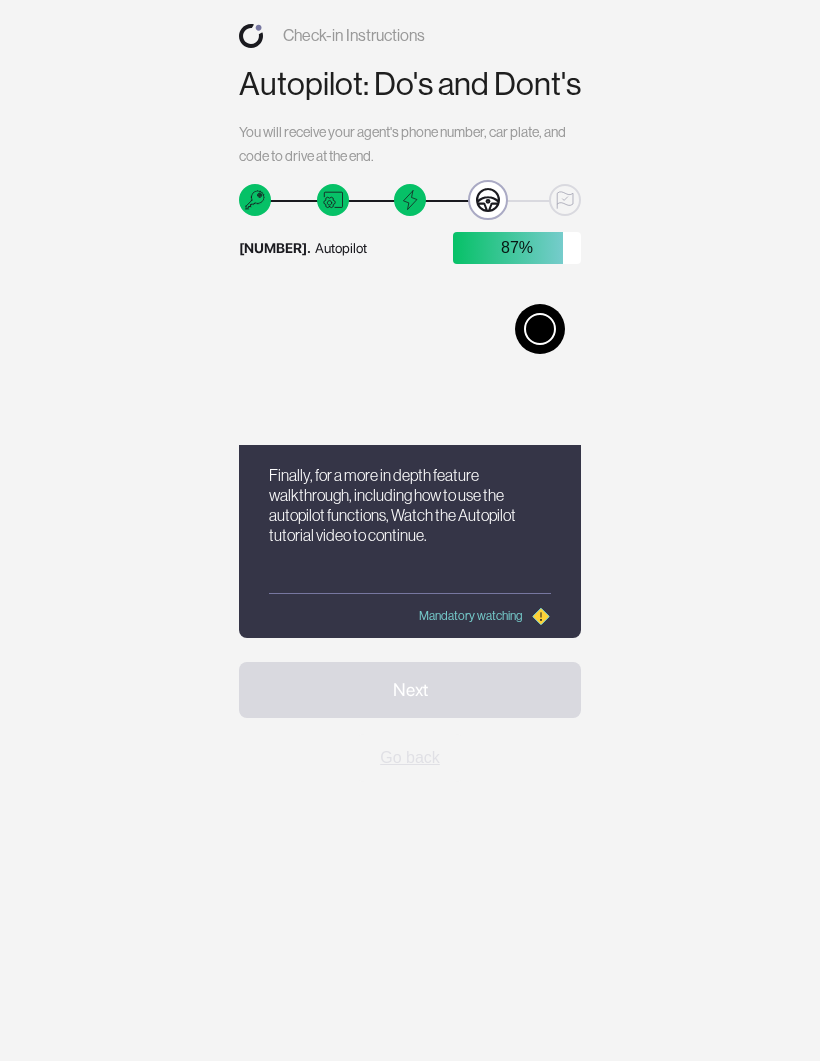 click at bounding box center [540, 329] 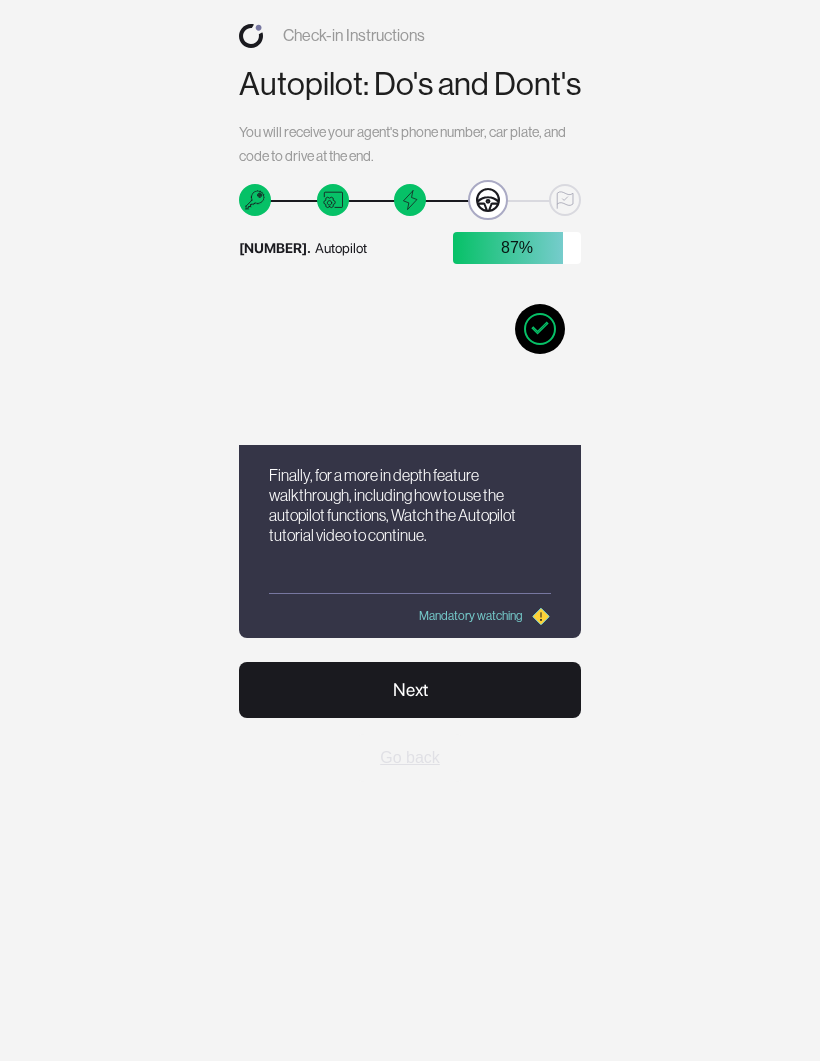 click on "Next" at bounding box center [410, 690] 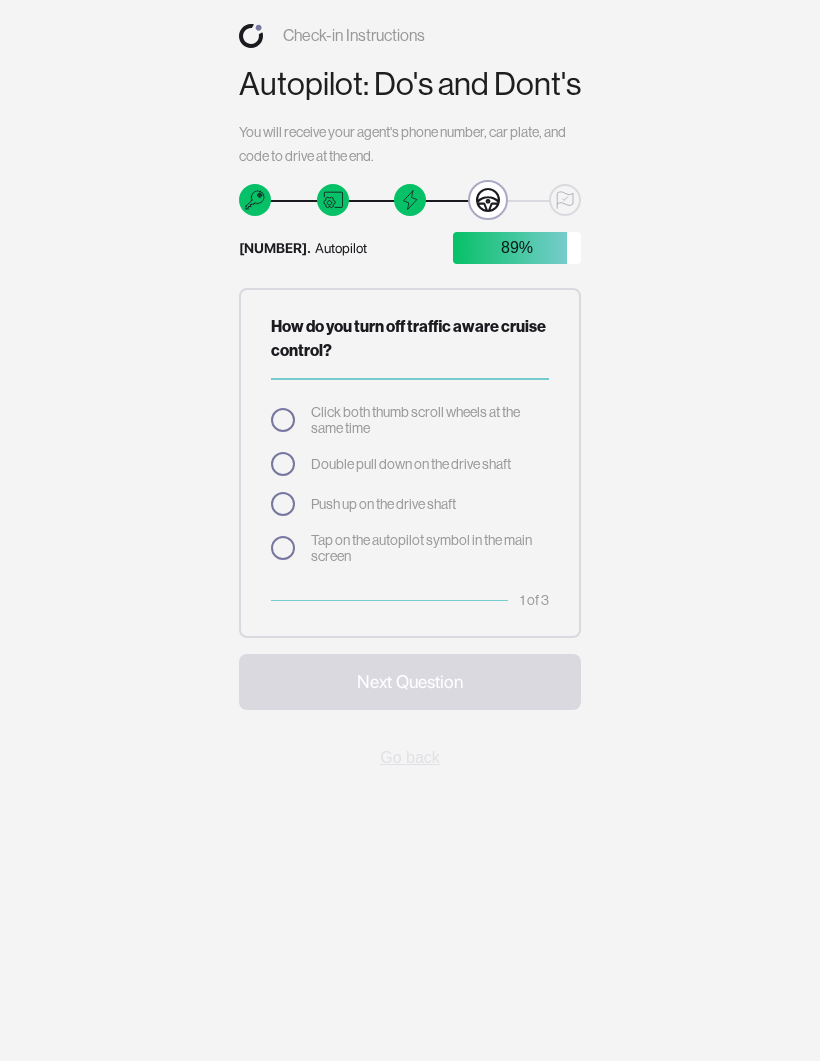 click at bounding box center (283, 464) 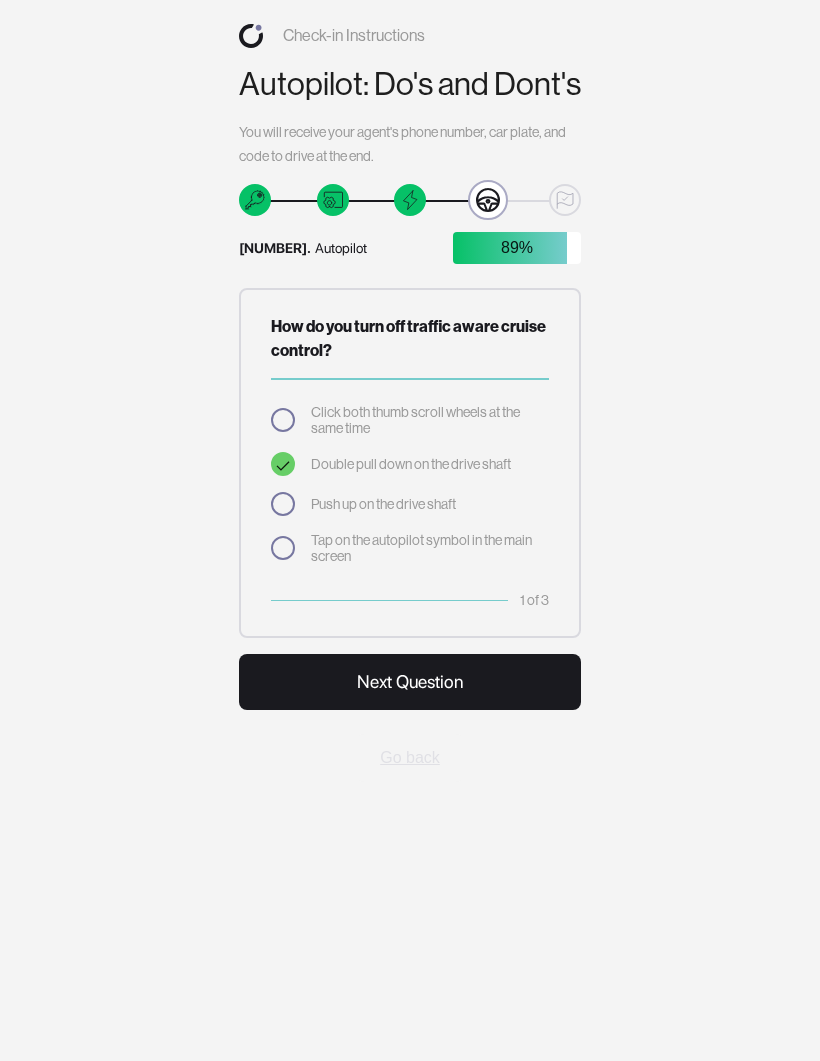 click on "Next Question" at bounding box center [410, 682] 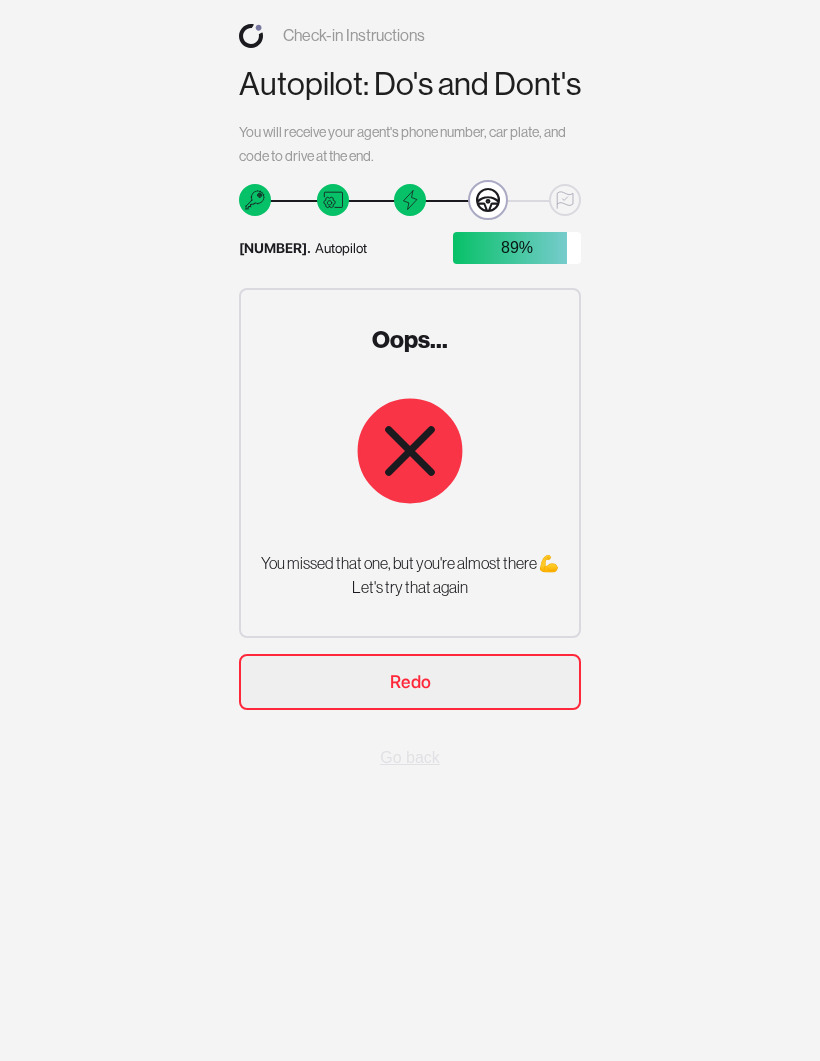 click on "Redo" at bounding box center (410, 682) 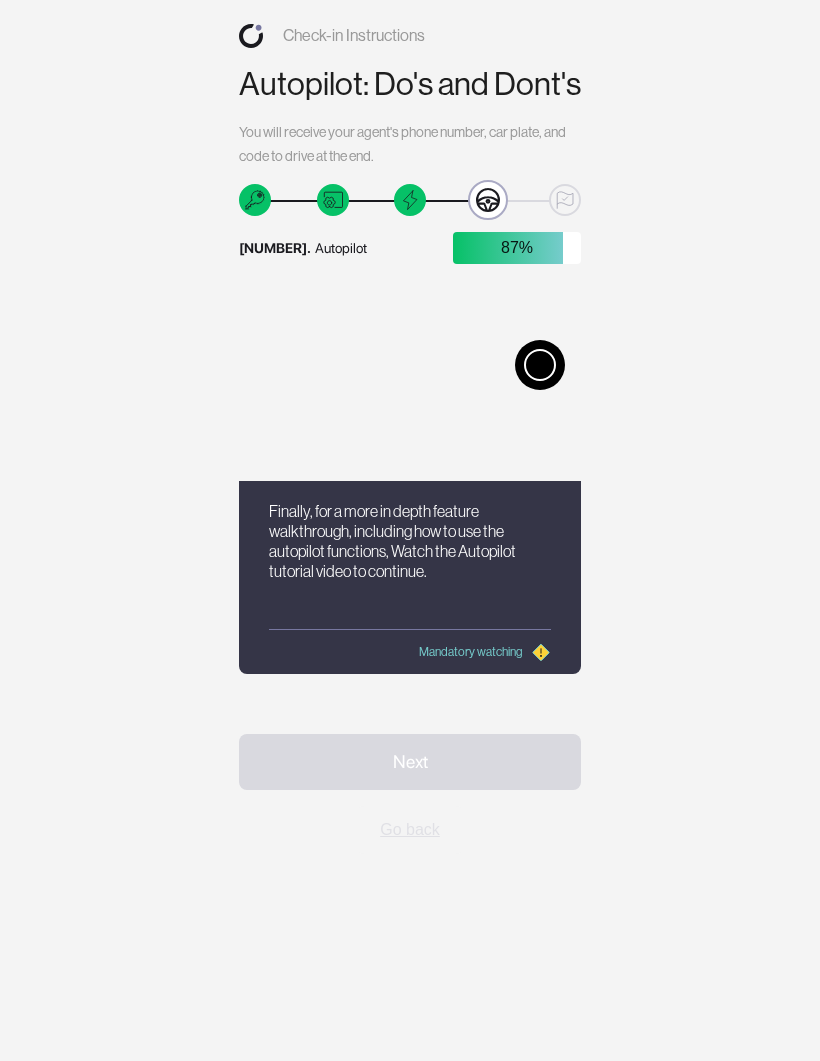 click at bounding box center (540, 365) 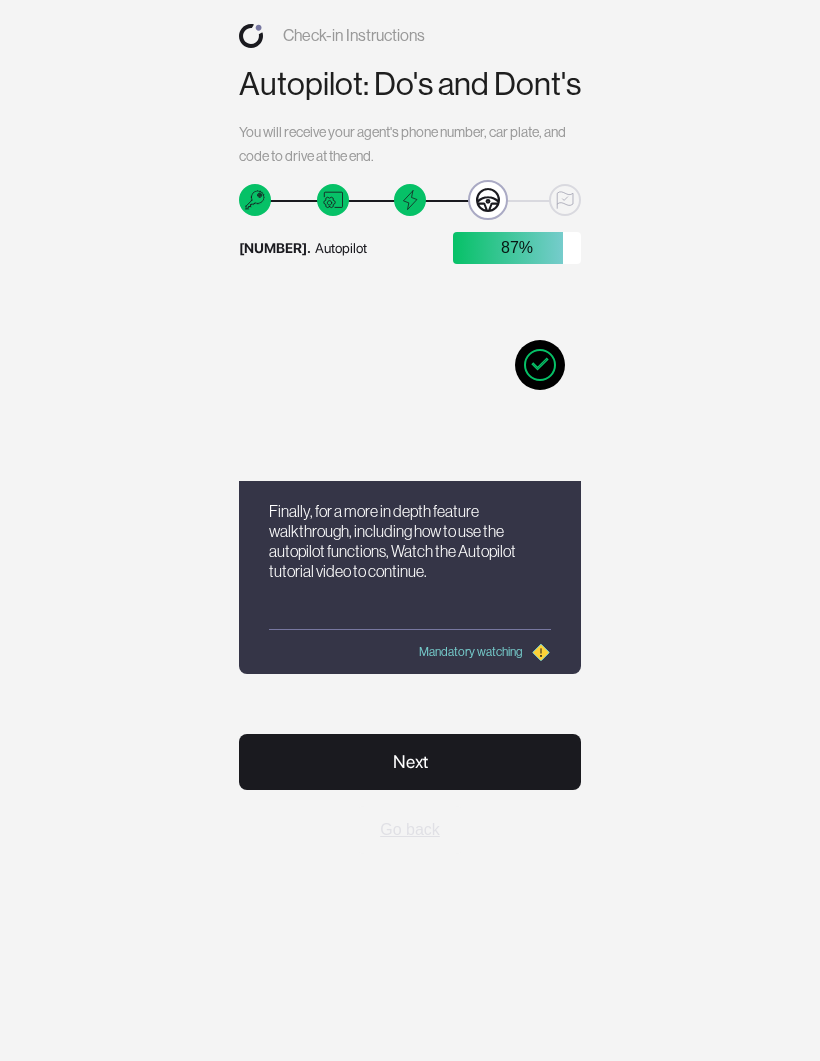 click on "Next" at bounding box center (410, 762) 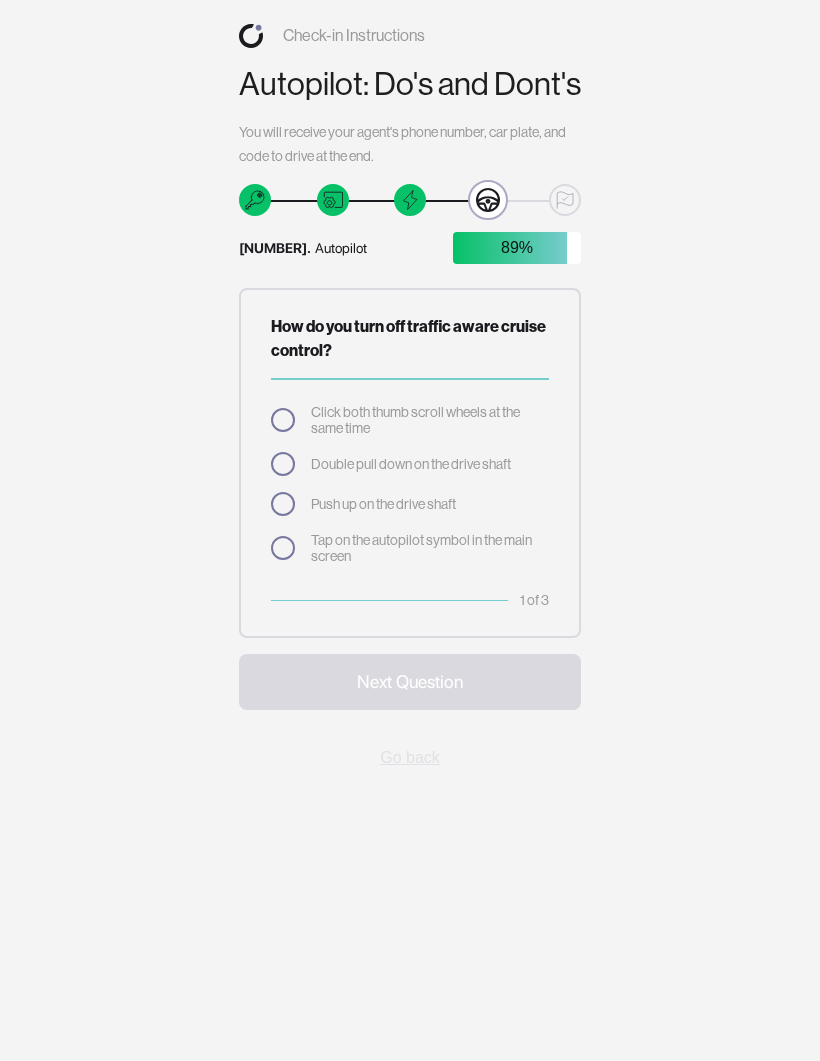 click at bounding box center (283, 504) 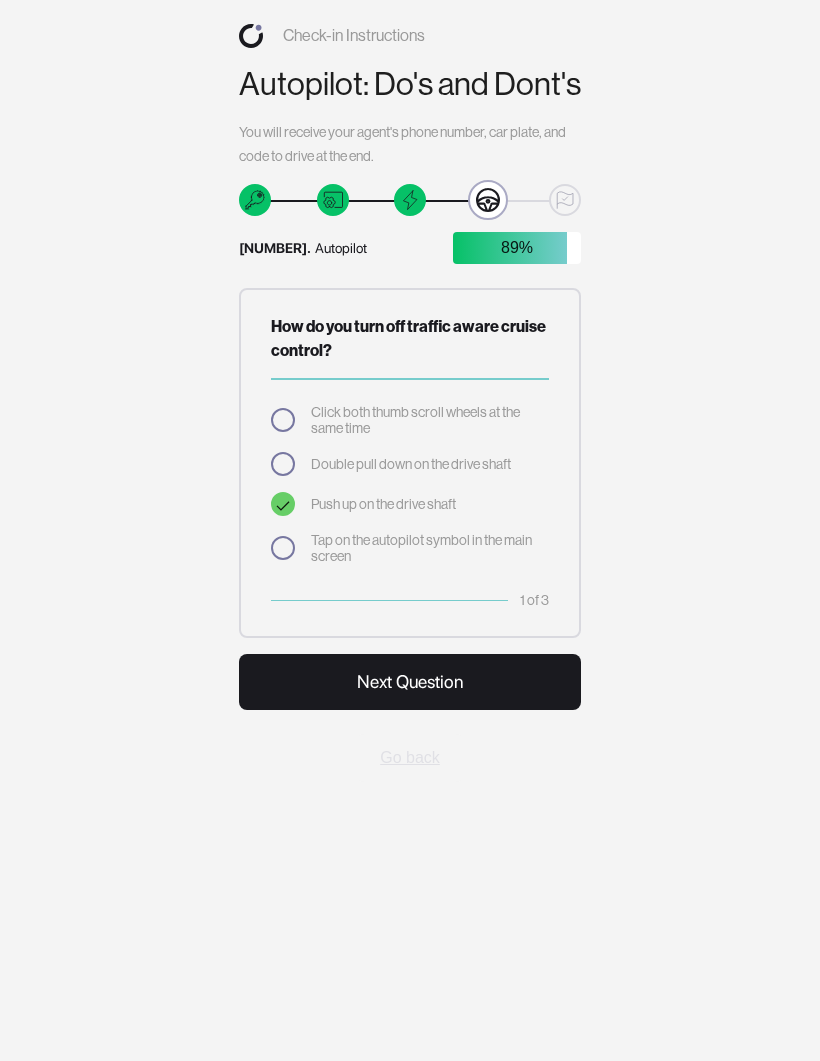 click on "Next Question" at bounding box center [410, 682] 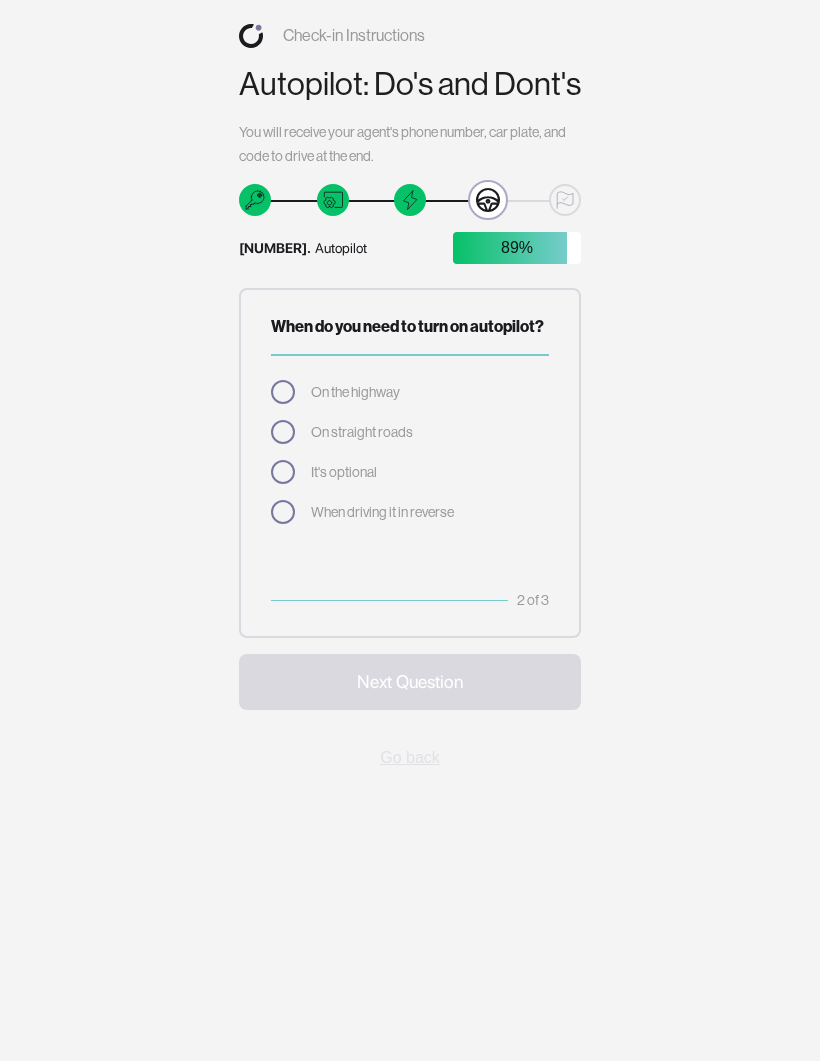 click at bounding box center (283, 472) 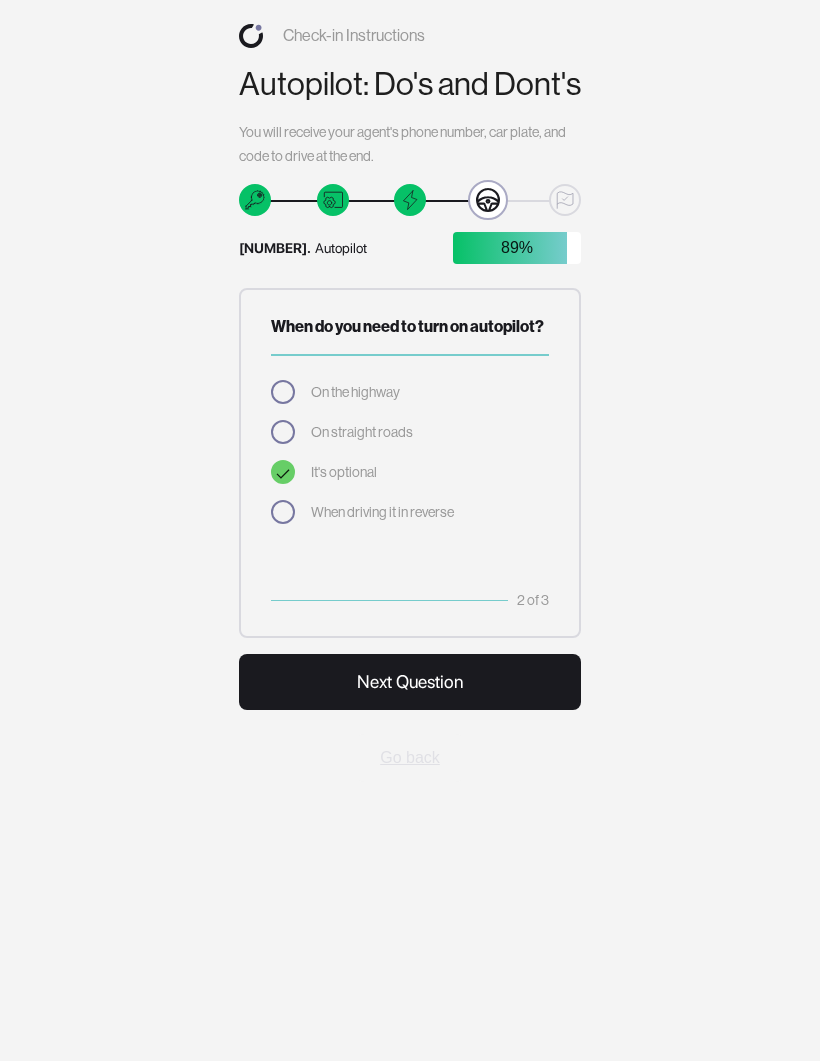 click on "Next Question" at bounding box center [410, 682] 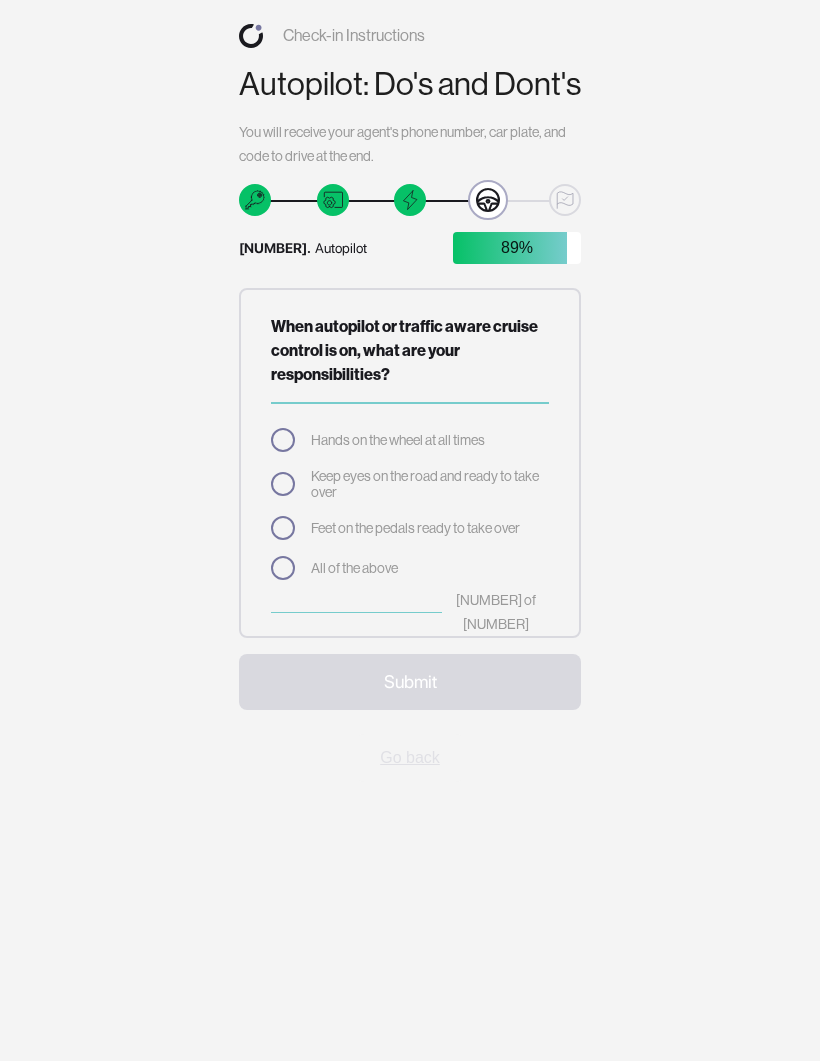 click at bounding box center (283, 568) 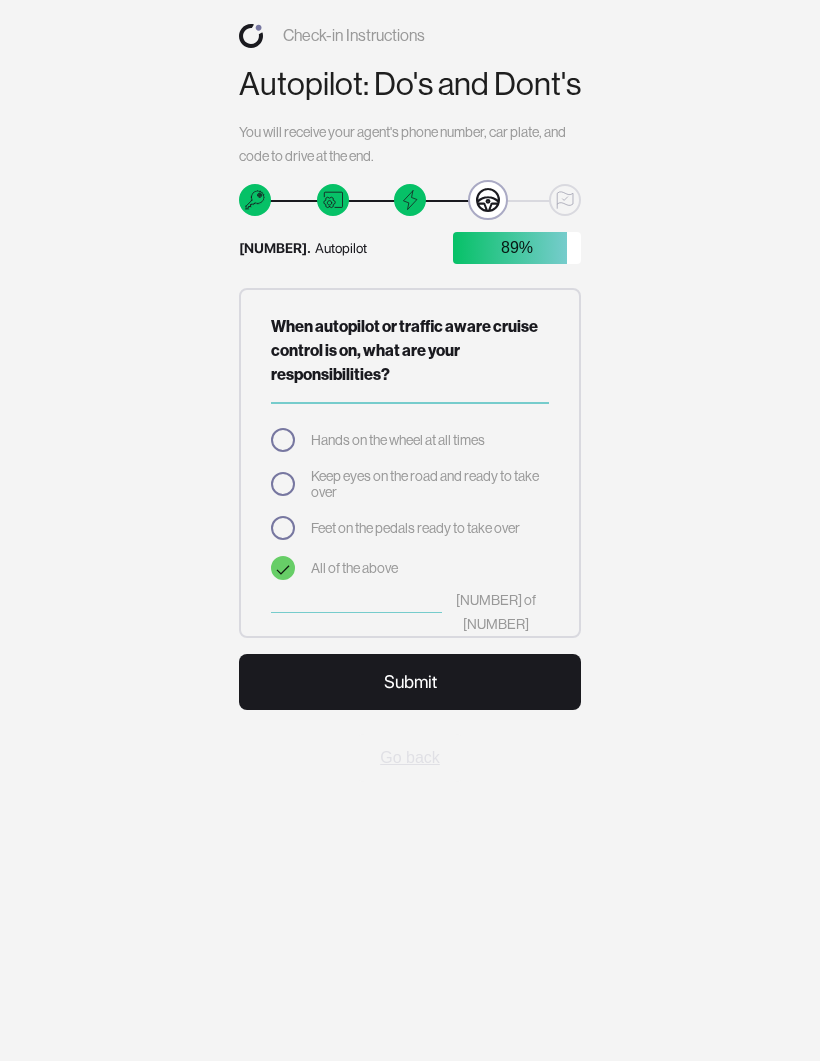 click on "Submit" at bounding box center (410, 682) 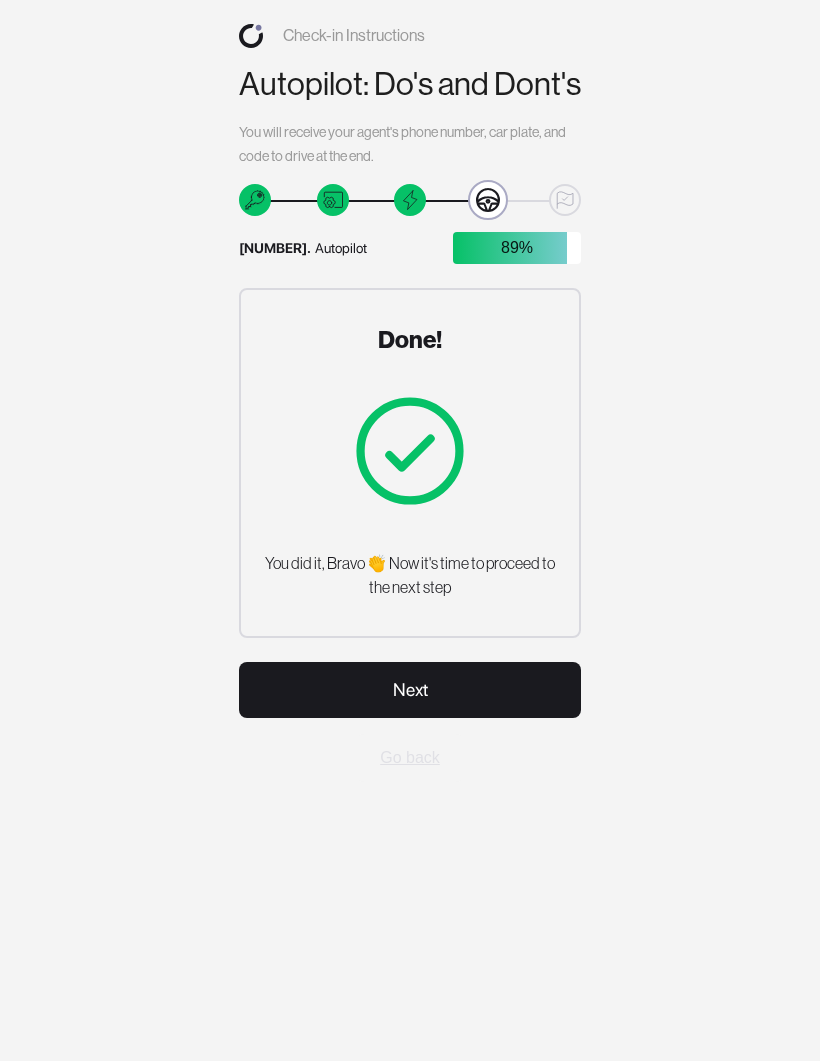 click on "Next" at bounding box center (410, 690) 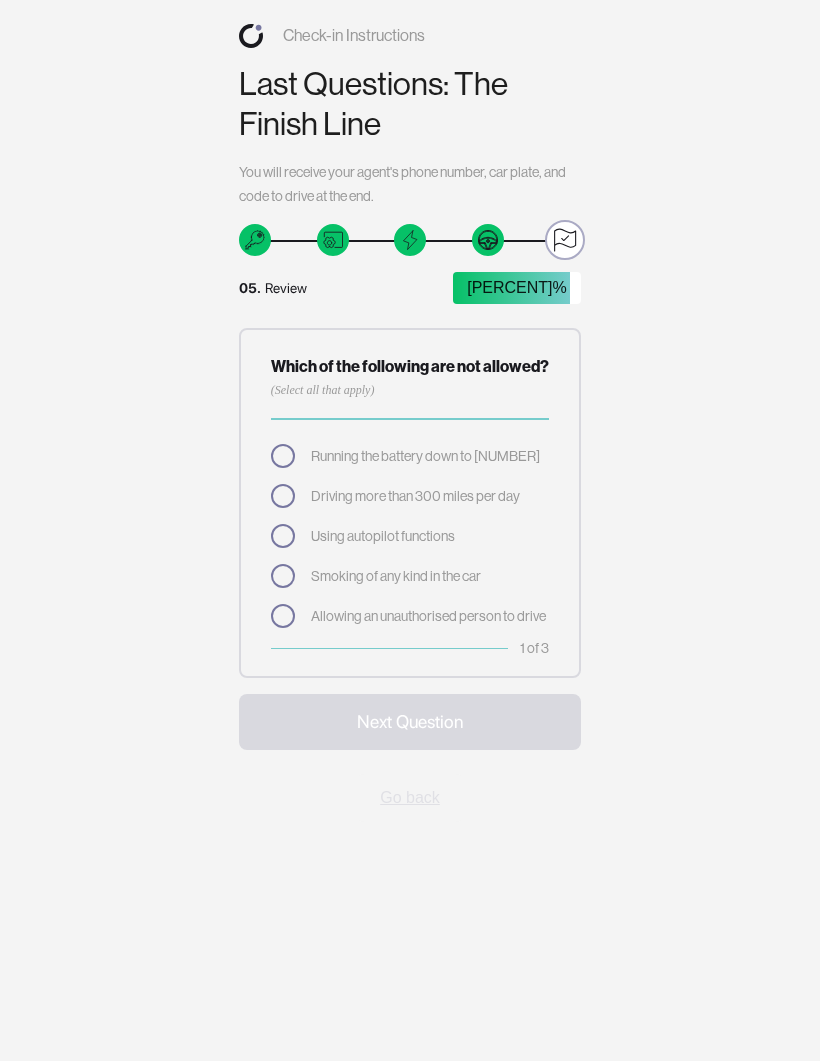 click at bounding box center [283, 456] 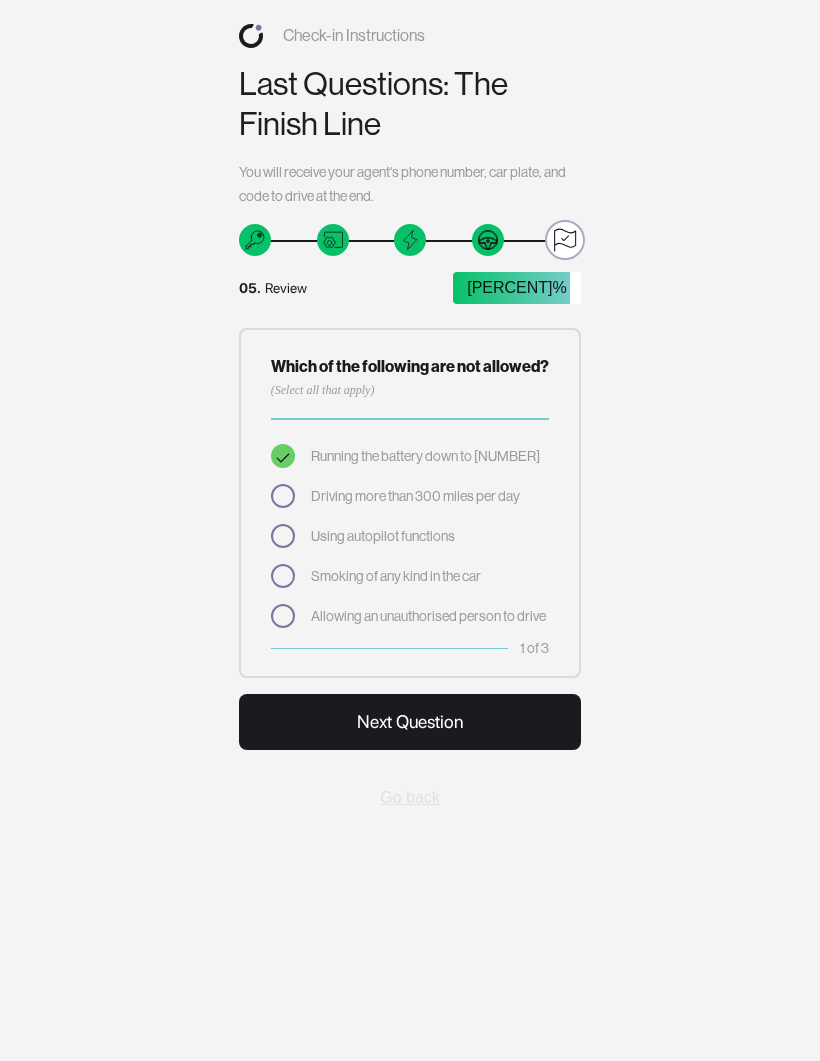 click at bounding box center [283, 576] 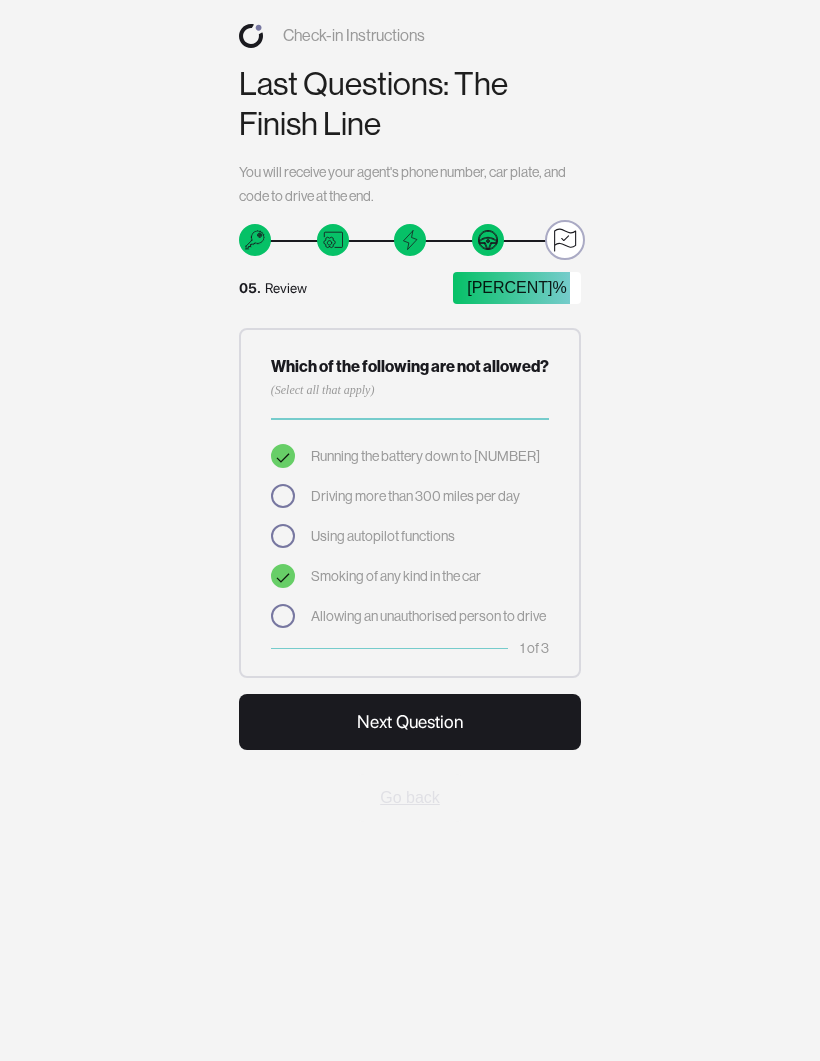 click at bounding box center [283, 616] 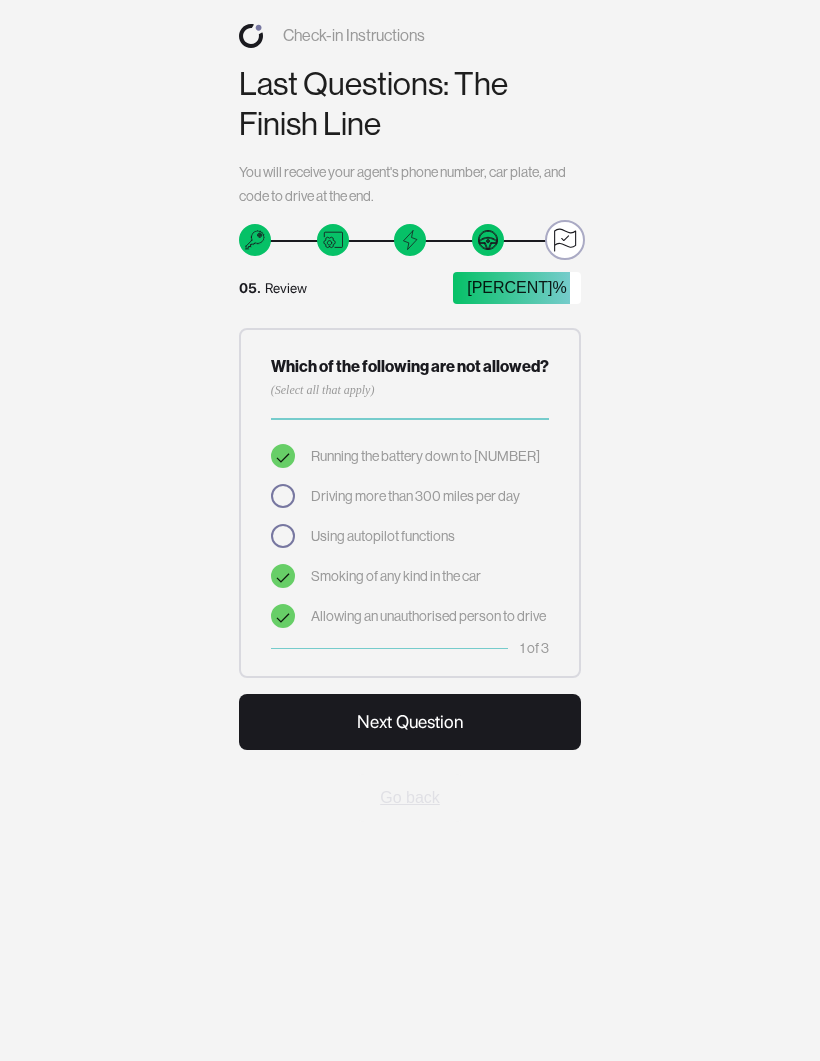 click on "Next Question" at bounding box center (410, 722) 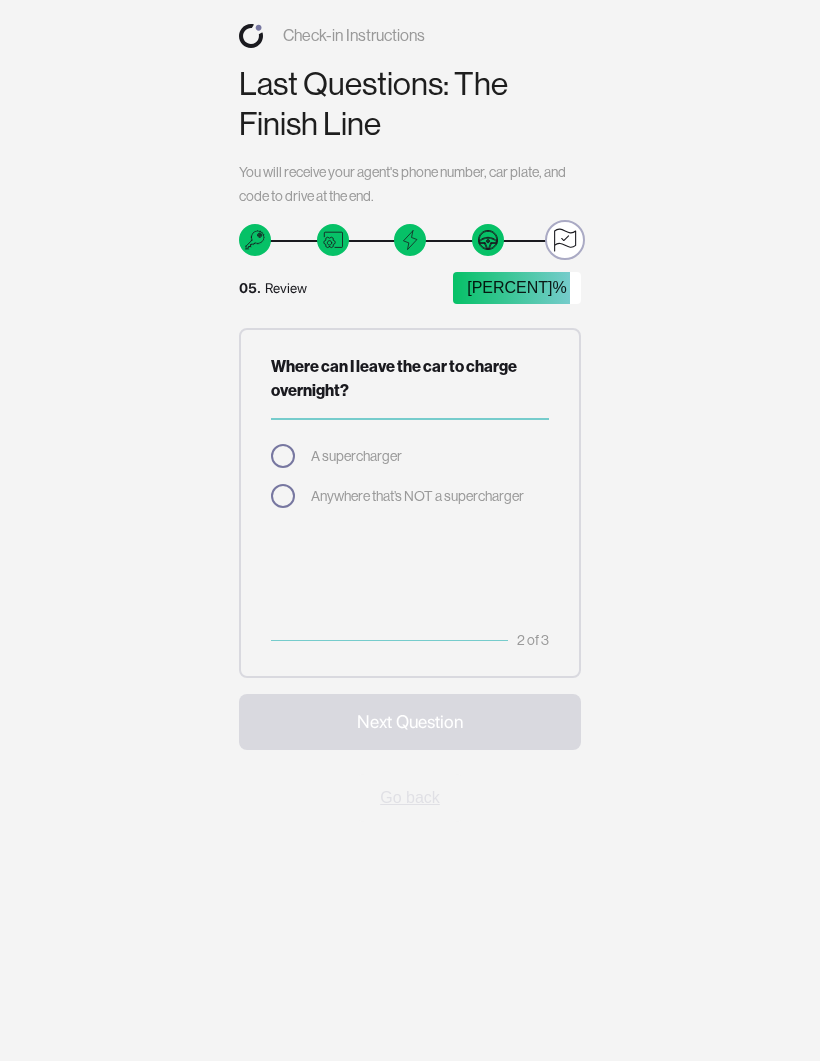 click at bounding box center [283, 456] 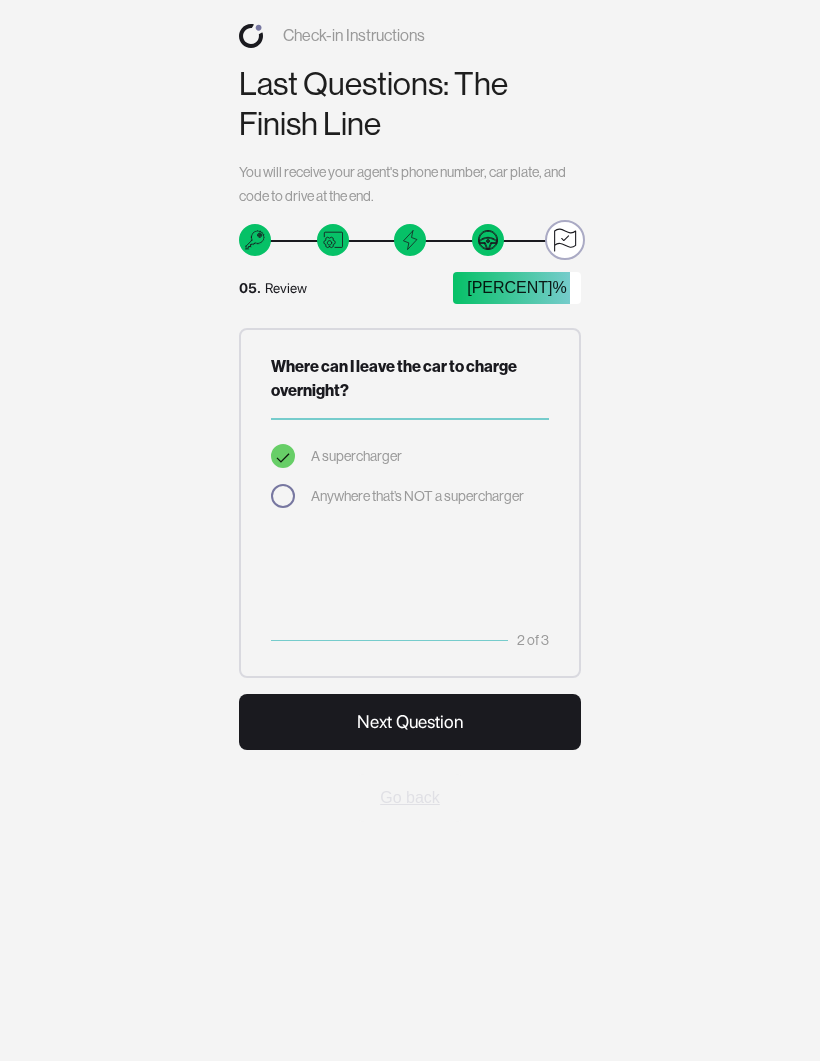 click at bounding box center (283, 496) 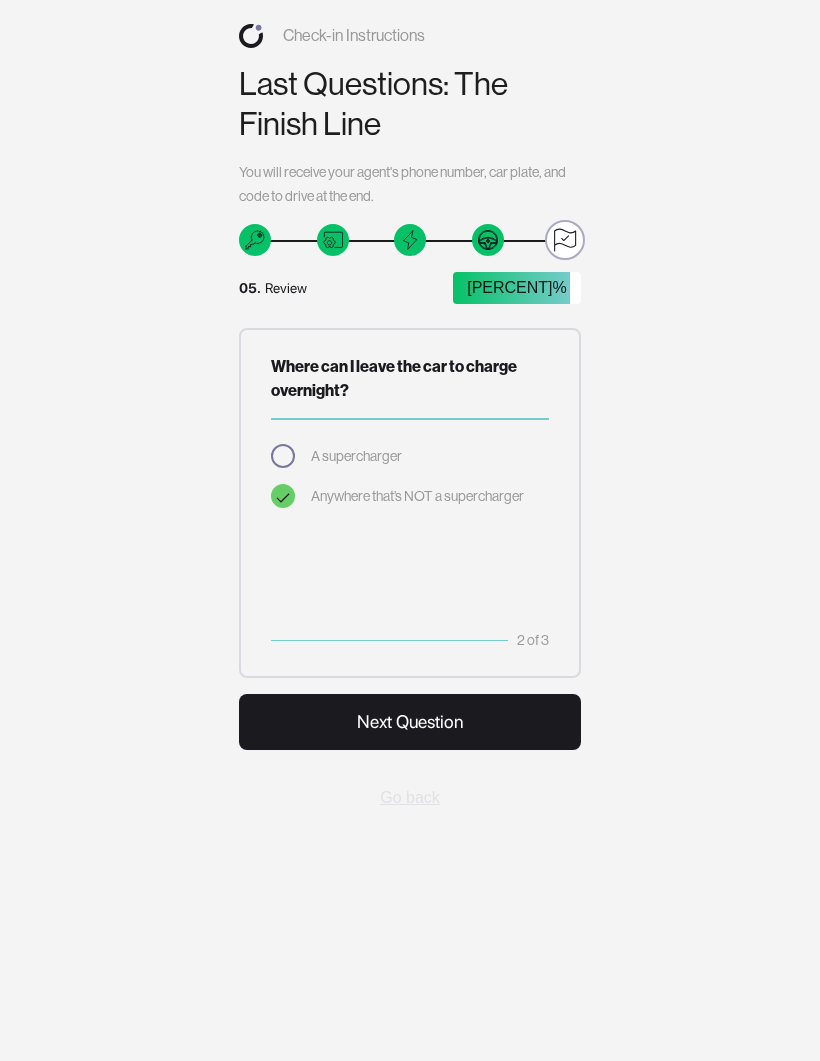 click on "Next Question" at bounding box center (410, 722) 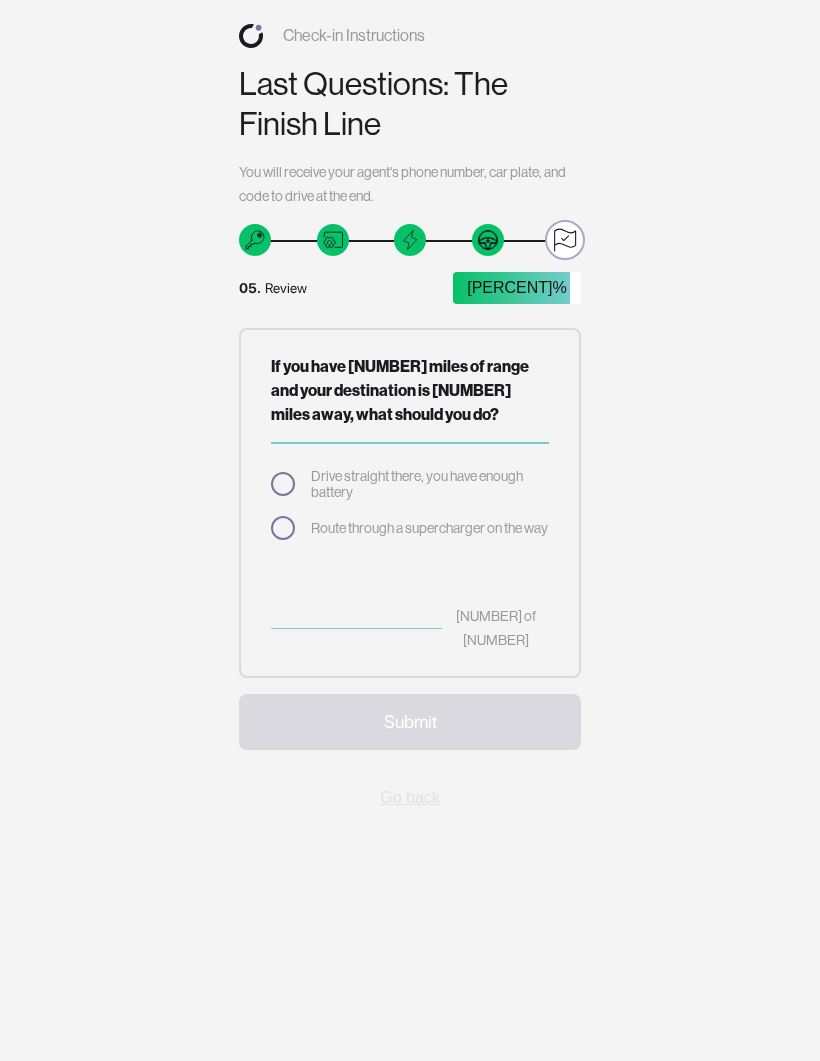 click at bounding box center [283, 528] 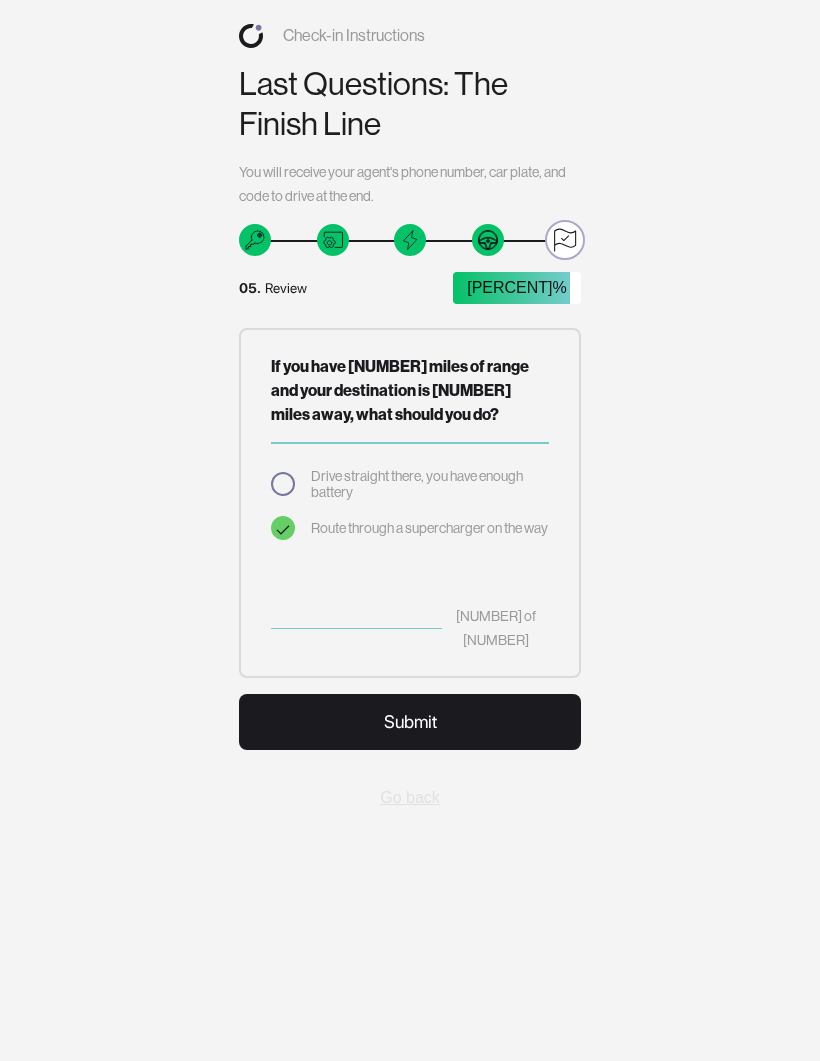 click on "Submit" at bounding box center (410, 722) 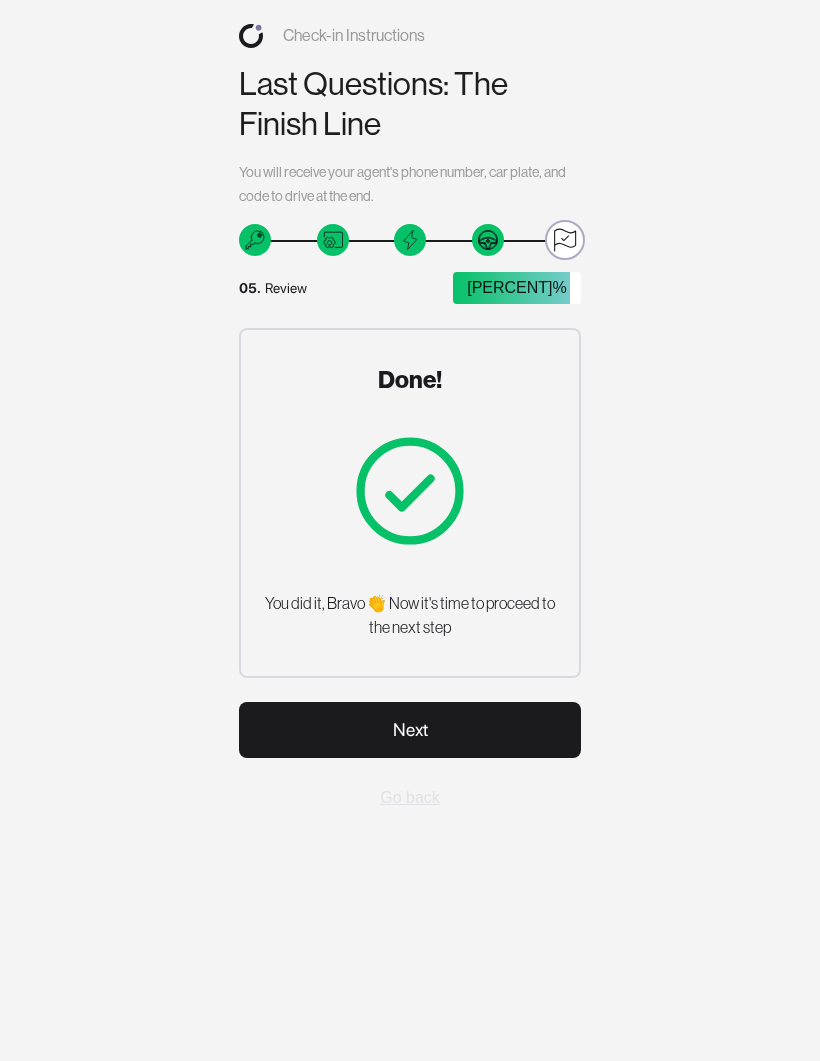 click on "Next" at bounding box center [410, 730] 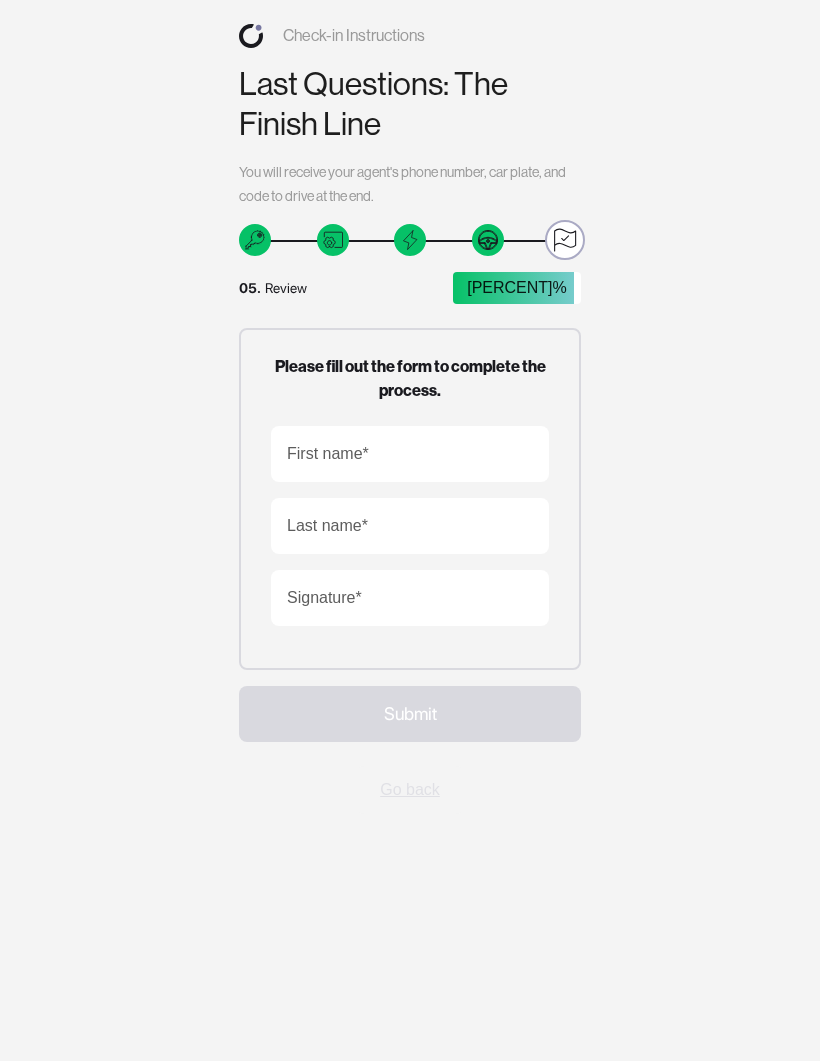 click on "First name*" at bounding box center (328, 454) 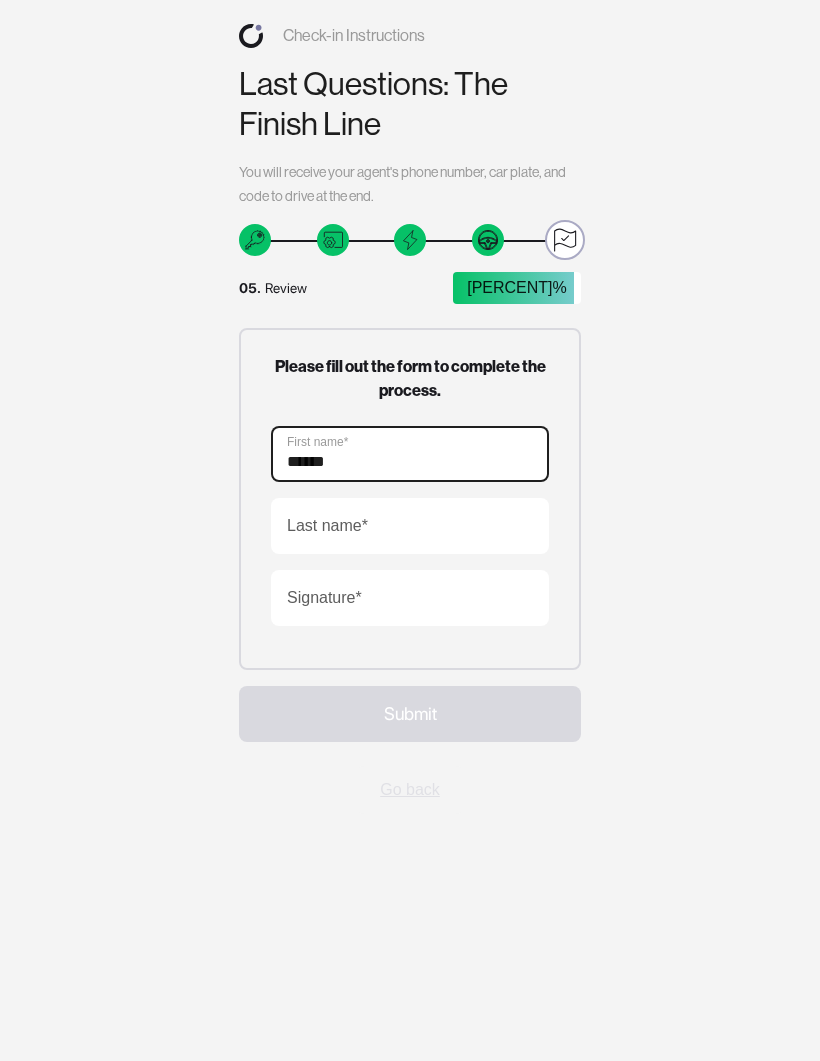 type on "******" 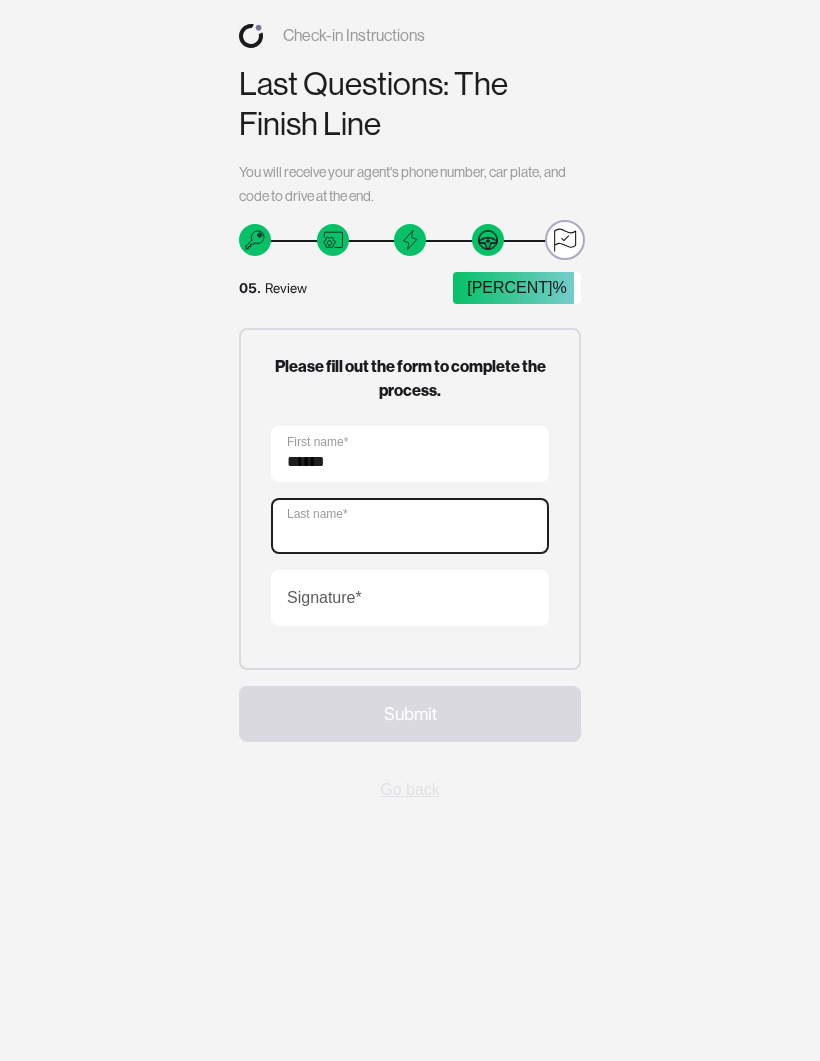 click on "Last name*" at bounding box center [410, 526] 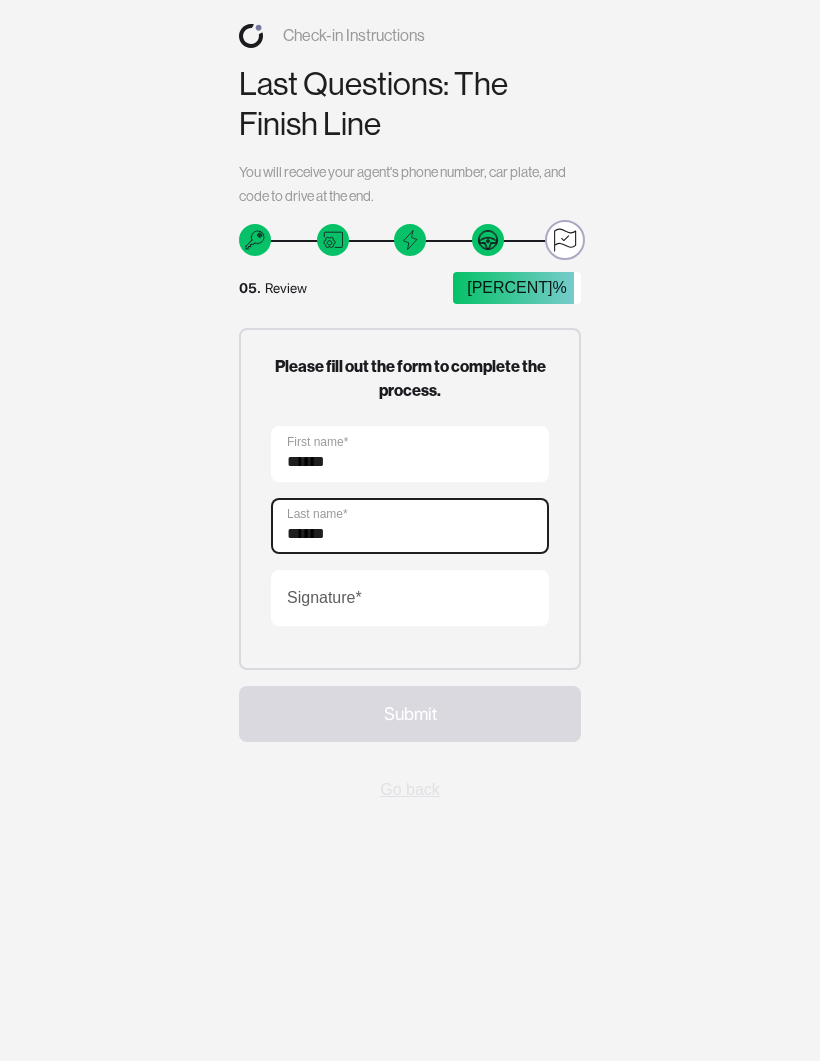 type on "******" 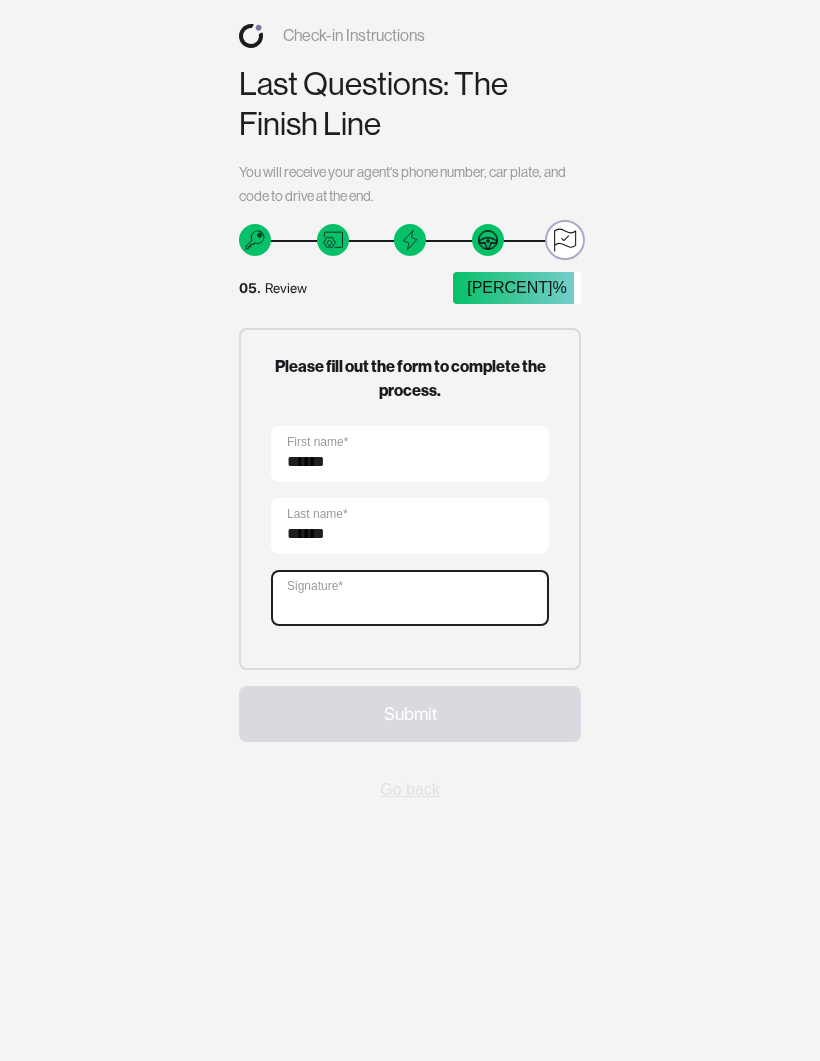 click on "Signature*" at bounding box center [410, 598] 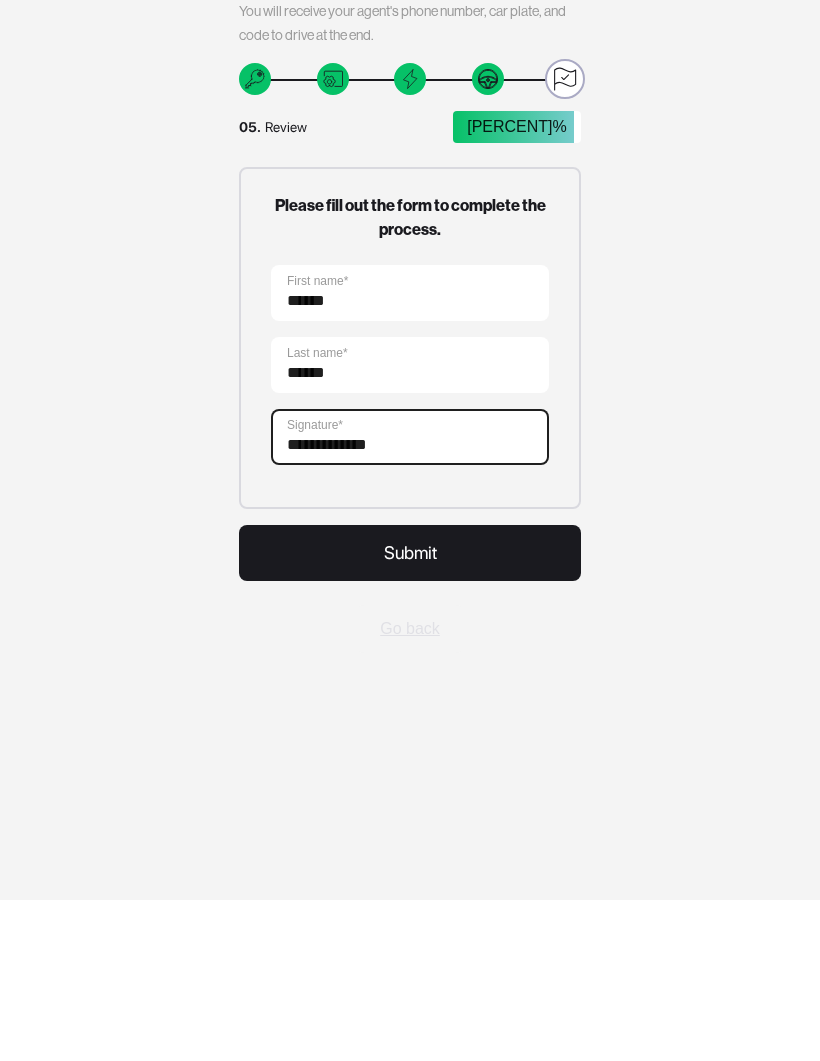 click on "**********" at bounding box center [410, 598] 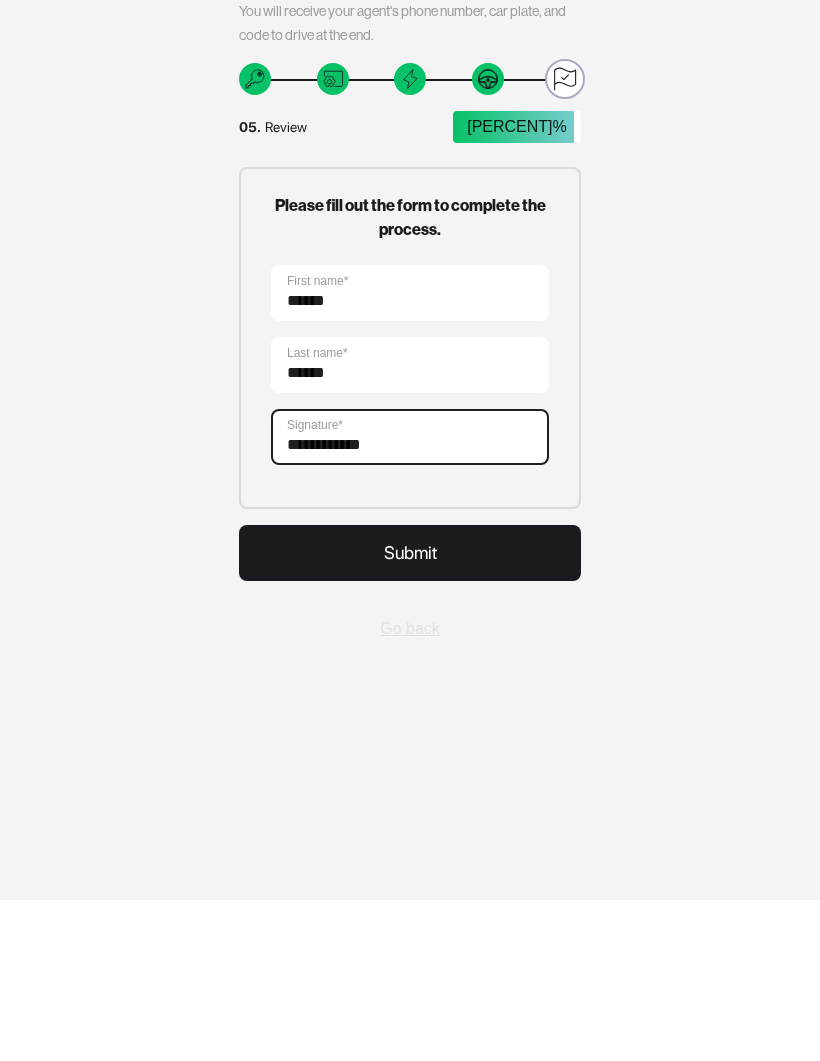type on "**********" 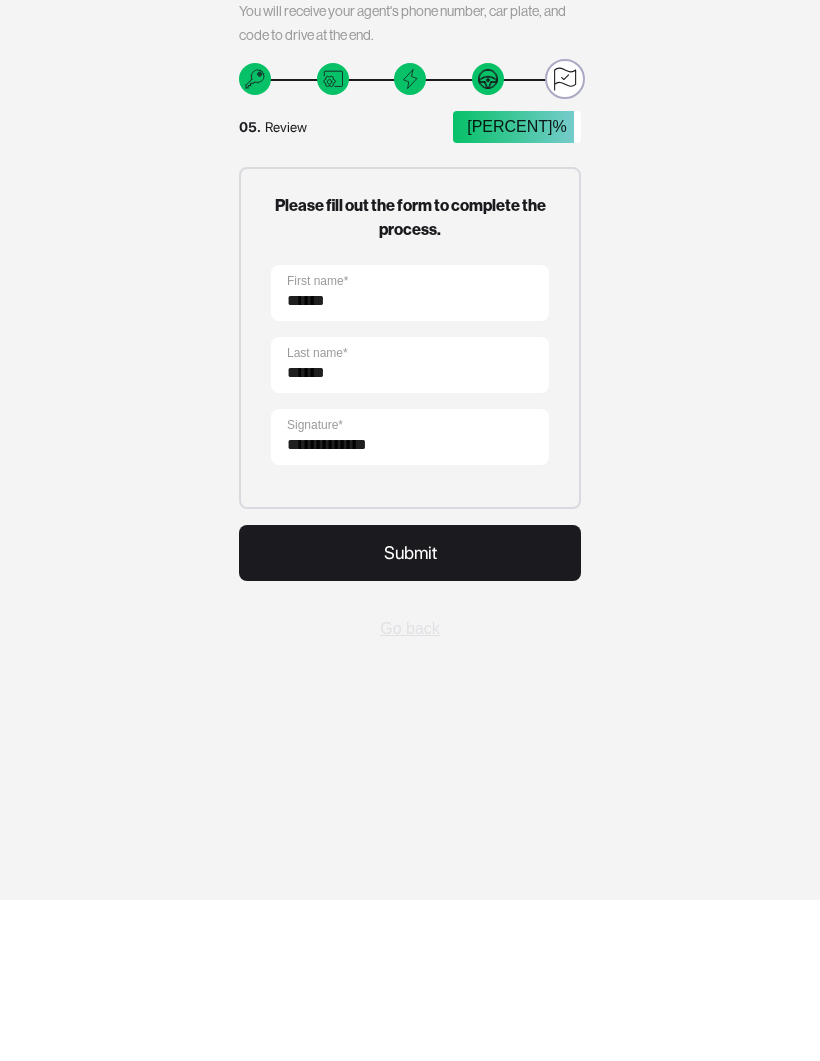 click on "Submit" at bounding box center (410, 714) 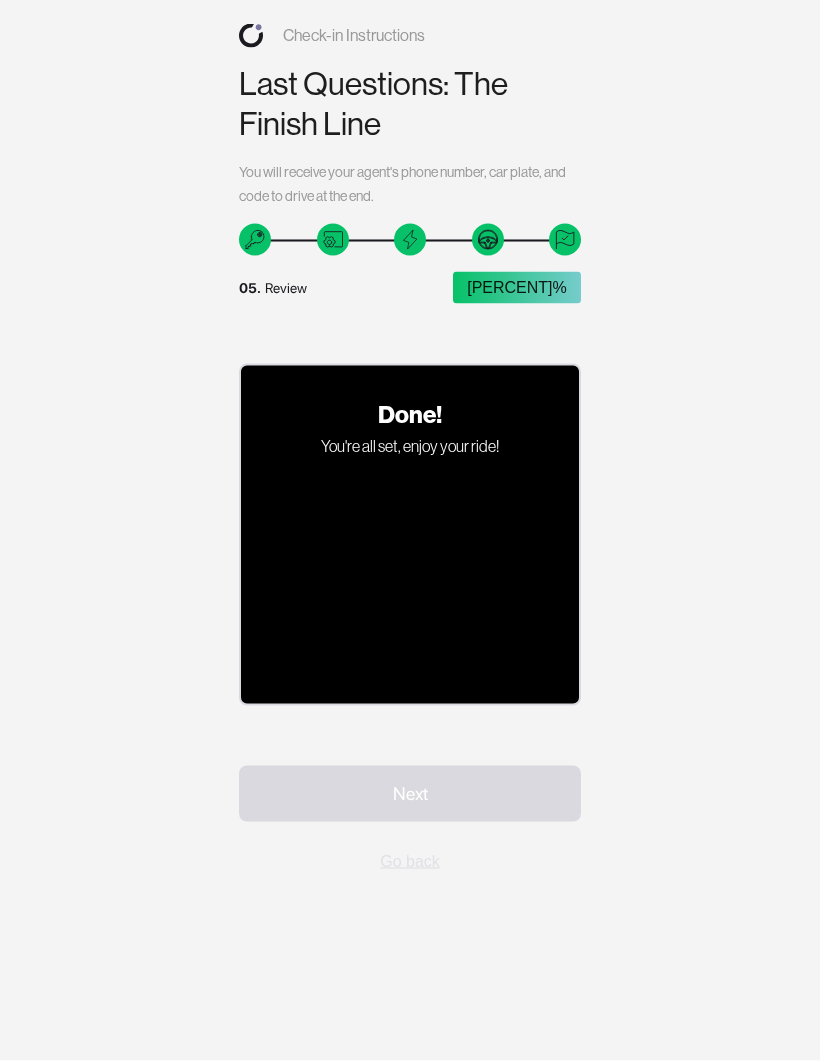 scroll, scrollTop: 0, scrollLeft: 0, axis: both 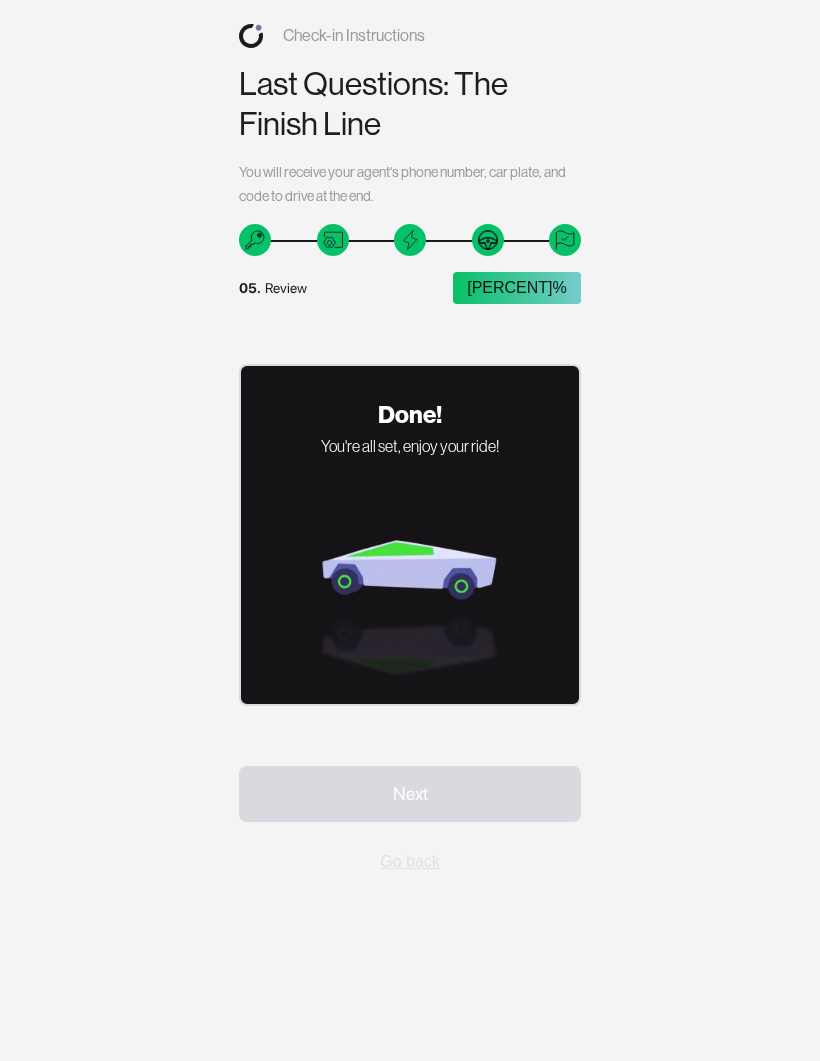 click on "Done! You're all set, enjoy your ride!" at bounding box center [410, 535] 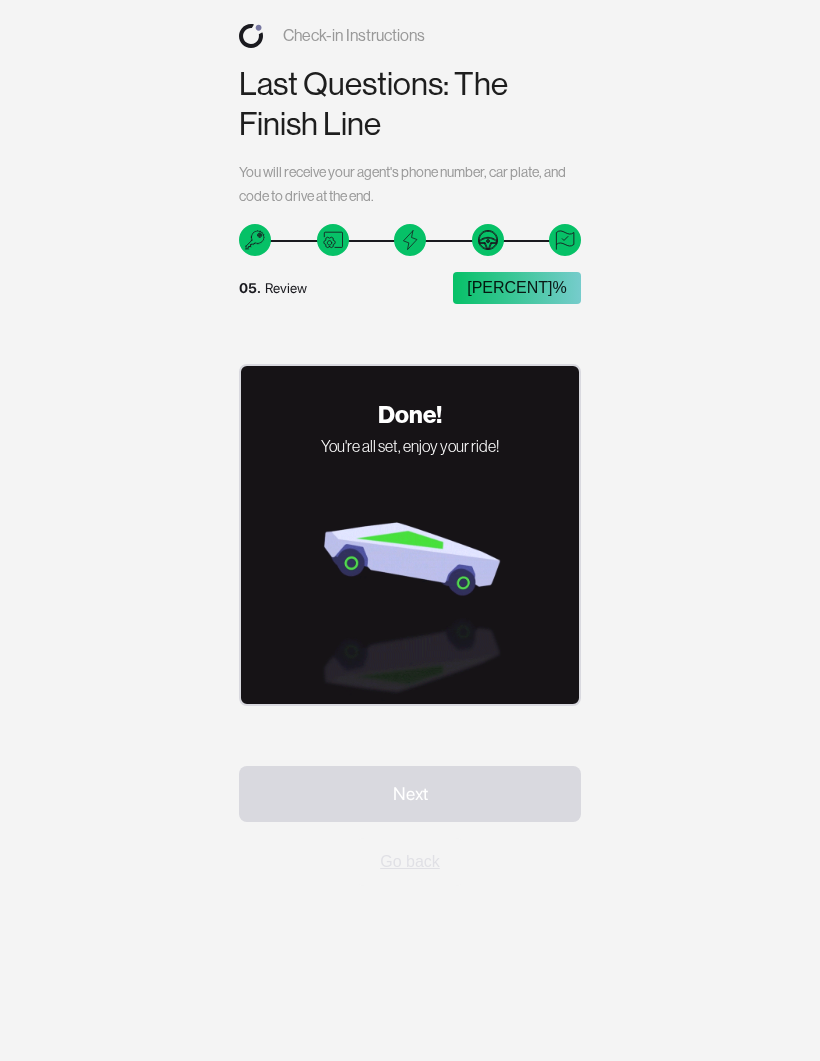 click on "Next Go back" at bounding box center (410, 826) 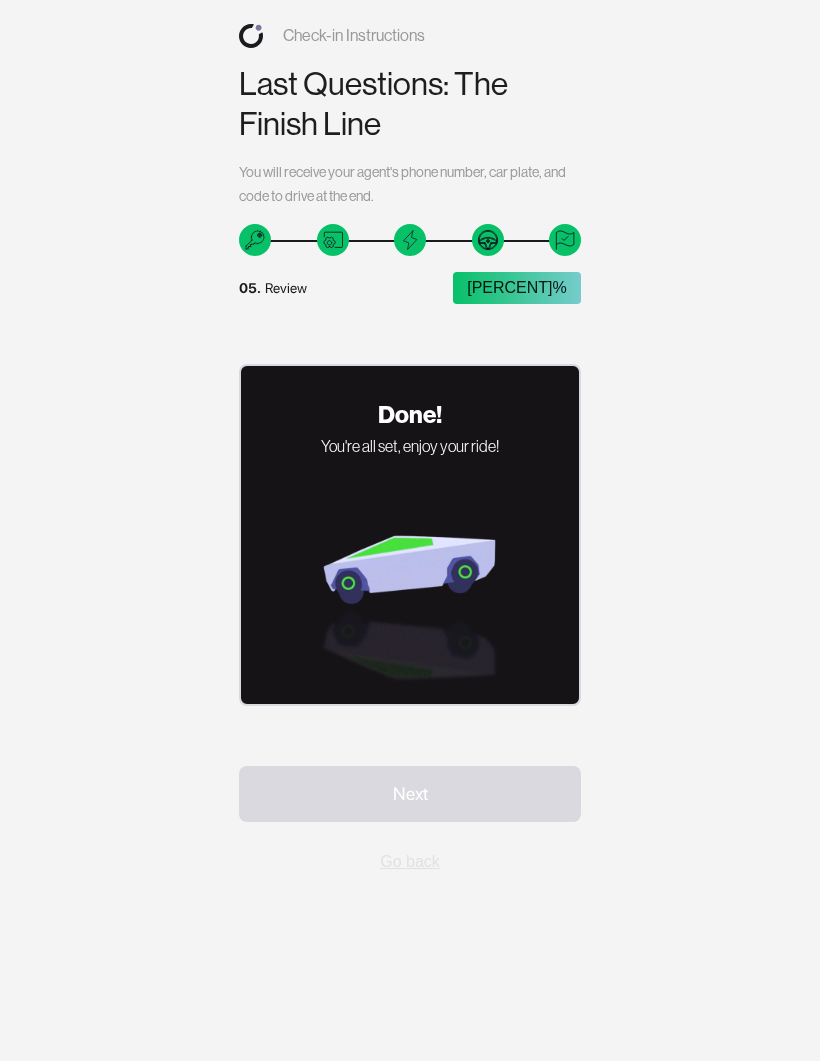 click on "You're all set, enjoy your ride!" at bounding box center (410, 446) 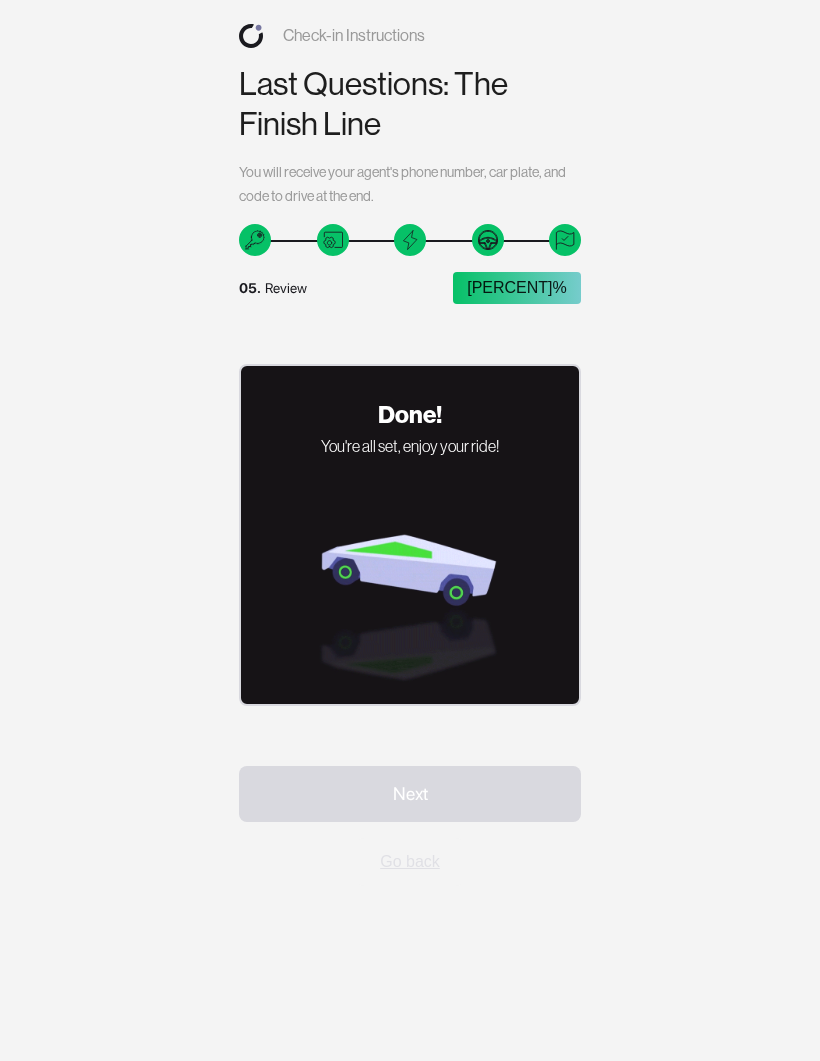 click on "Next Go back" at bounding box center [410, 826] 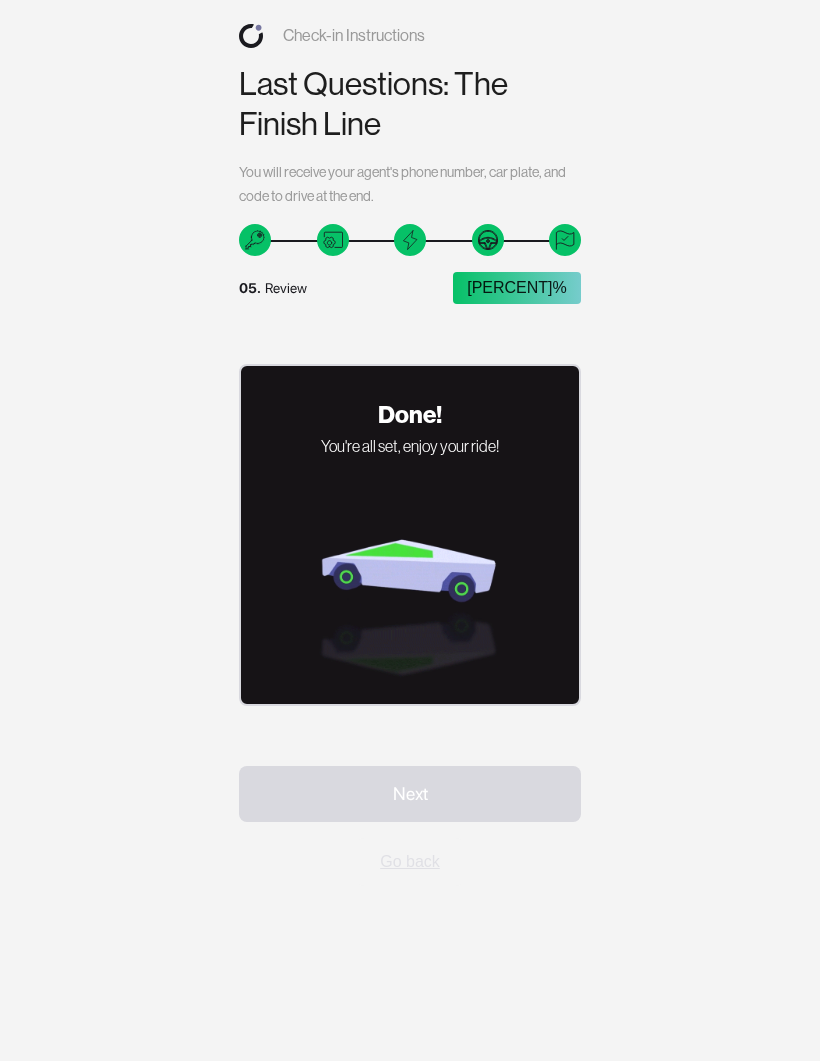 click on "[PERCENT]%" at bounding box center [517, 288] 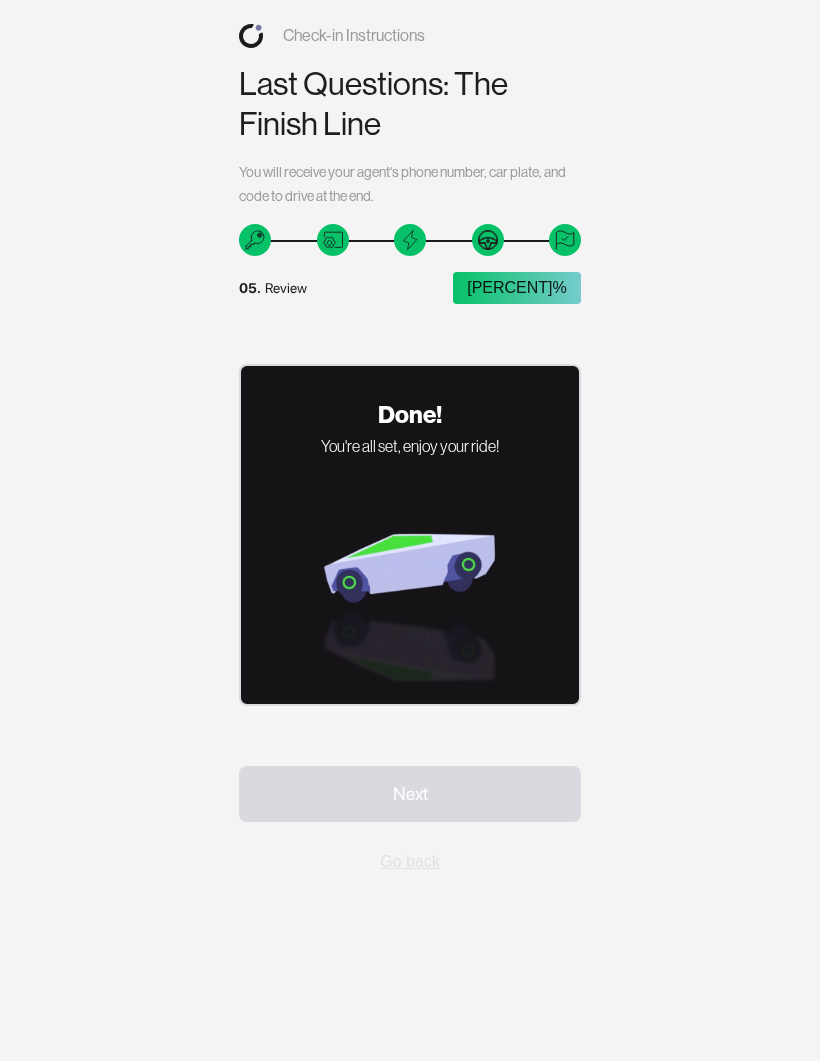 click on "Next Go back" at bounding box center (410, 826) 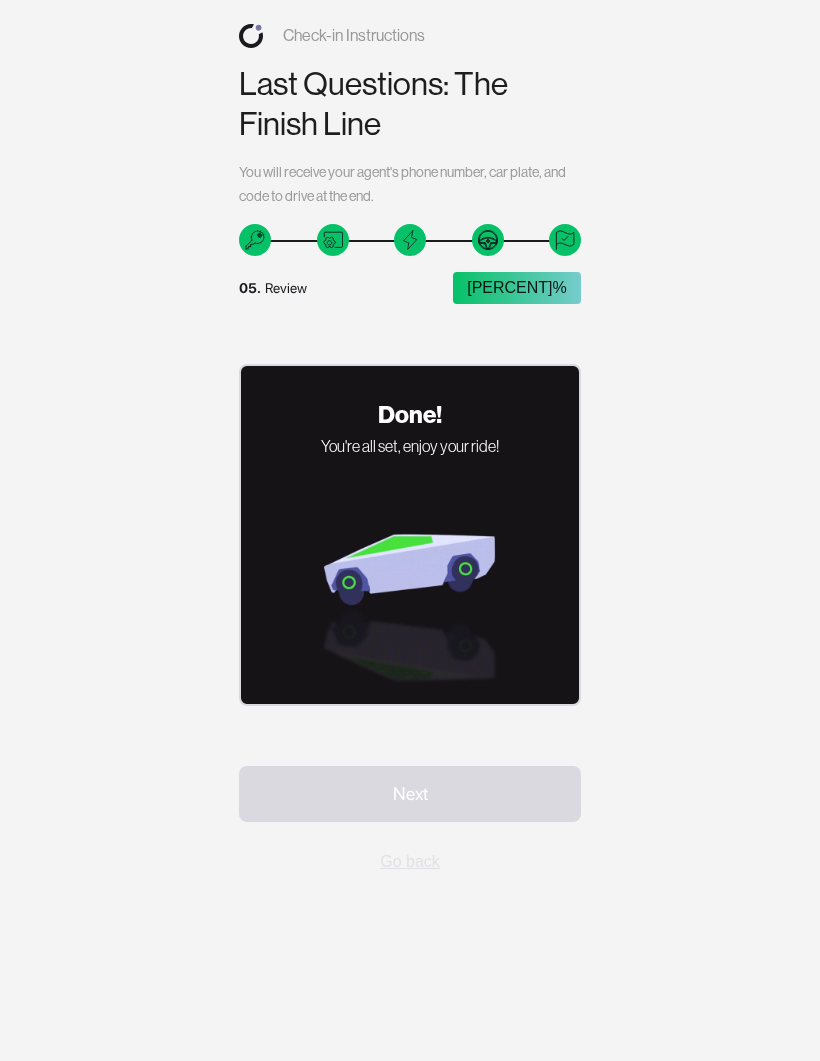 click on "Next Go back" at bounding box center [410, 826] 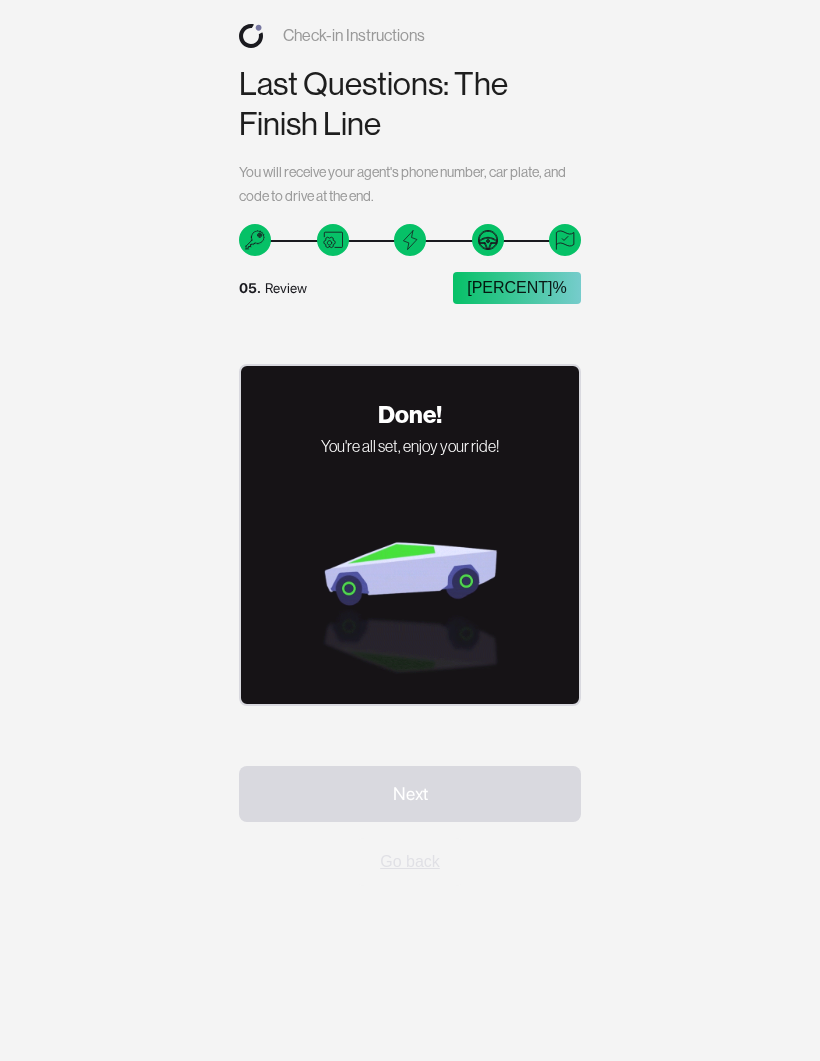click on "Next Go back" at bounding box center [410, 826] 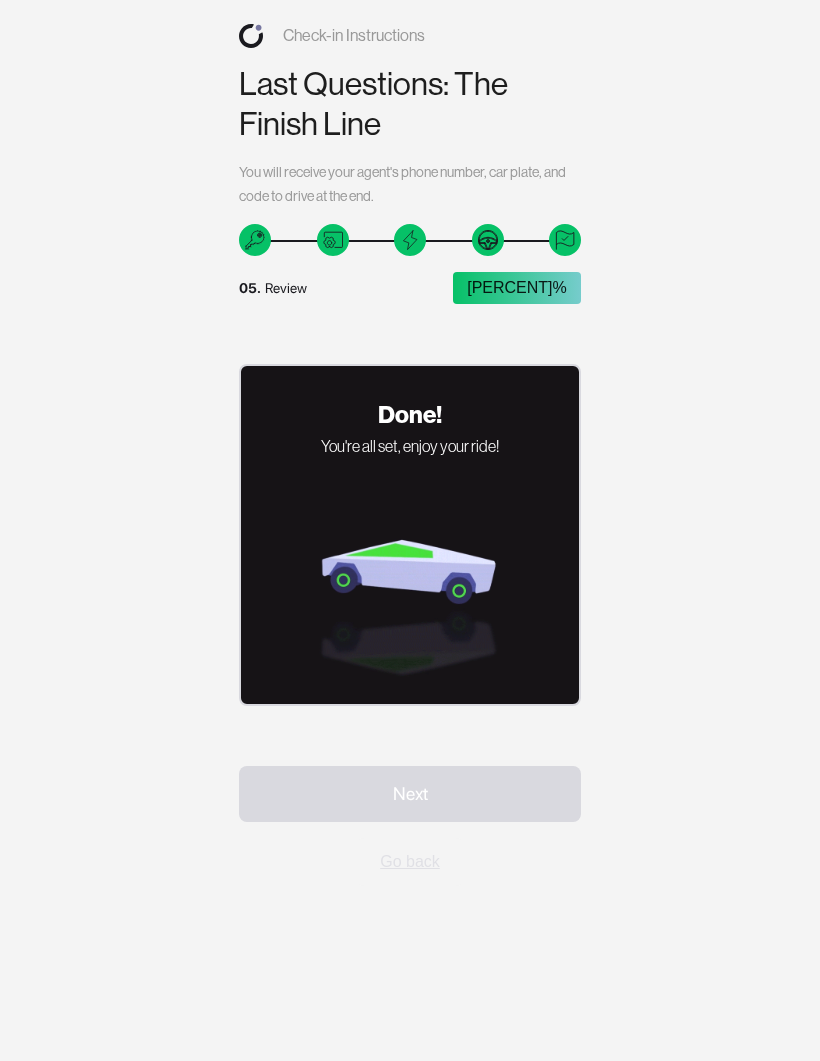 click on "You're all set, enjoy your ride!" at bounding box center [410, 446] 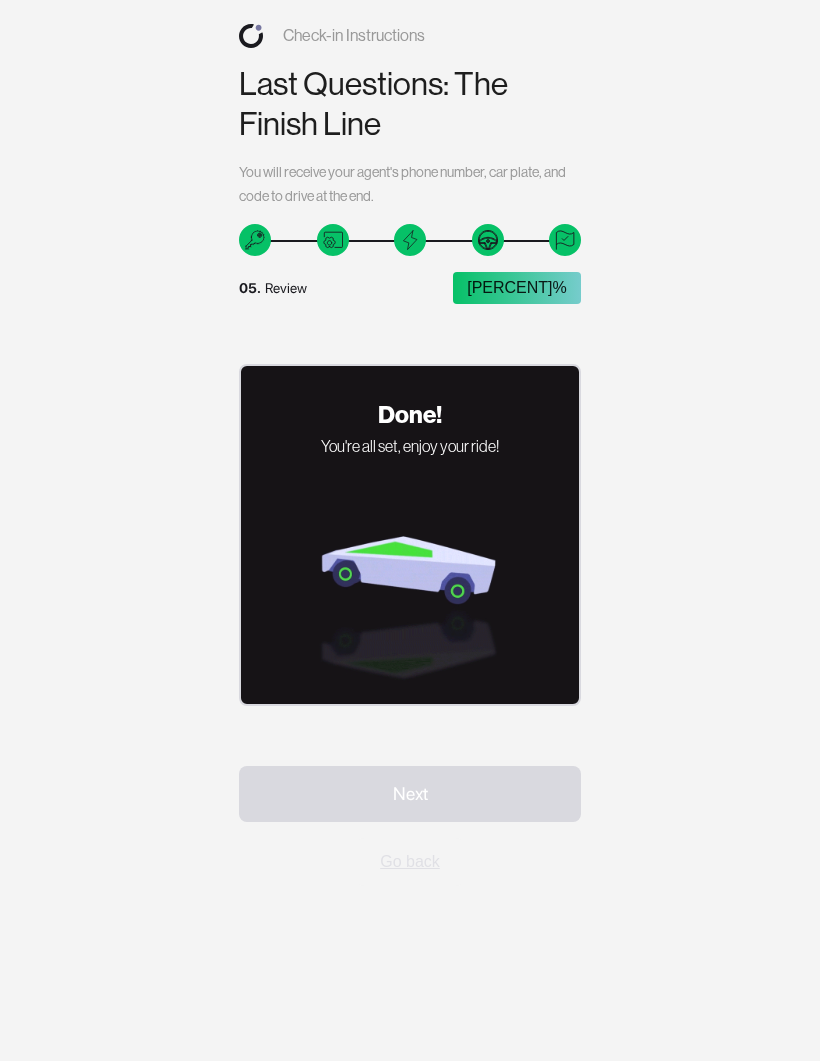 click on "Done! You're all set, enjoy your ride!" at bounding box center (410, 535) 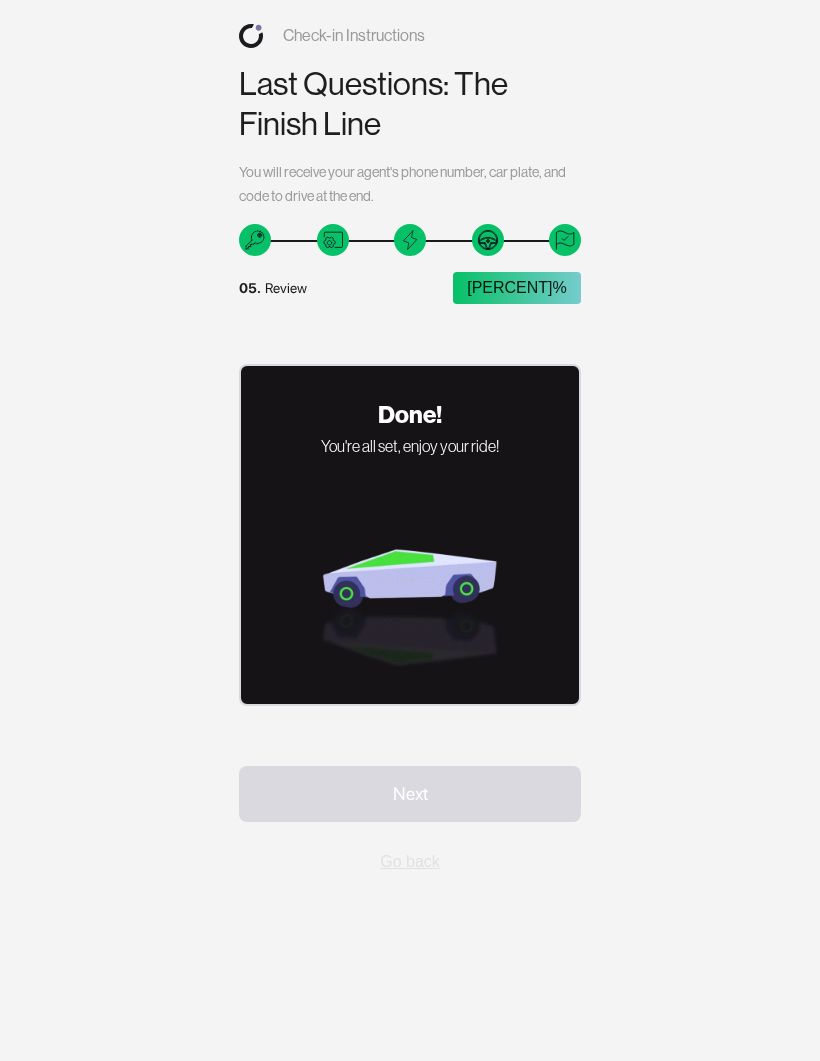click on "Done! You're all set, enjoy your ride!" at bounding box center [410, 535] 